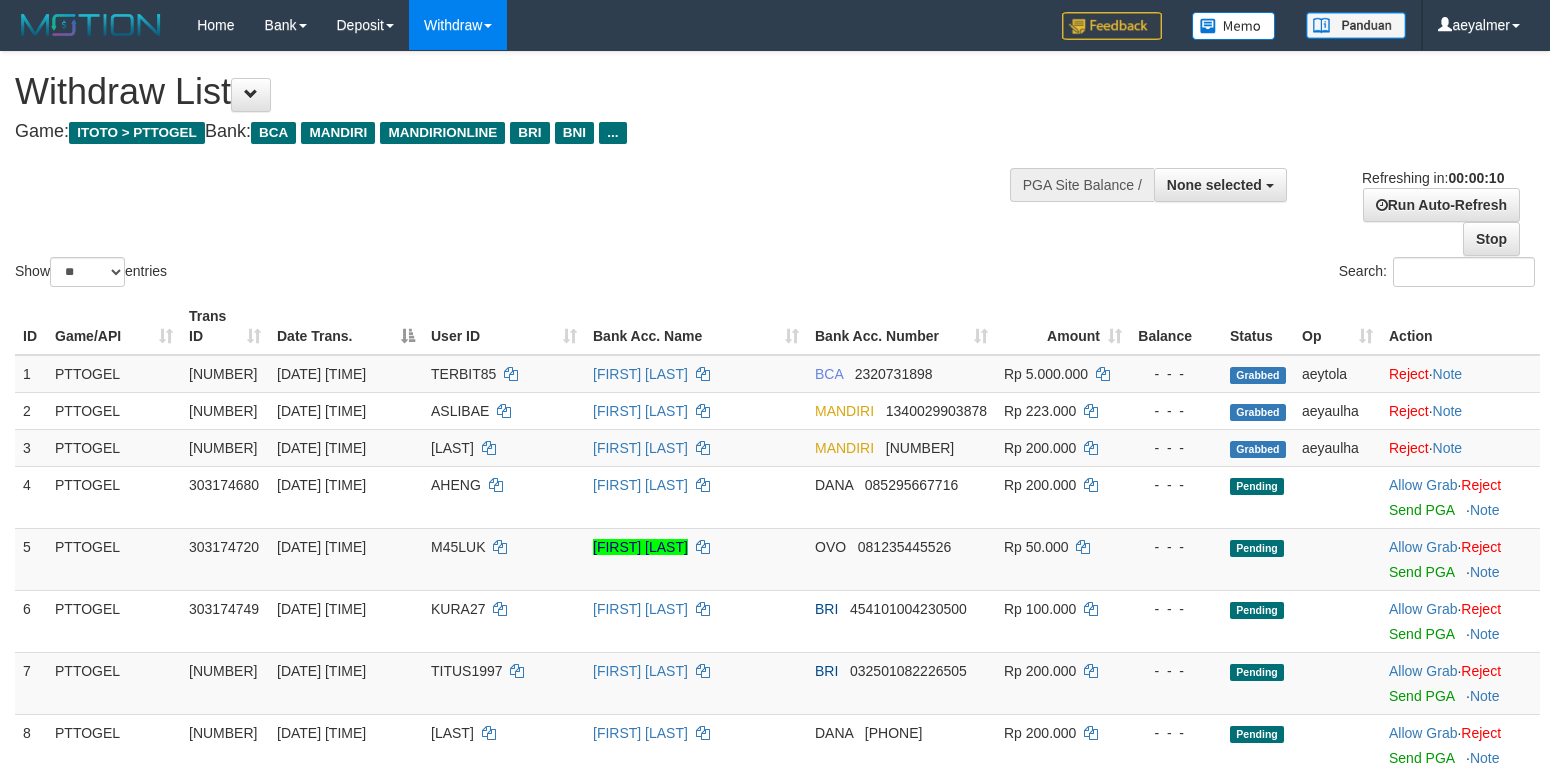 select 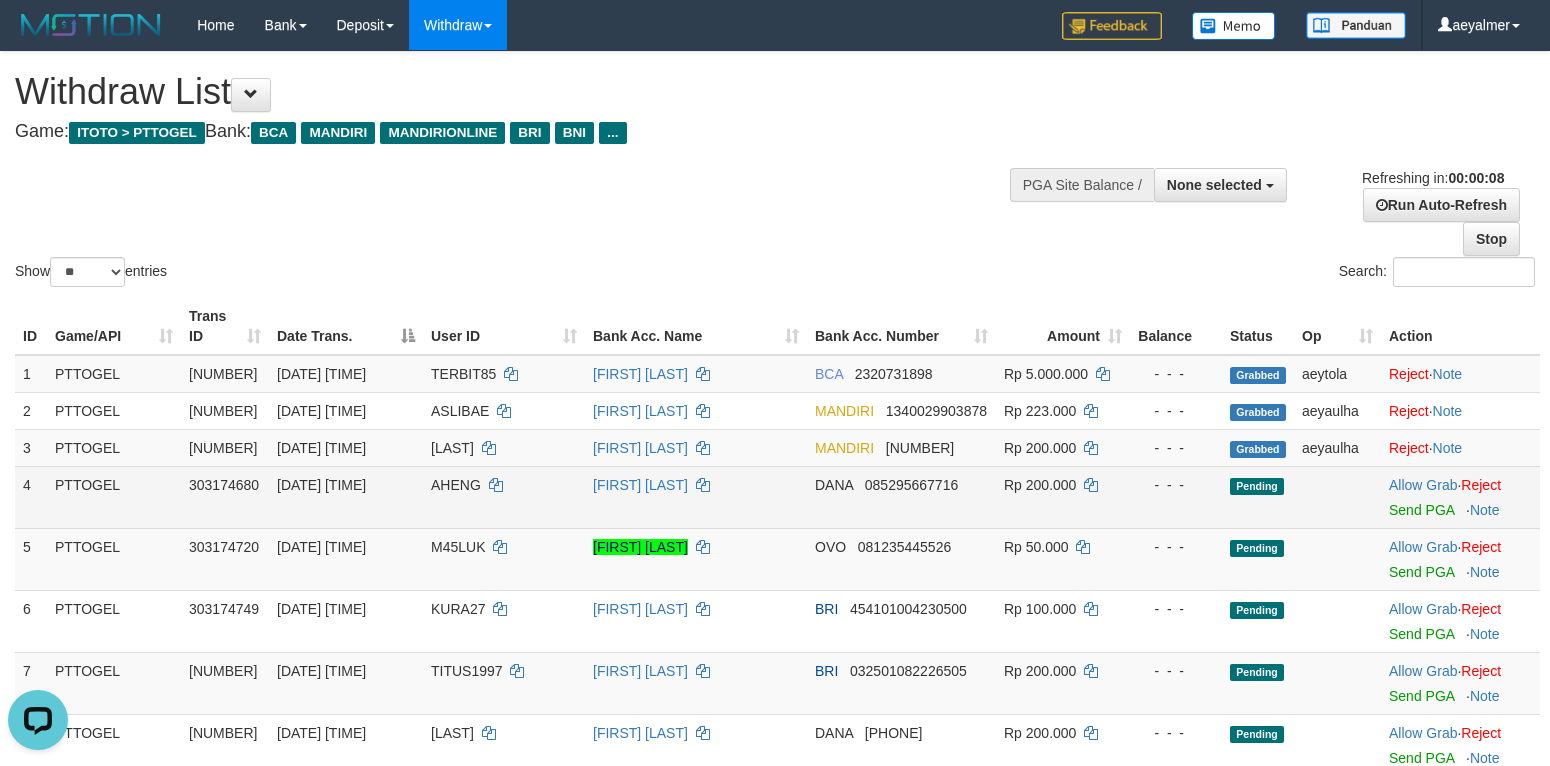 scroll, scrollTop: 0, scrollLeft: 0, axis: both 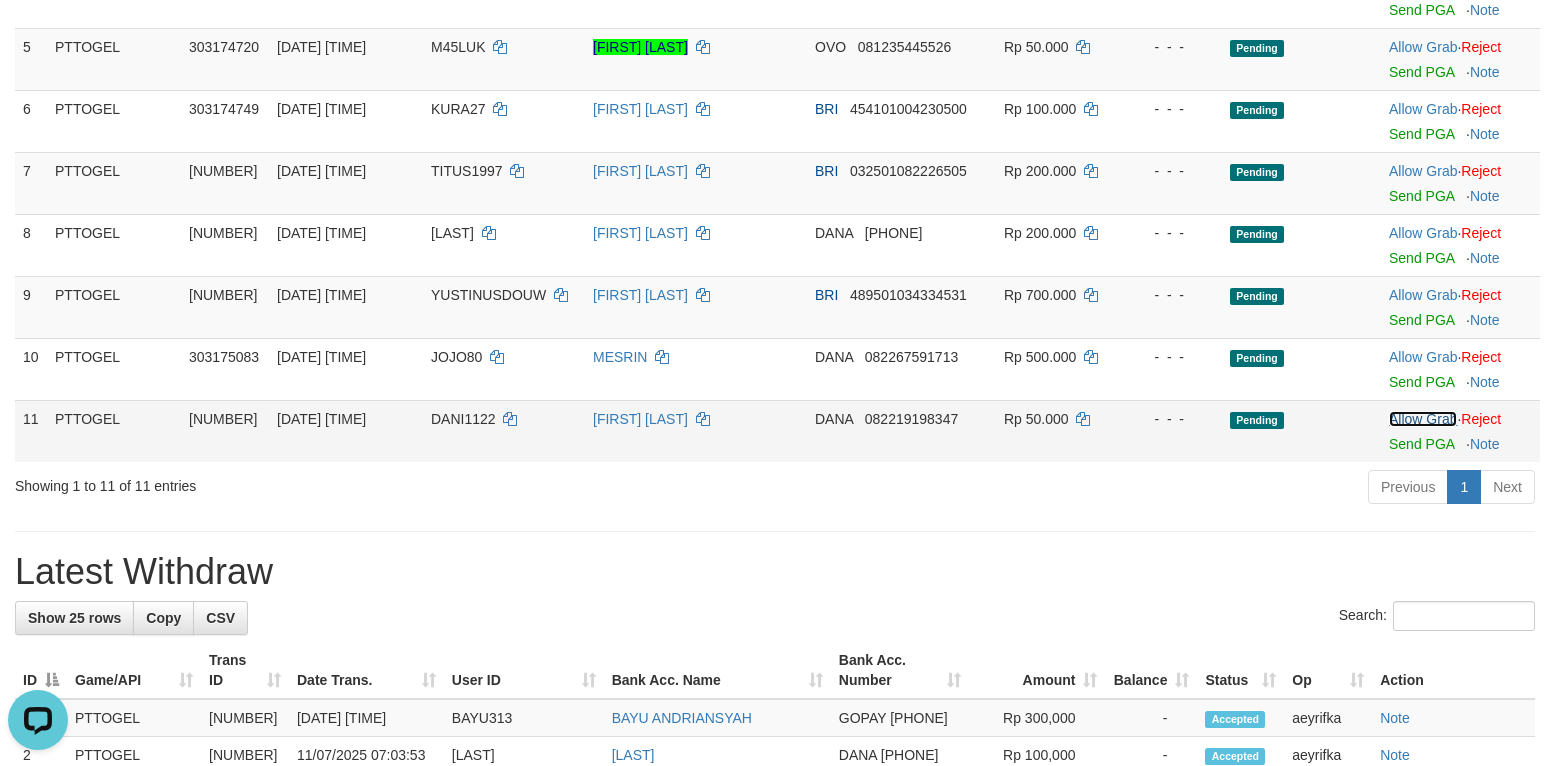 click on "Allow Grab" at bounding box center [1423, 419] 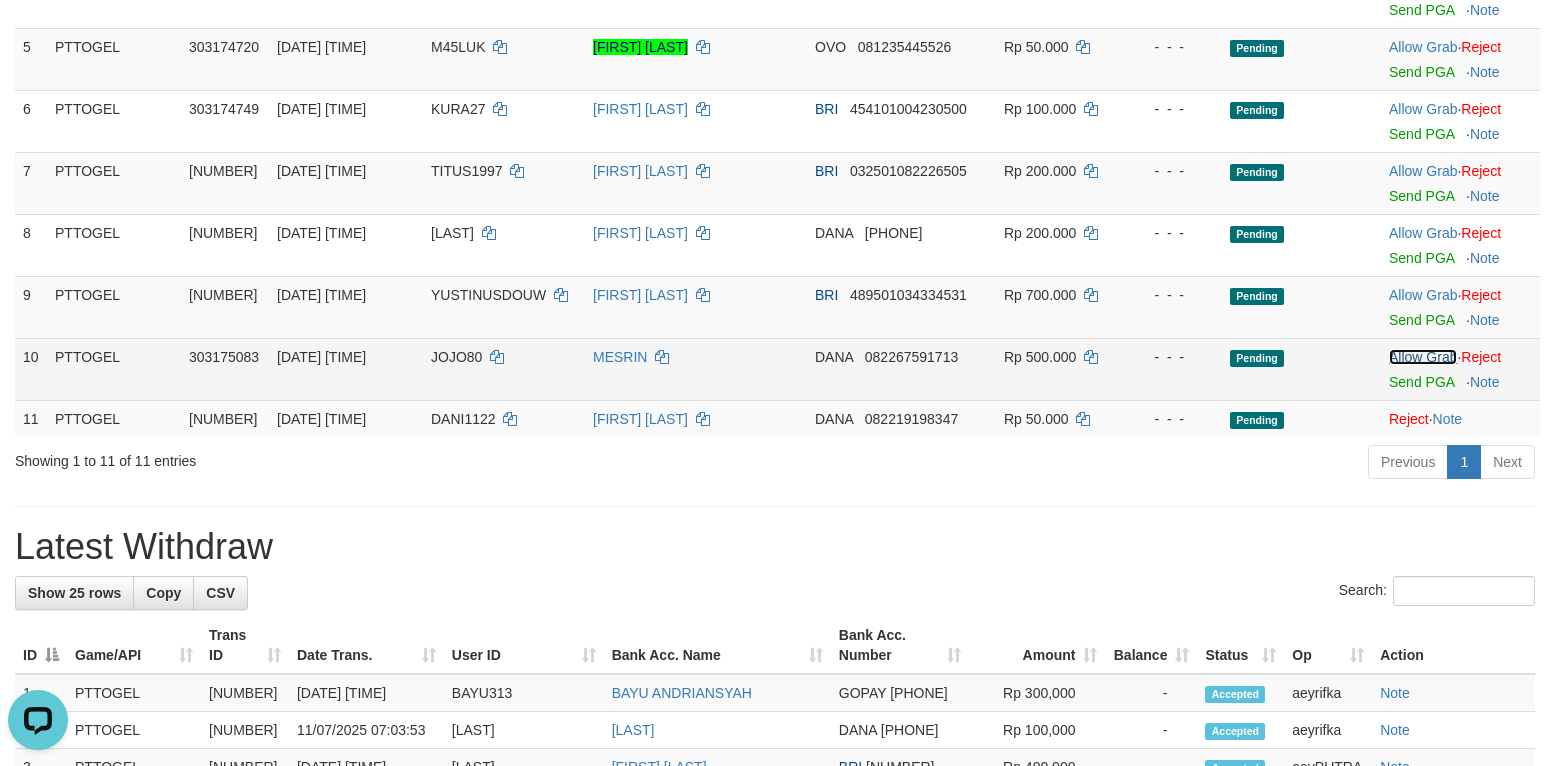 click on "Allow Grab" at bounding box center [1423, 357] 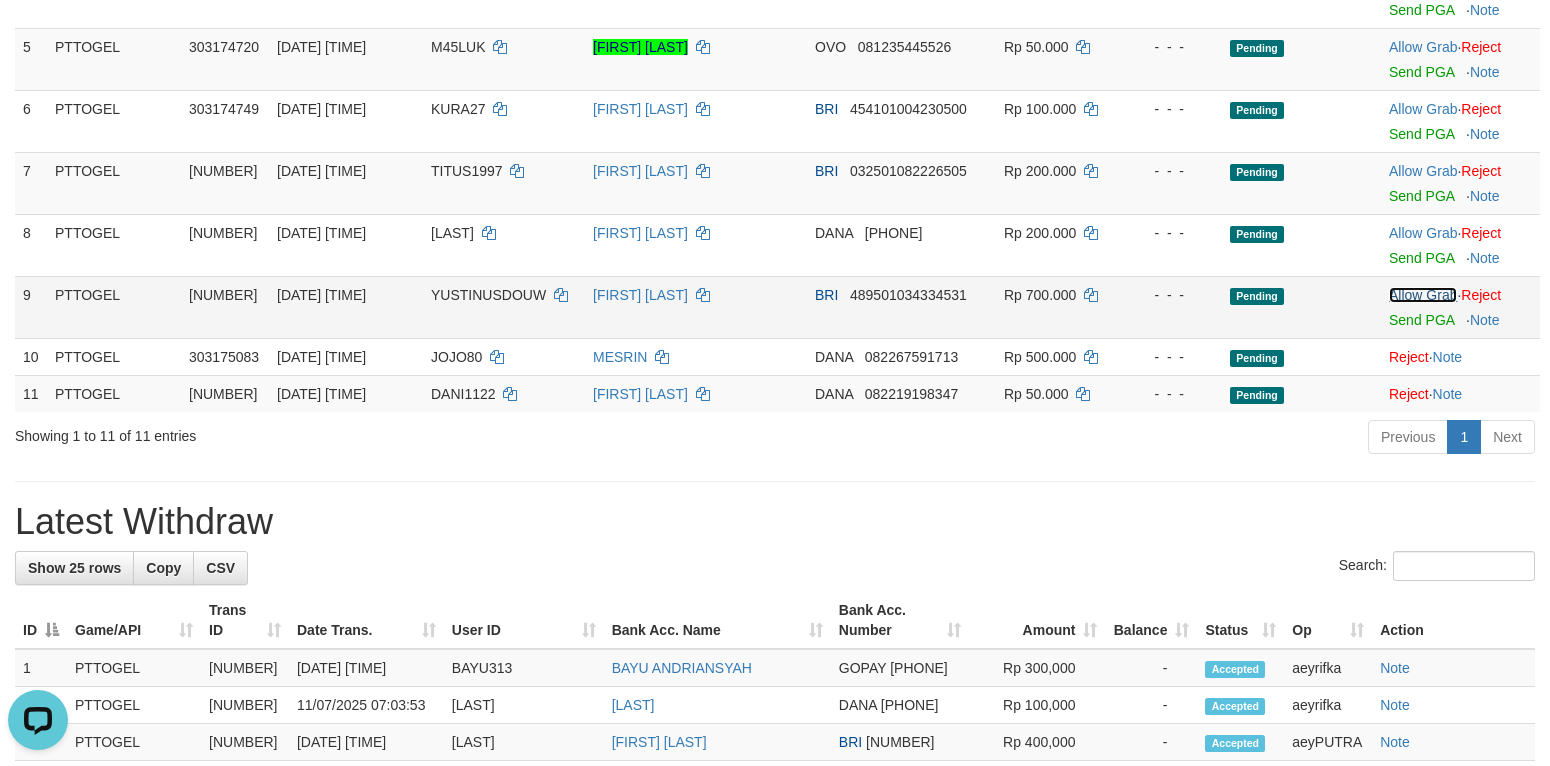 click on "Allow Grab" at bounding box center (1423, 295) 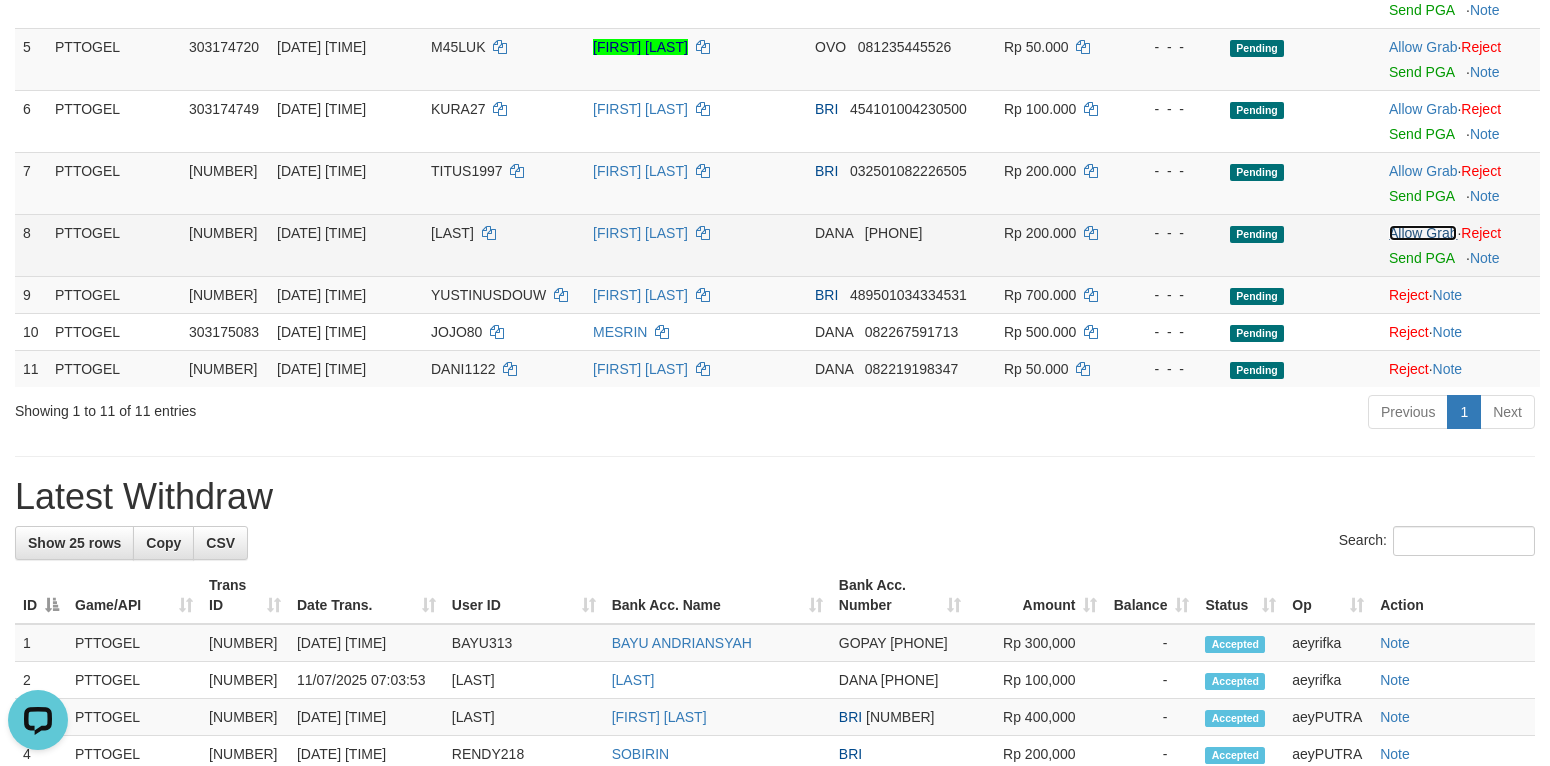 click on "Allow Grab" at bounding box center [1423, 233] 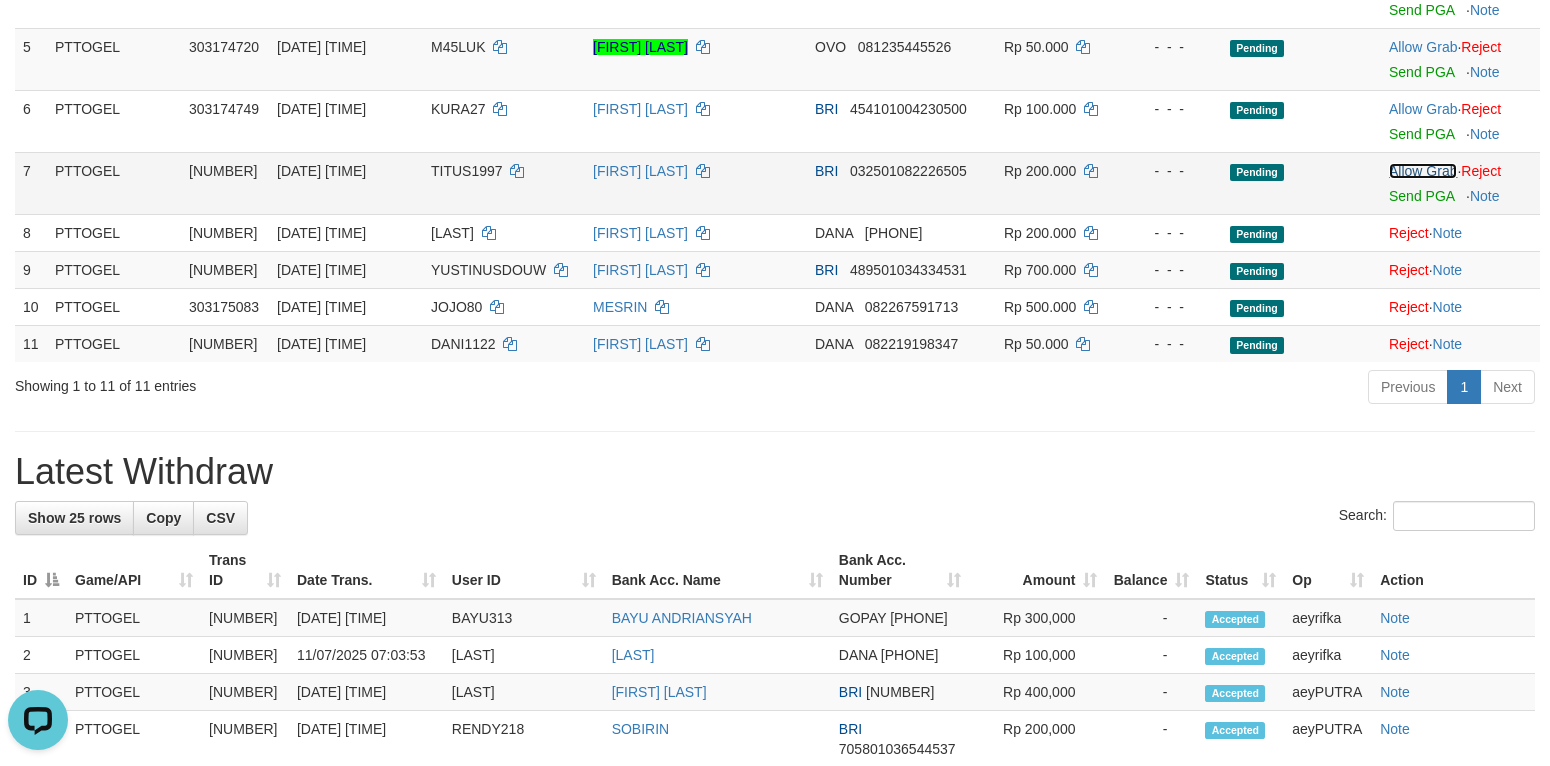 click on "Allow Grab" at bounding box center (1423, 171) 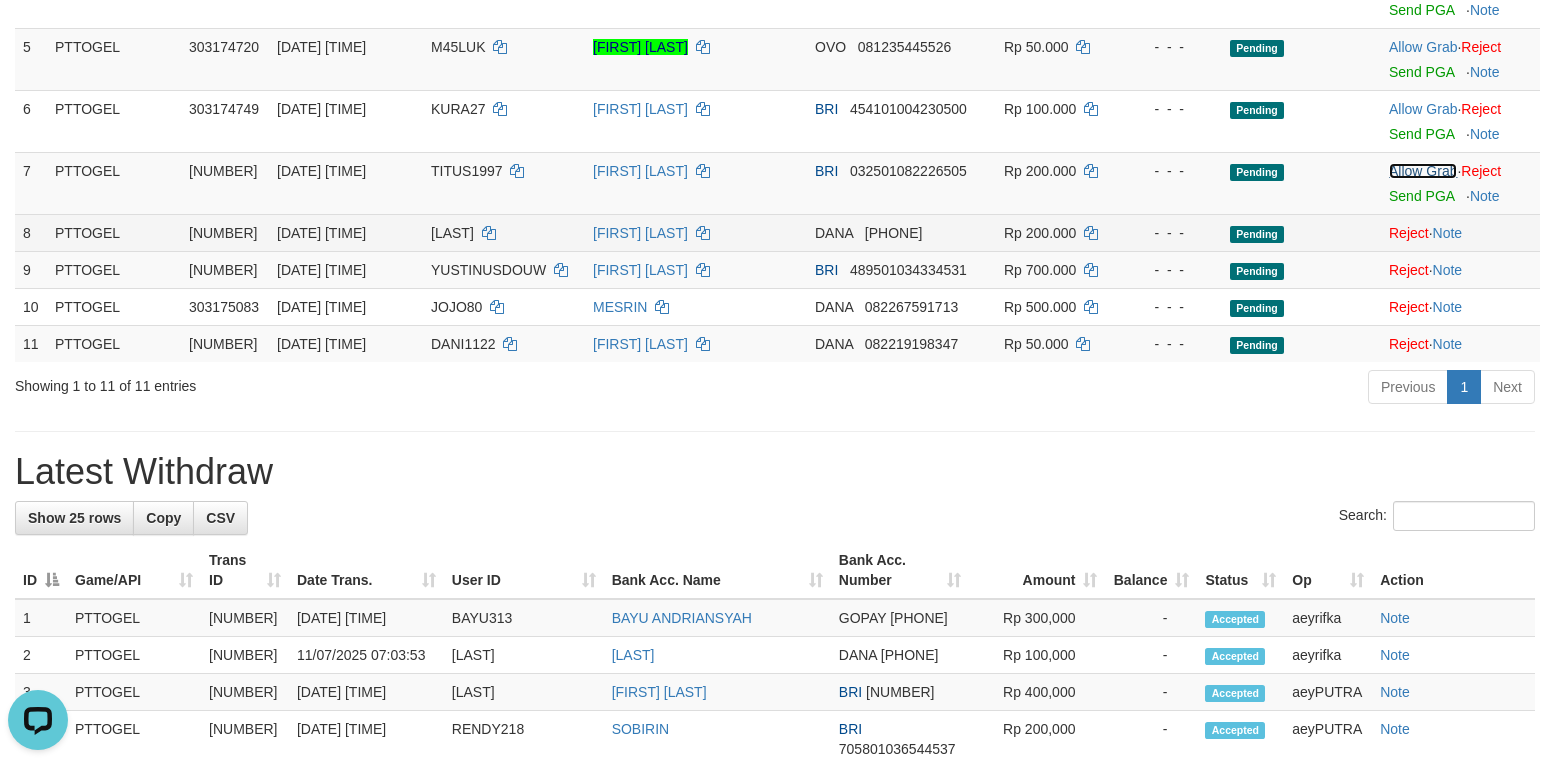 scroll, scrollTop: 300, scrollLeft: 0, axis: vertical 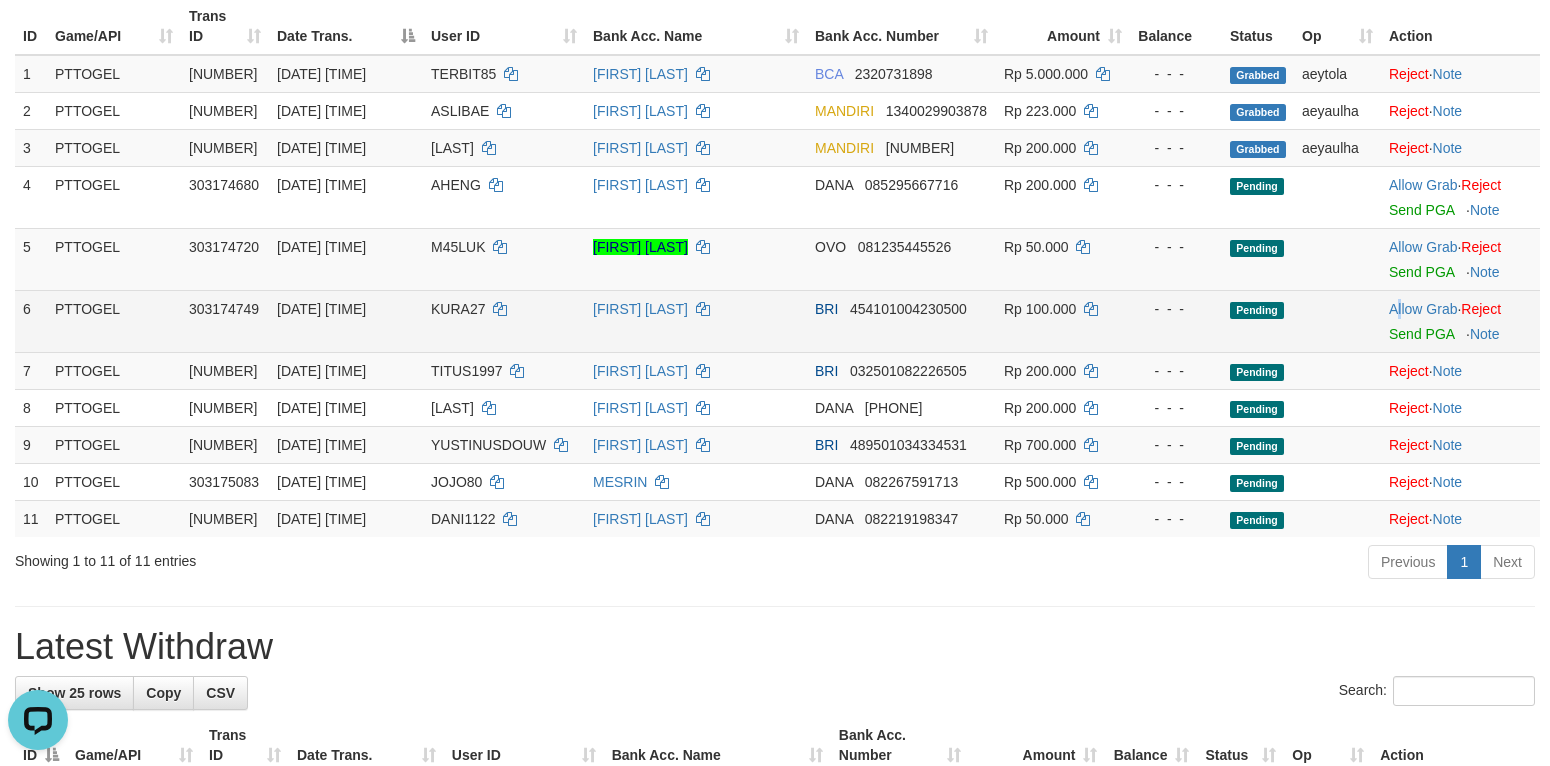 click on "Allow Grab   ·    Reject Send PGA     ·    Note" at bounding box center (1460, 321) 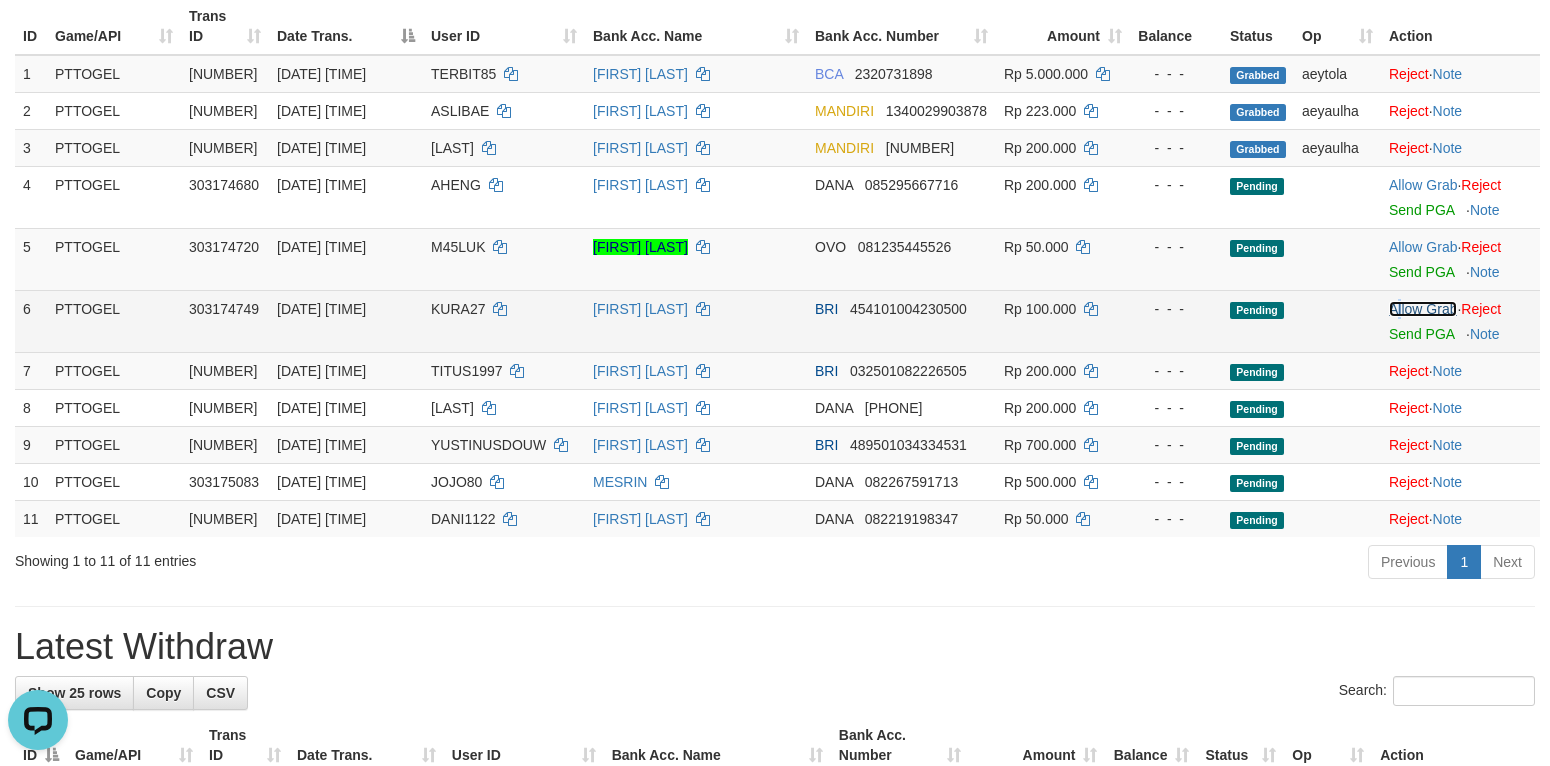 click on "Allow Grab" at bounding box center (1423, 309) 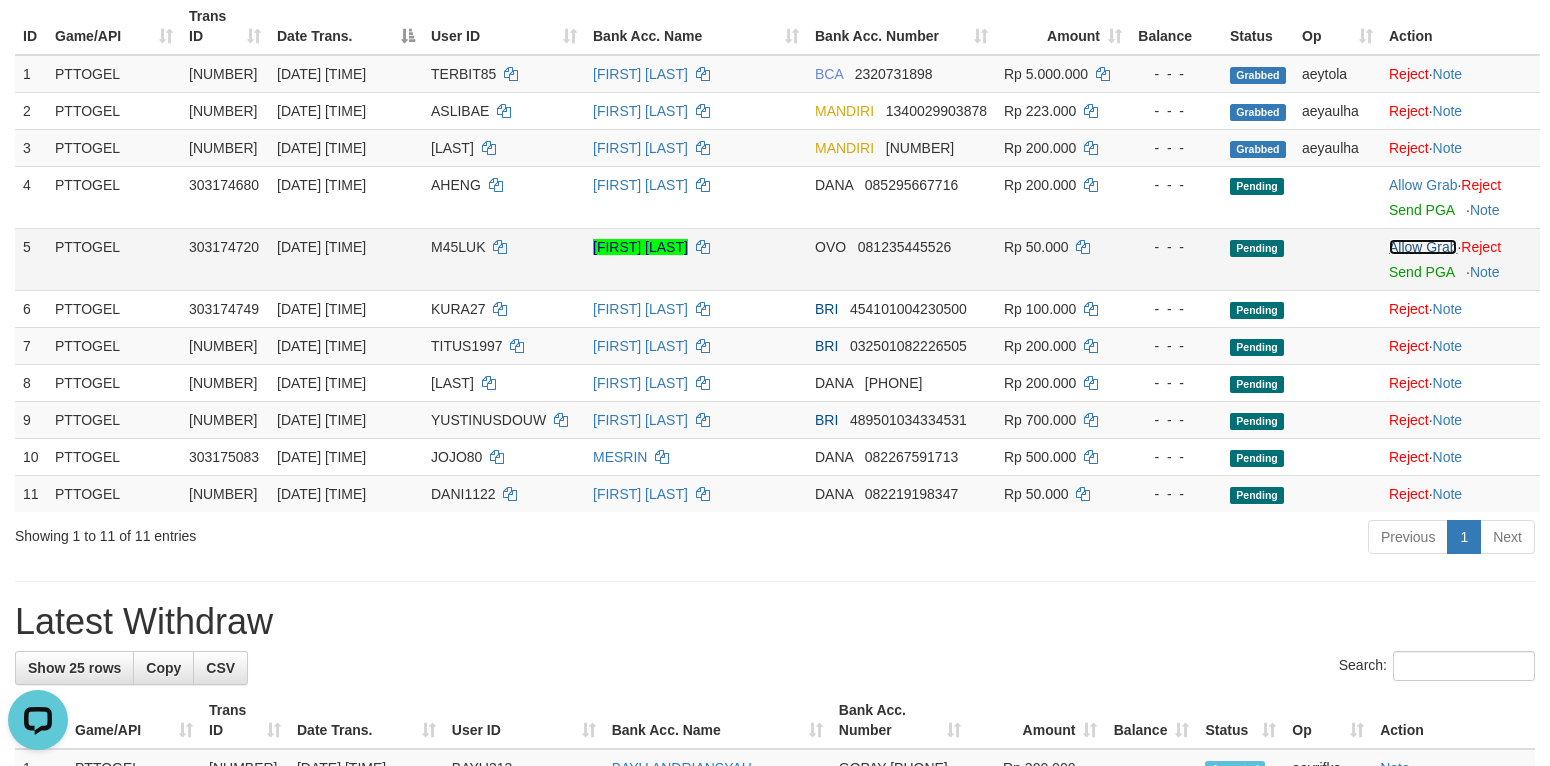 click on "Allow Grab" at bounding box center [1423, 247] 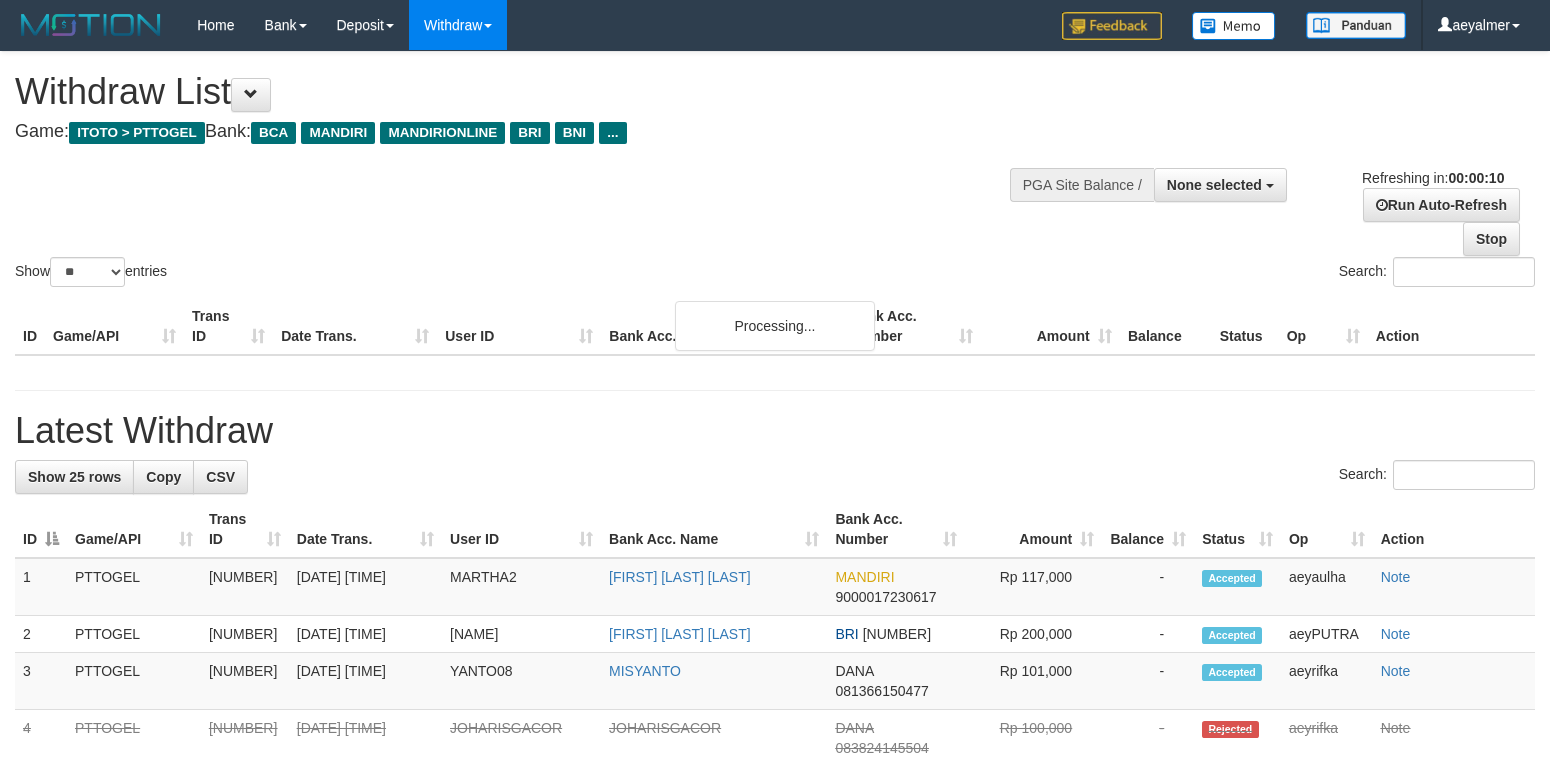 select 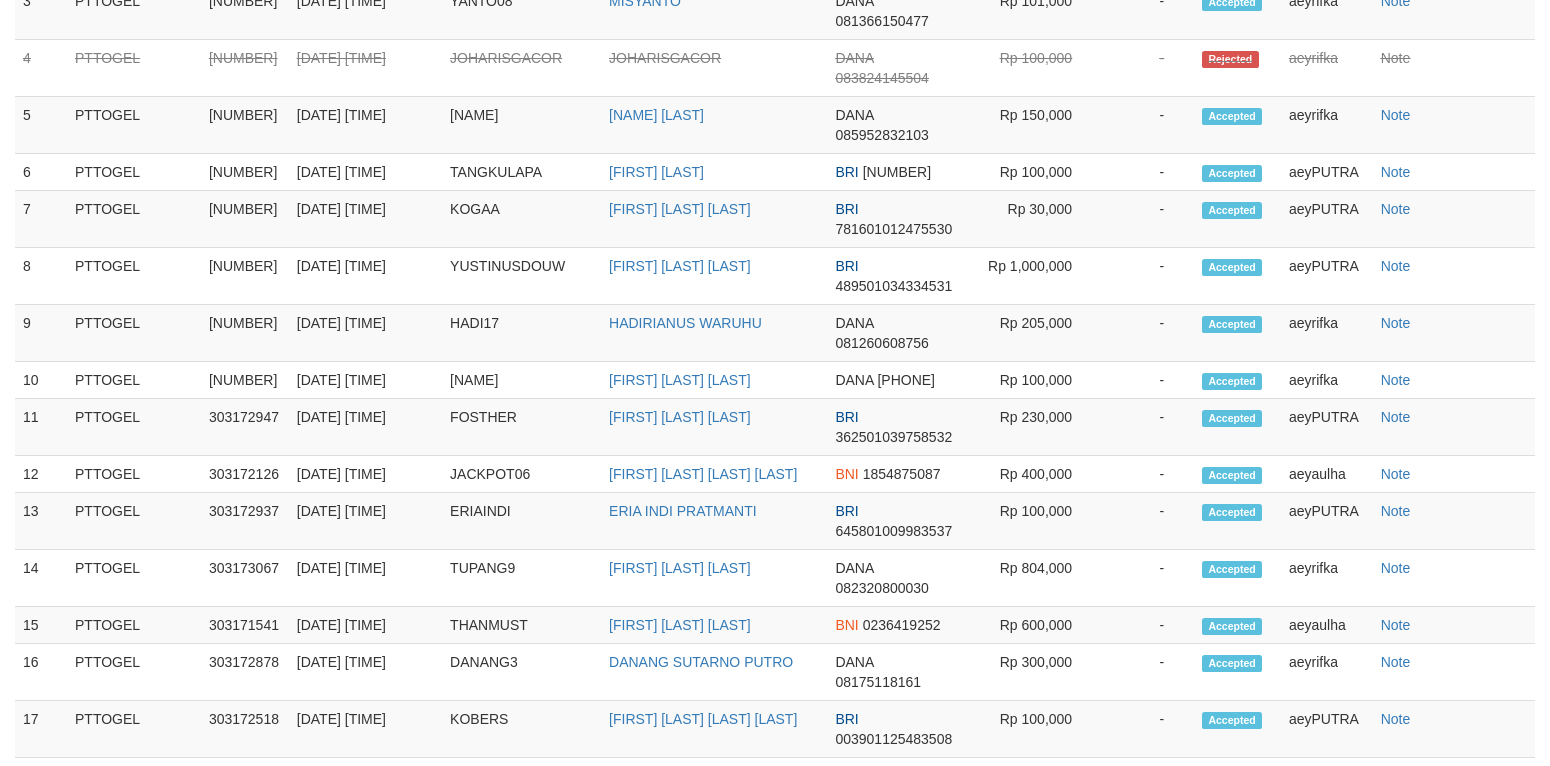 scroll, scrollTop: 1218, scrollLeft: 0, axis: vertical 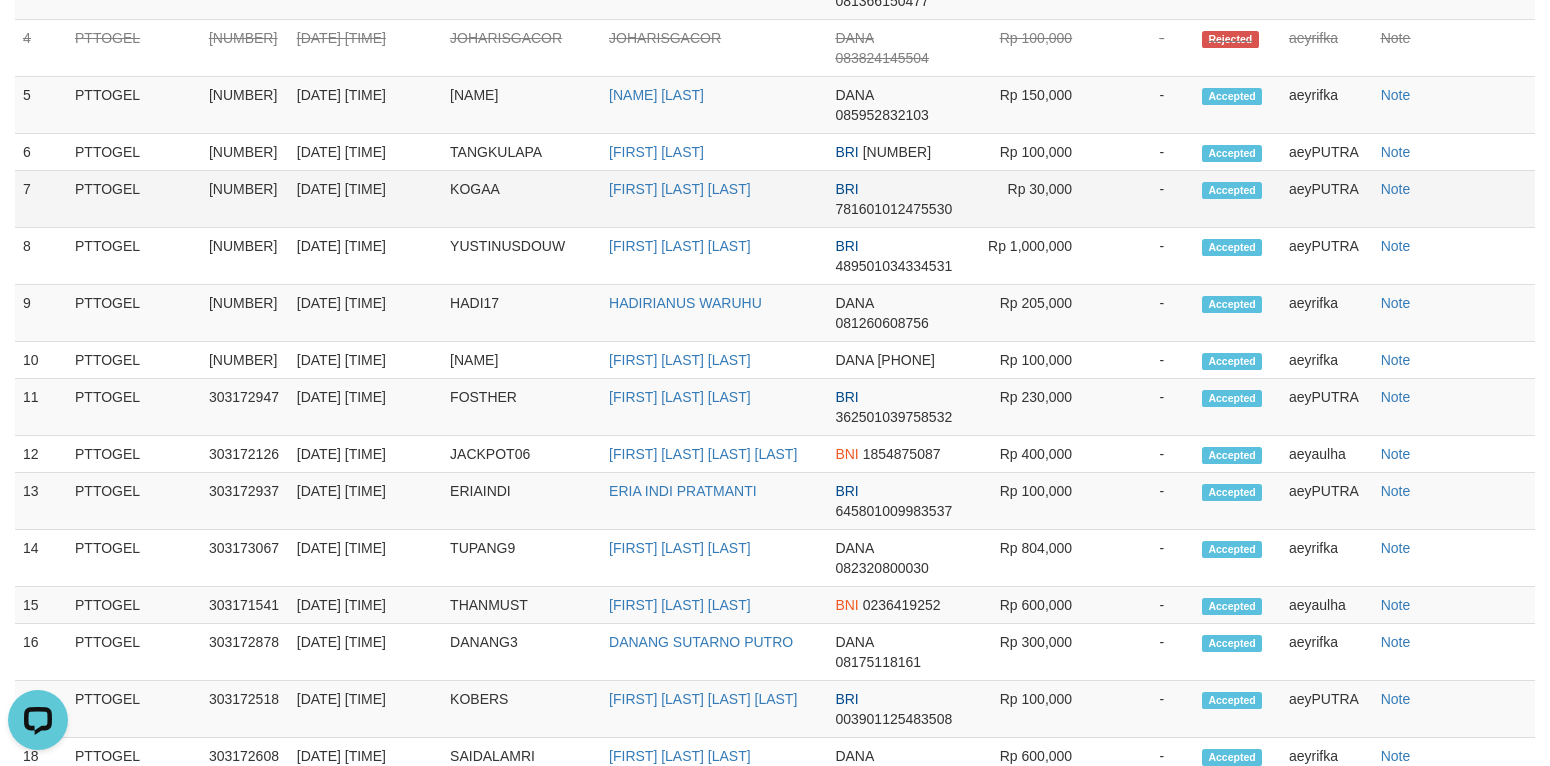click on "[FIRST] [LAST] [LAST]" at bounding box center (714, 199) 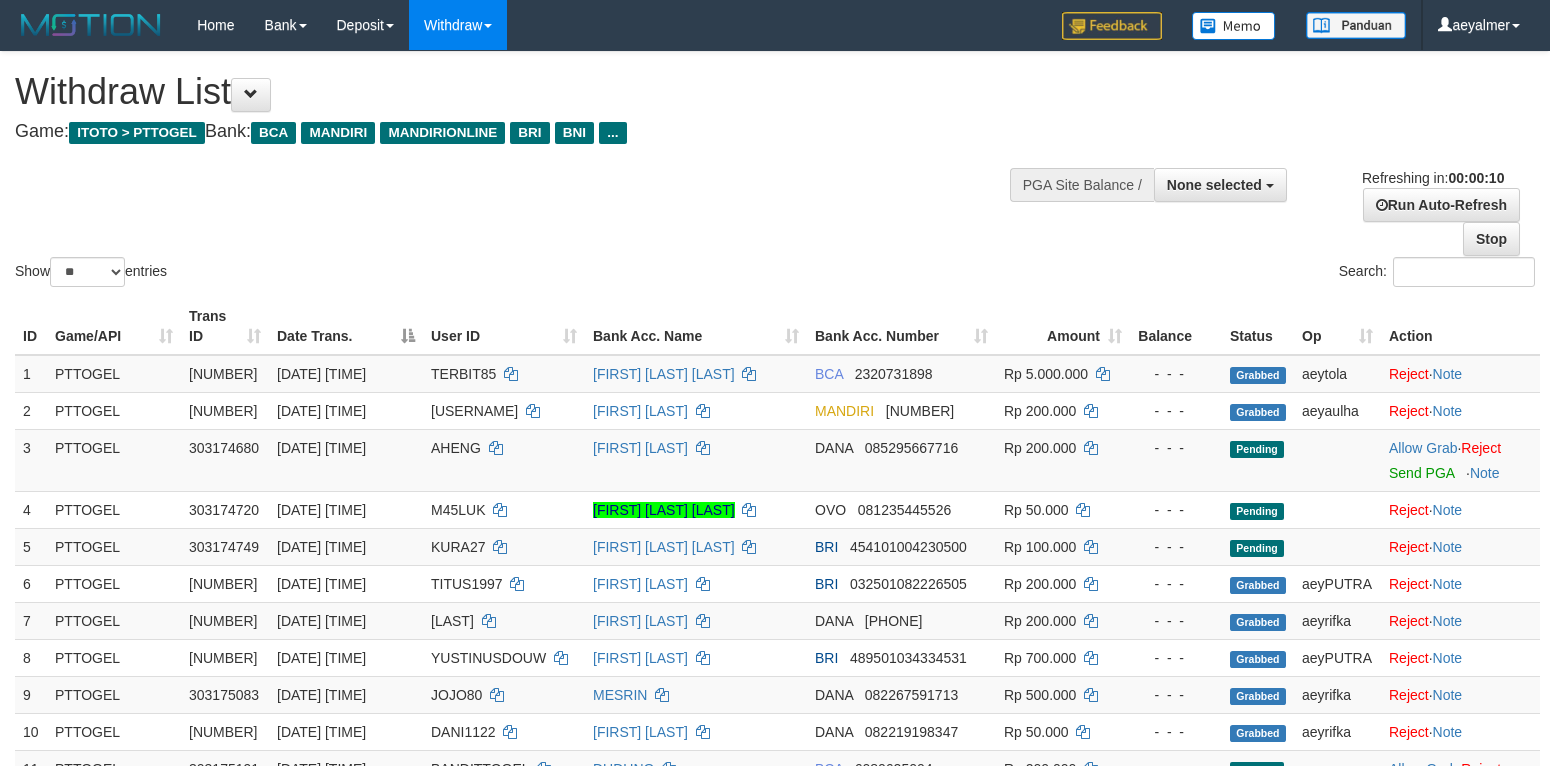 select 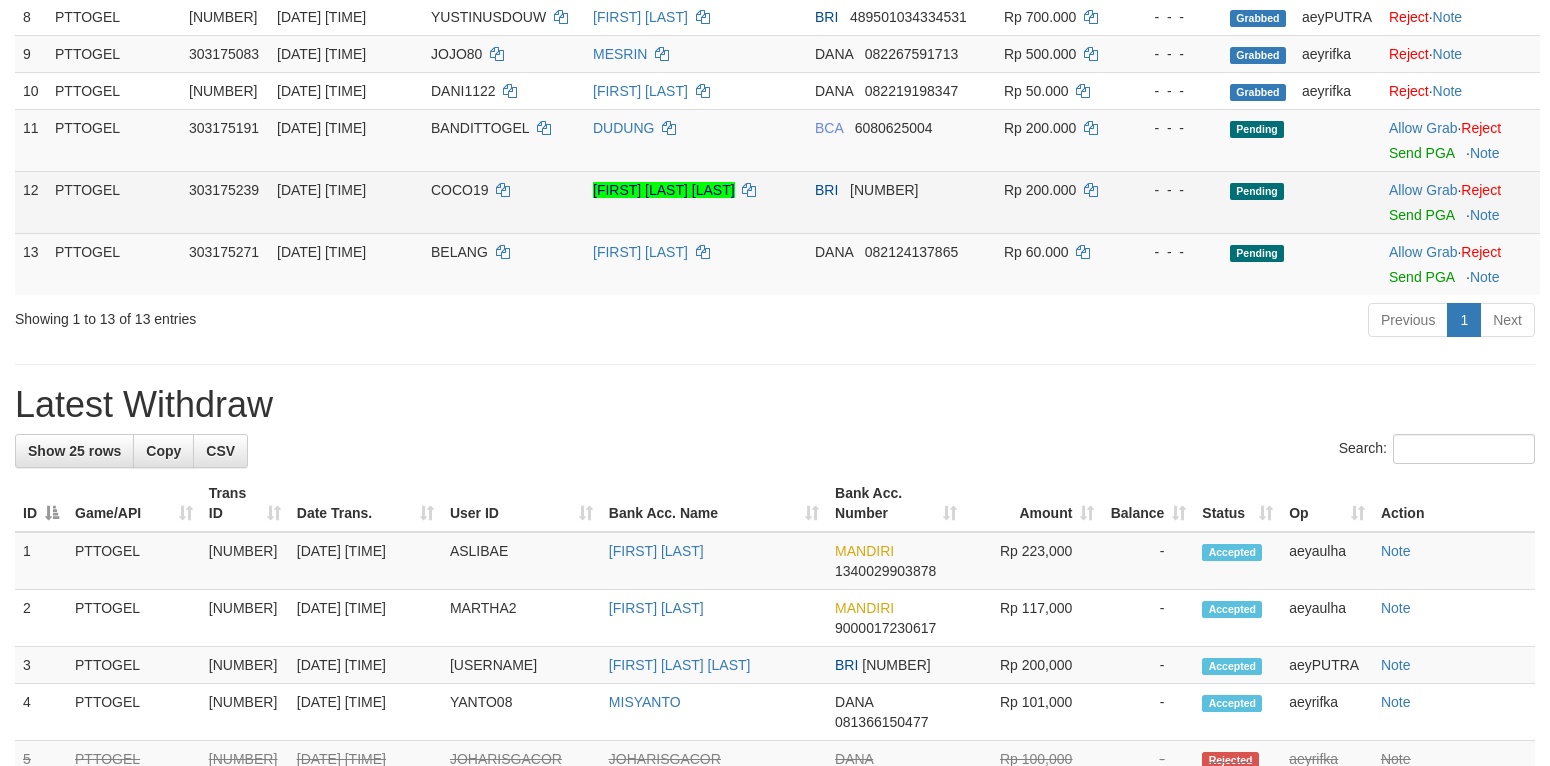 scroll, scrollTop: 593, scrollLeft: 0, axis: vertical 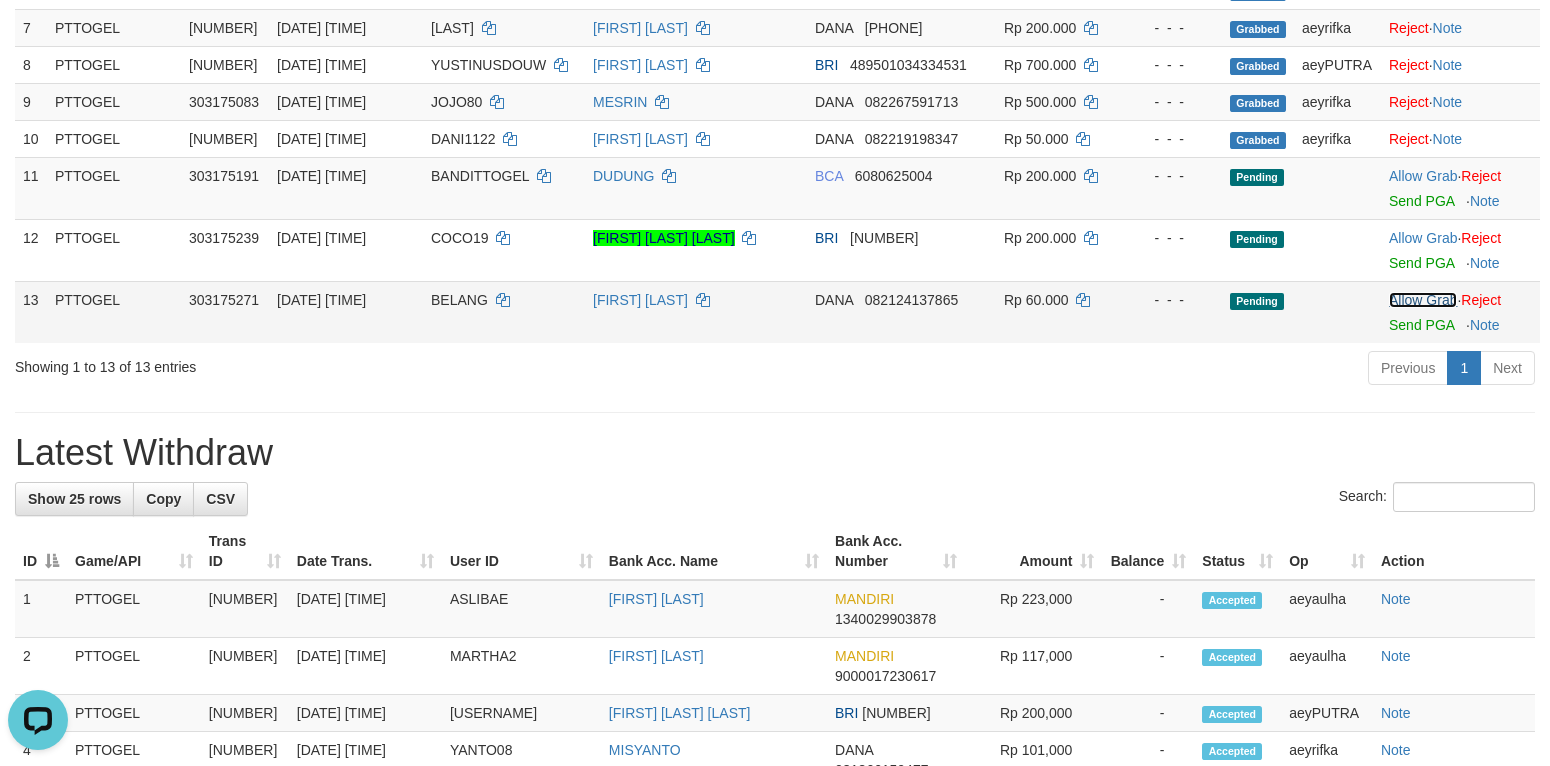 click on "Allow Grab" at bounding box center [1423, 300] 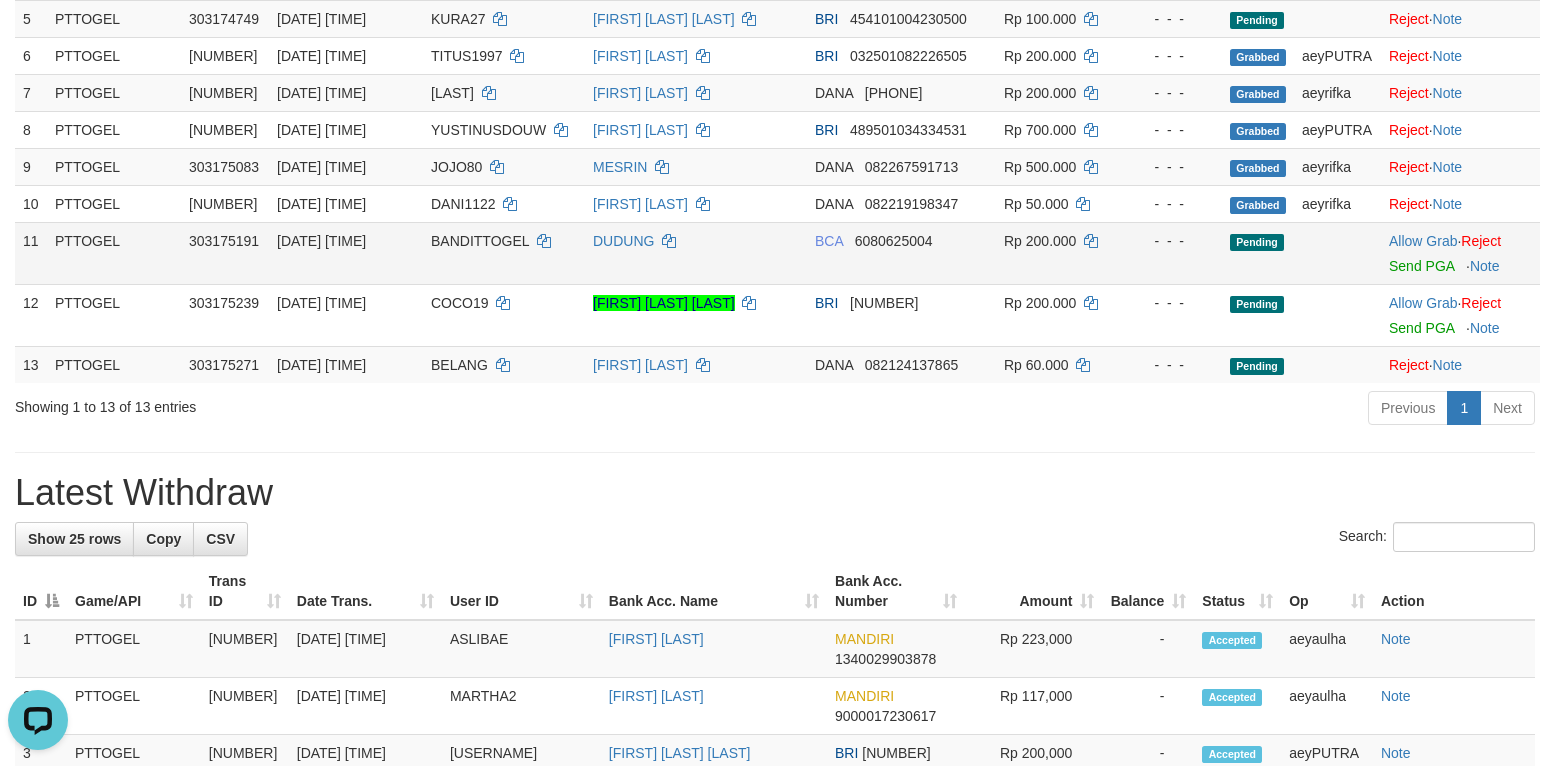 scroll, scrollTop: 493, scrollLeft: 0, axis: vertical 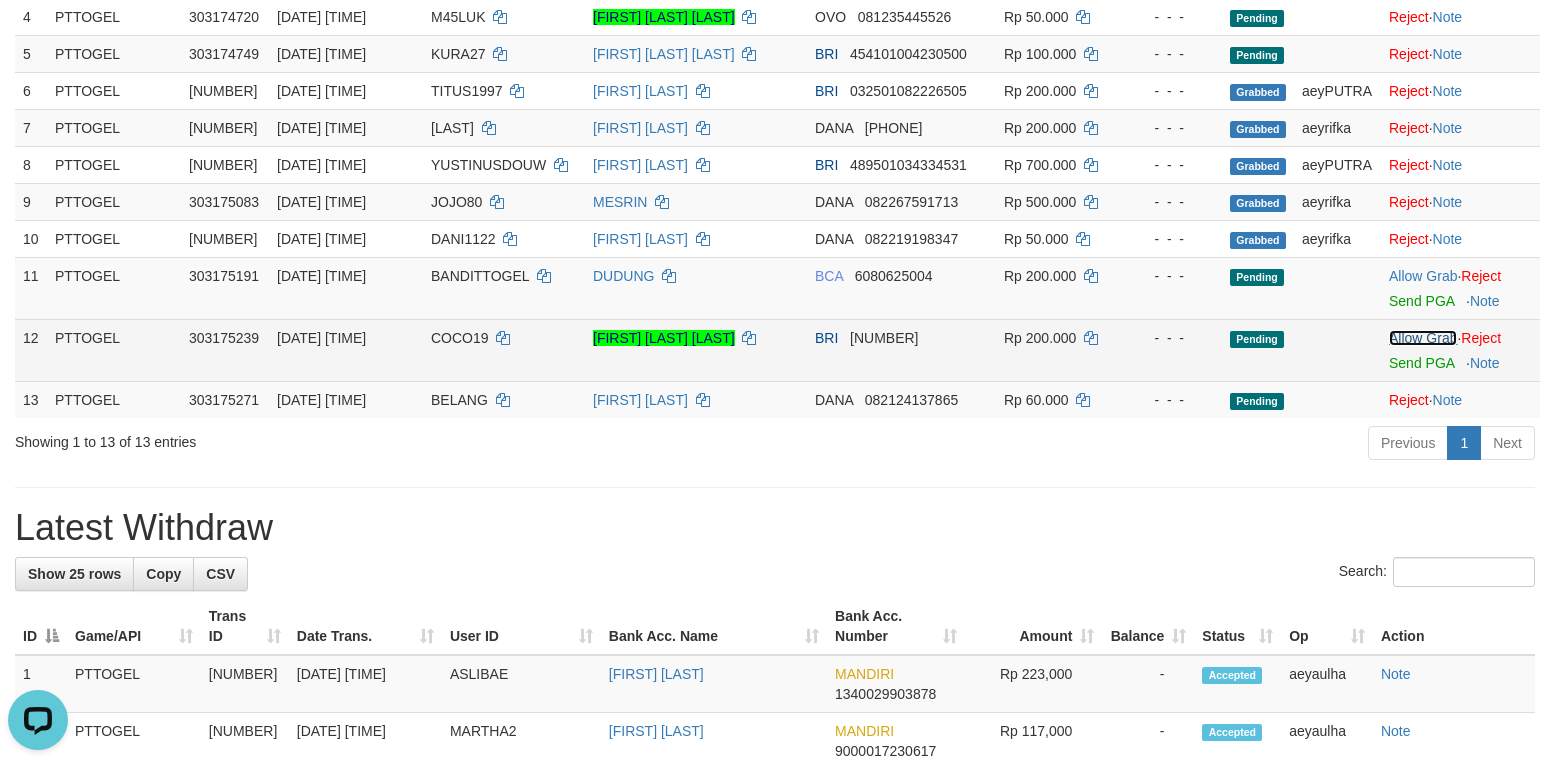 click on "Allow Grab" at bounding box center [1423, 338] 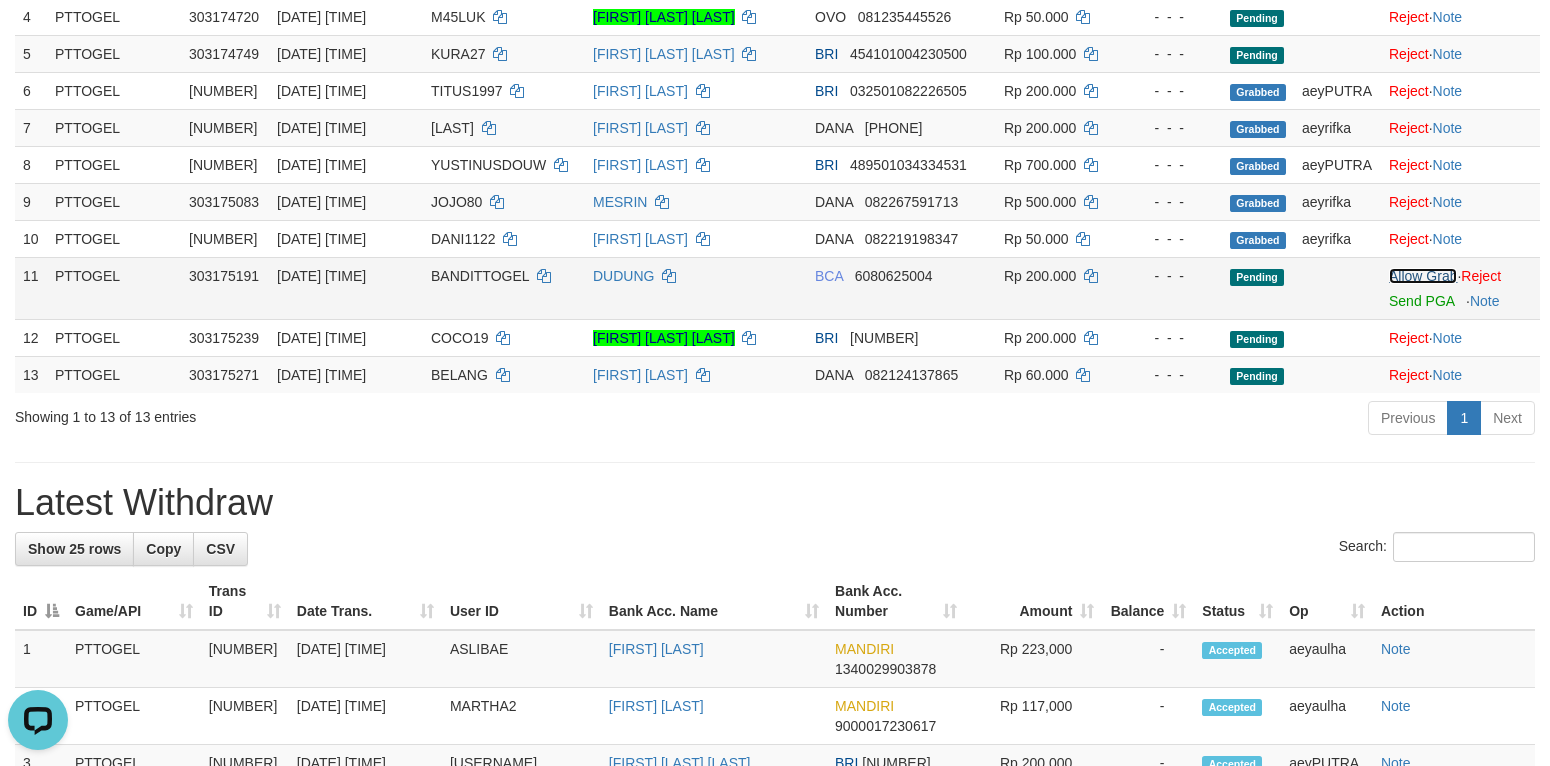 click on "Allow Grab" at bounding box center [1423, 276] 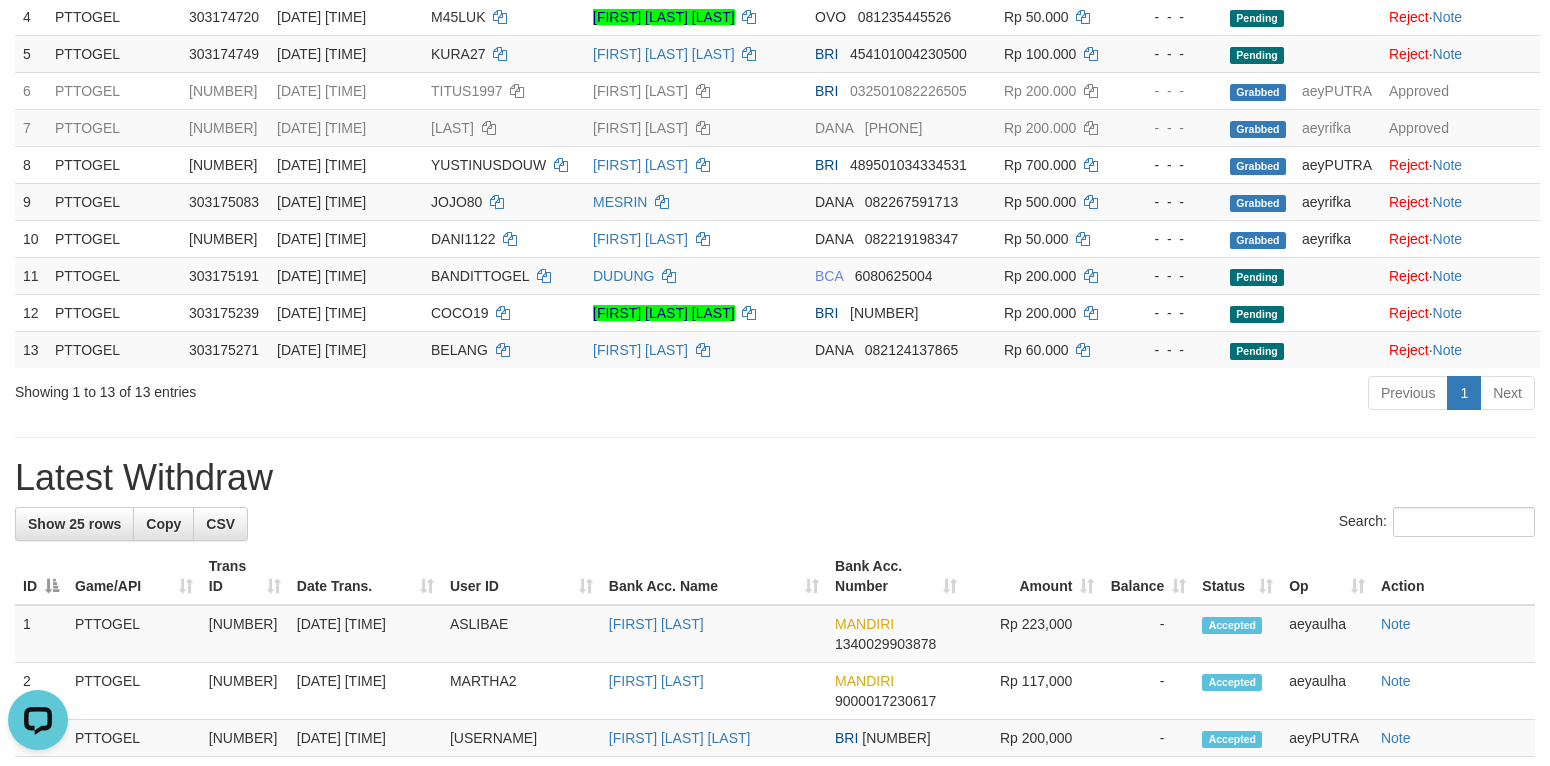 drag, startPoint x: 1099, startPoint y: 487, endPoint x: 1087, endPoint y: 480, distance: 13.892444 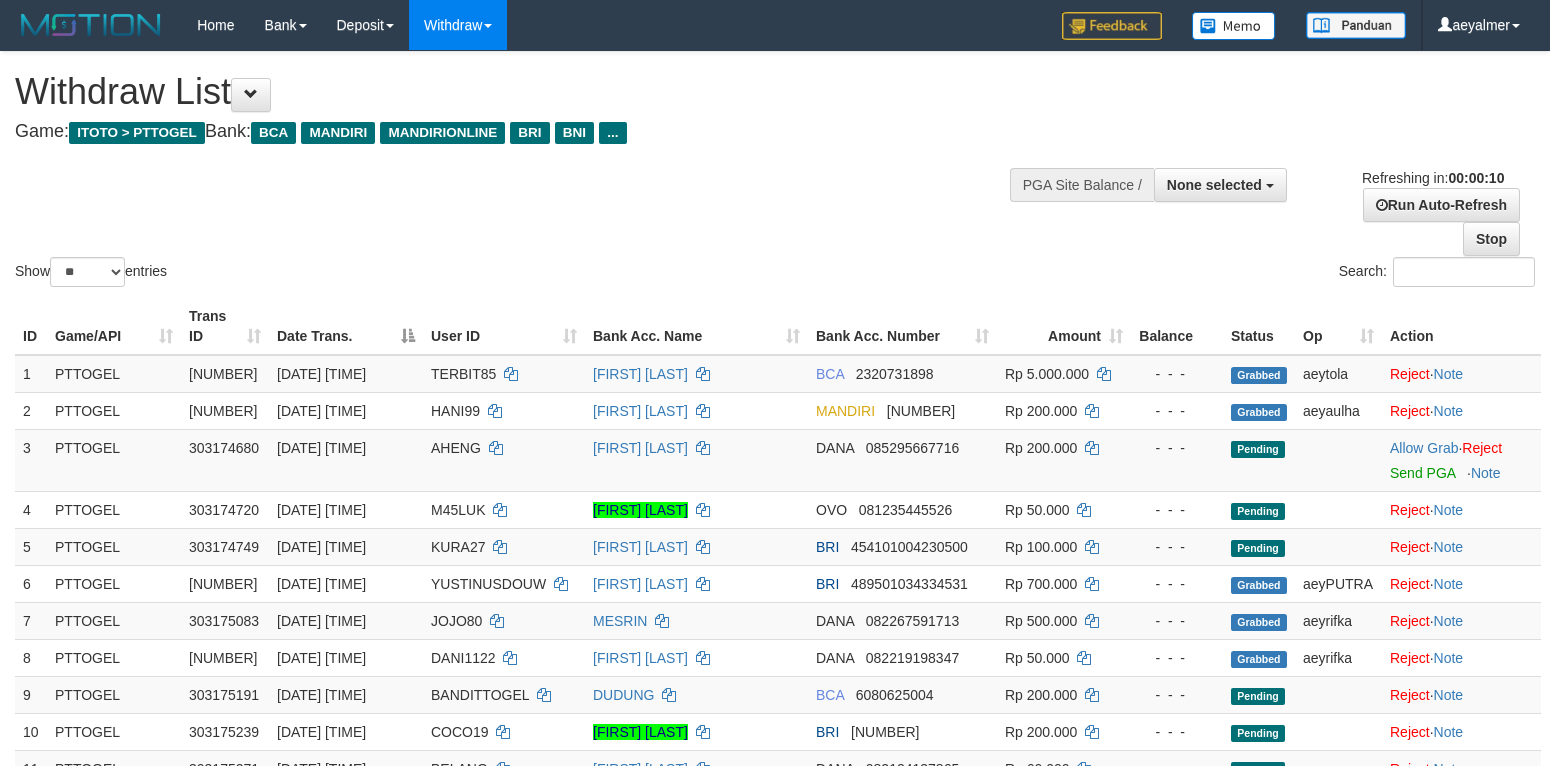 select 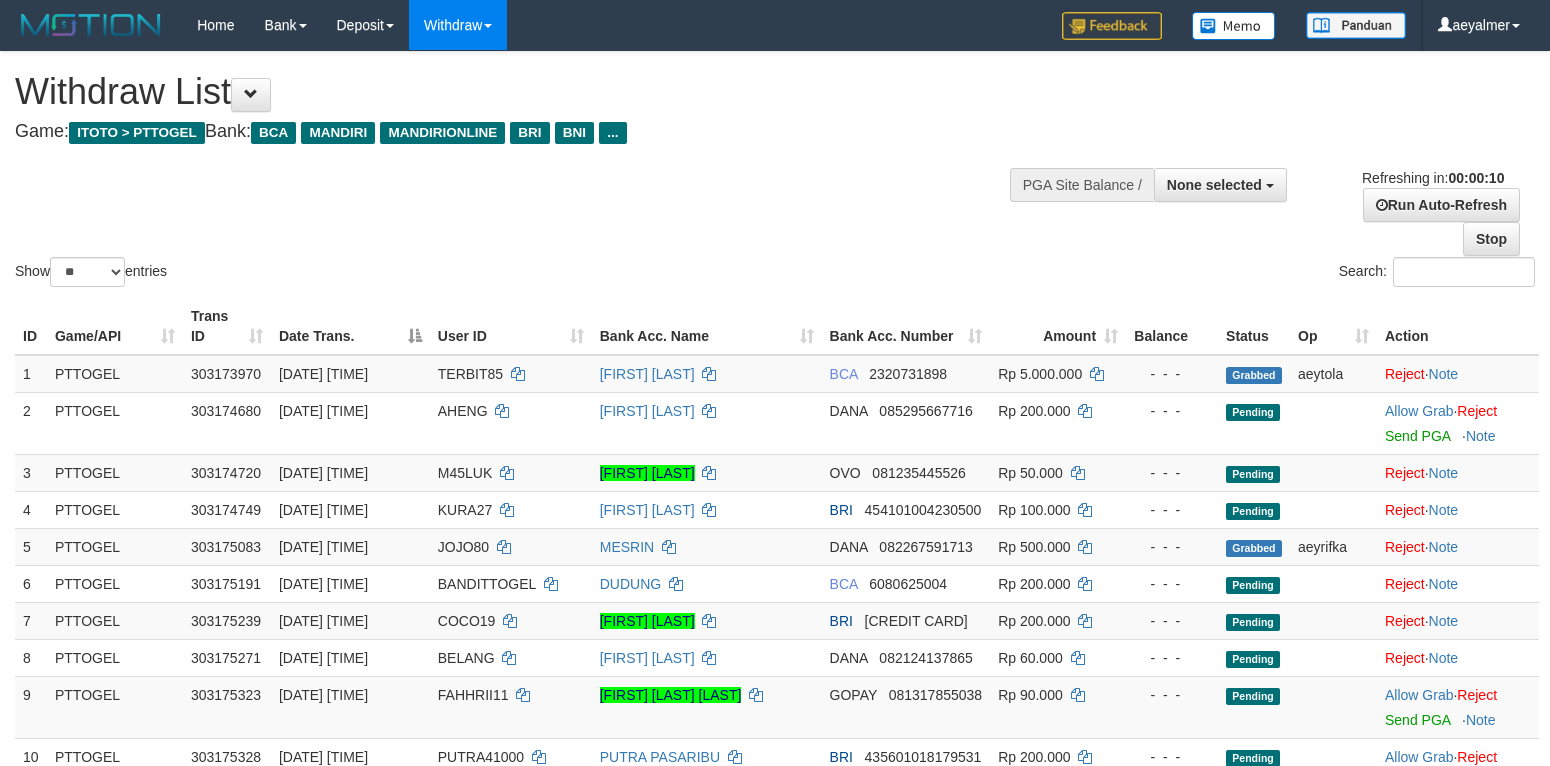select 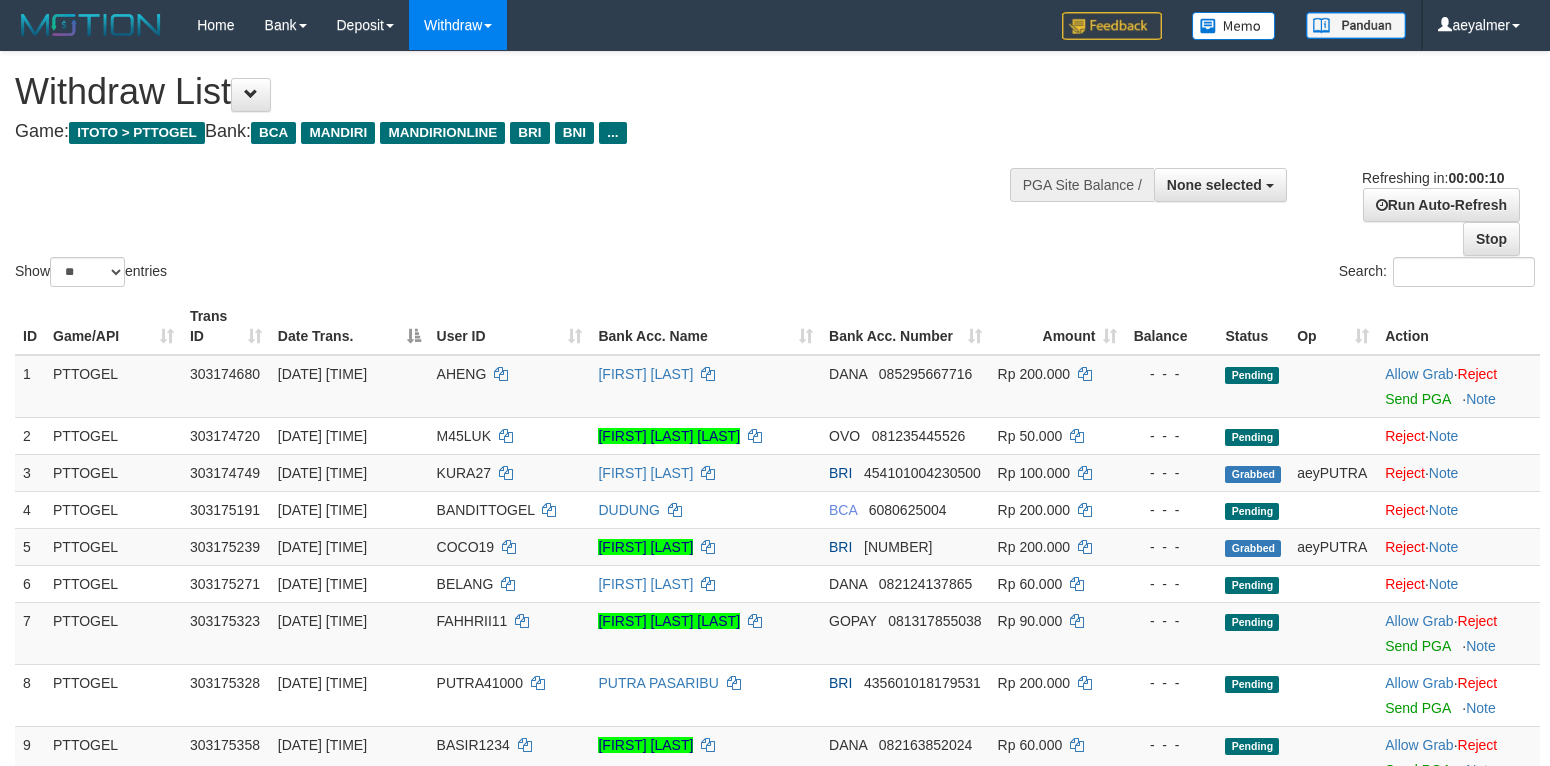 select 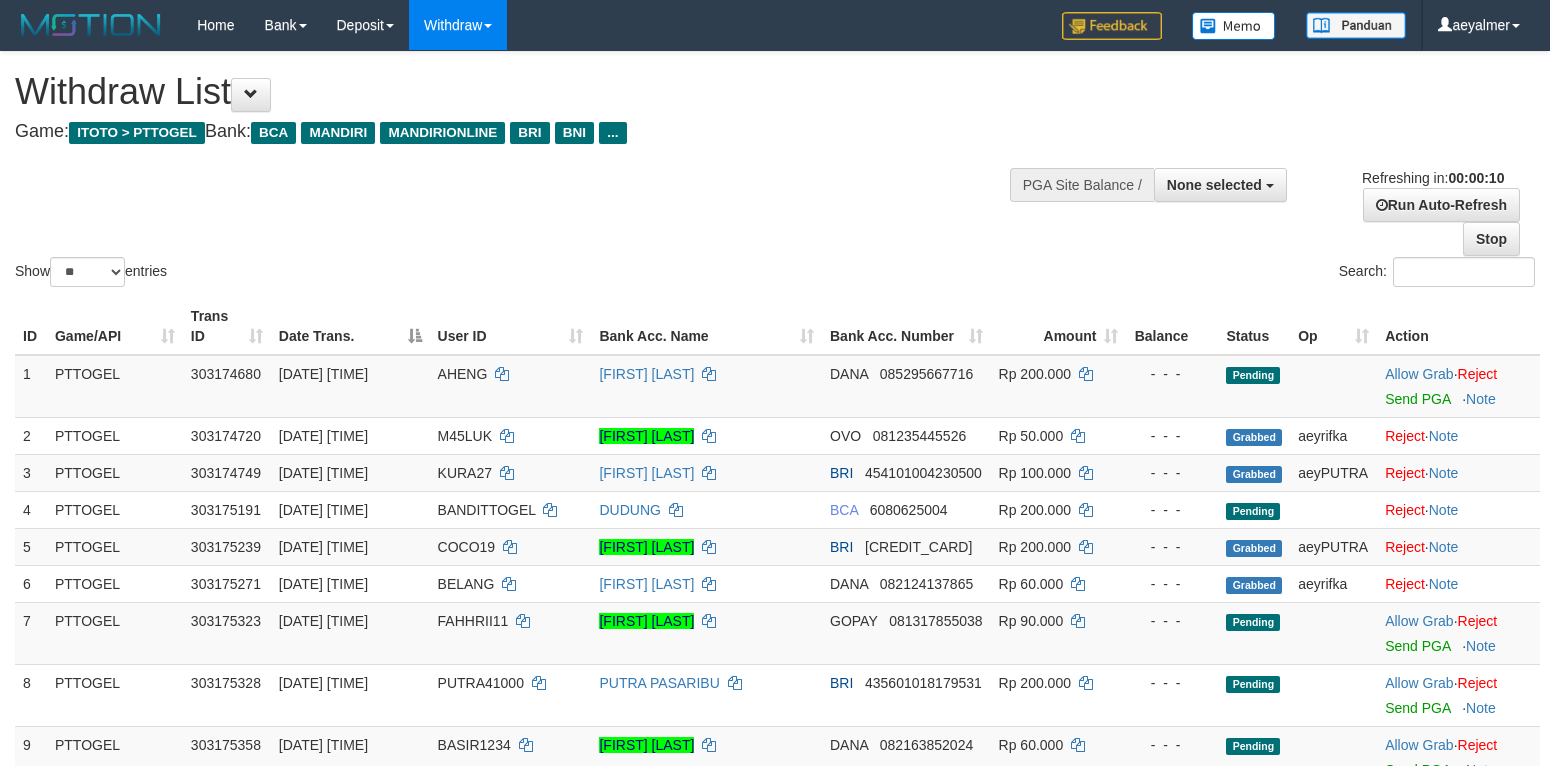 select 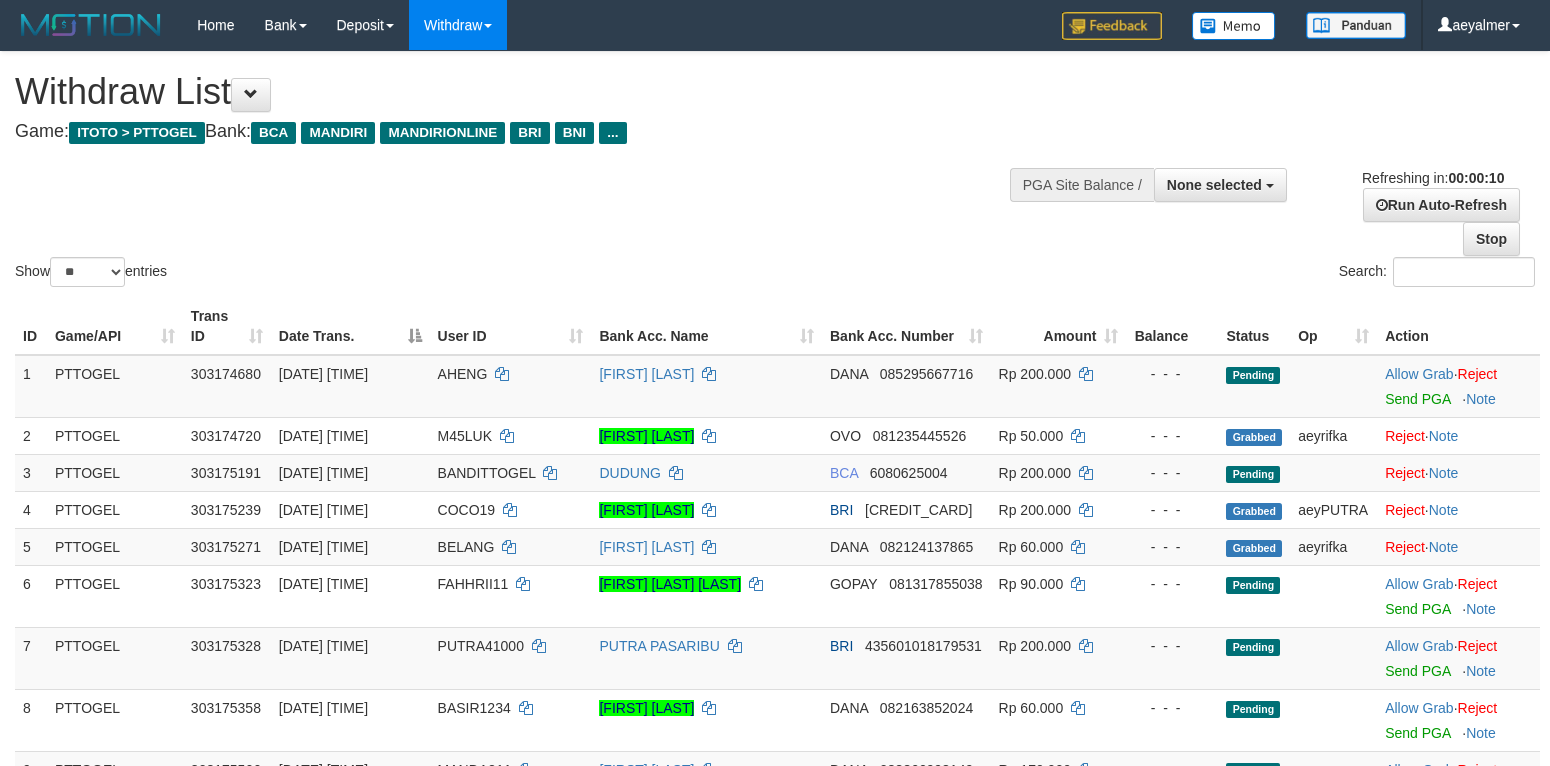 select 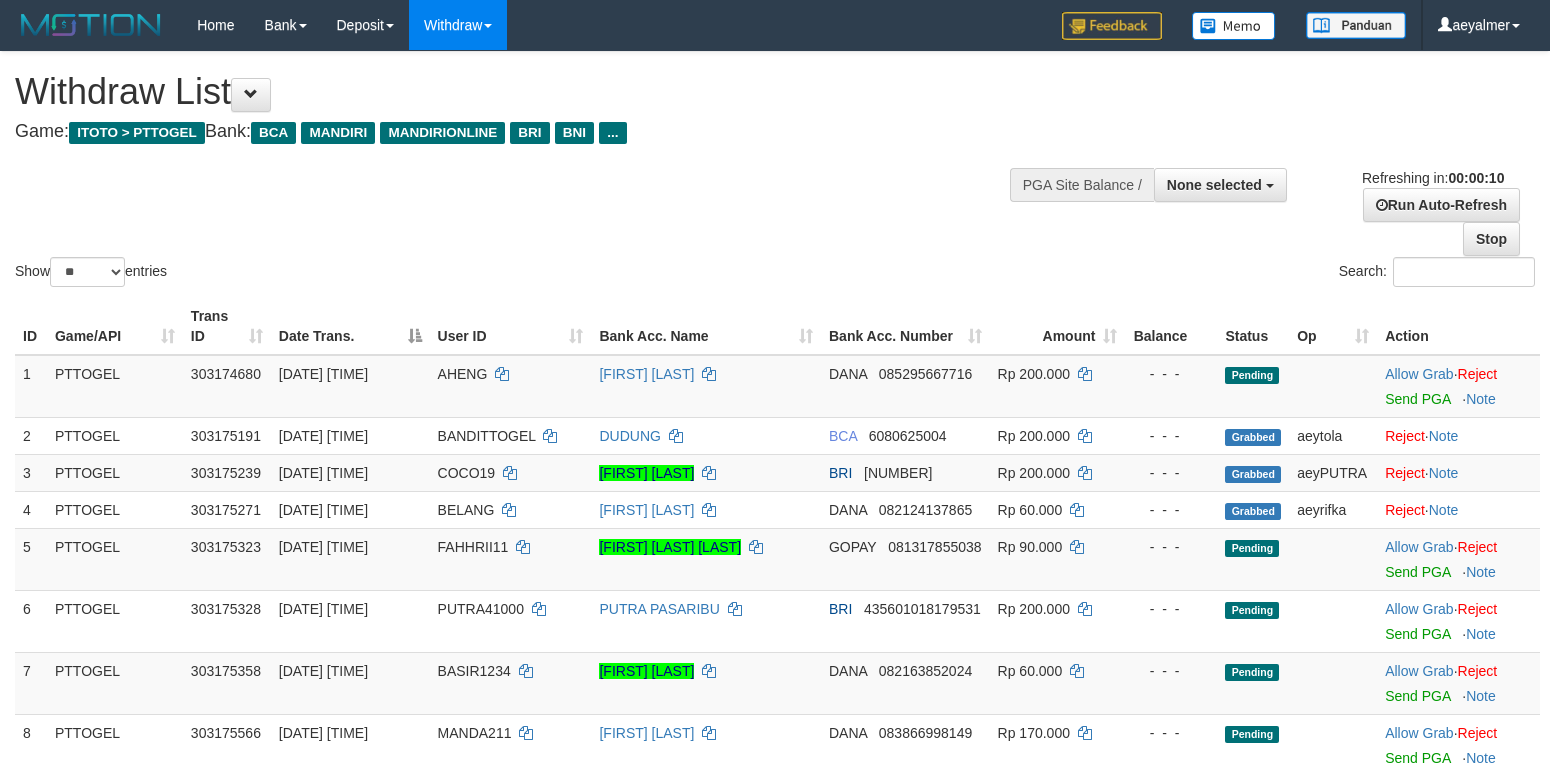 select 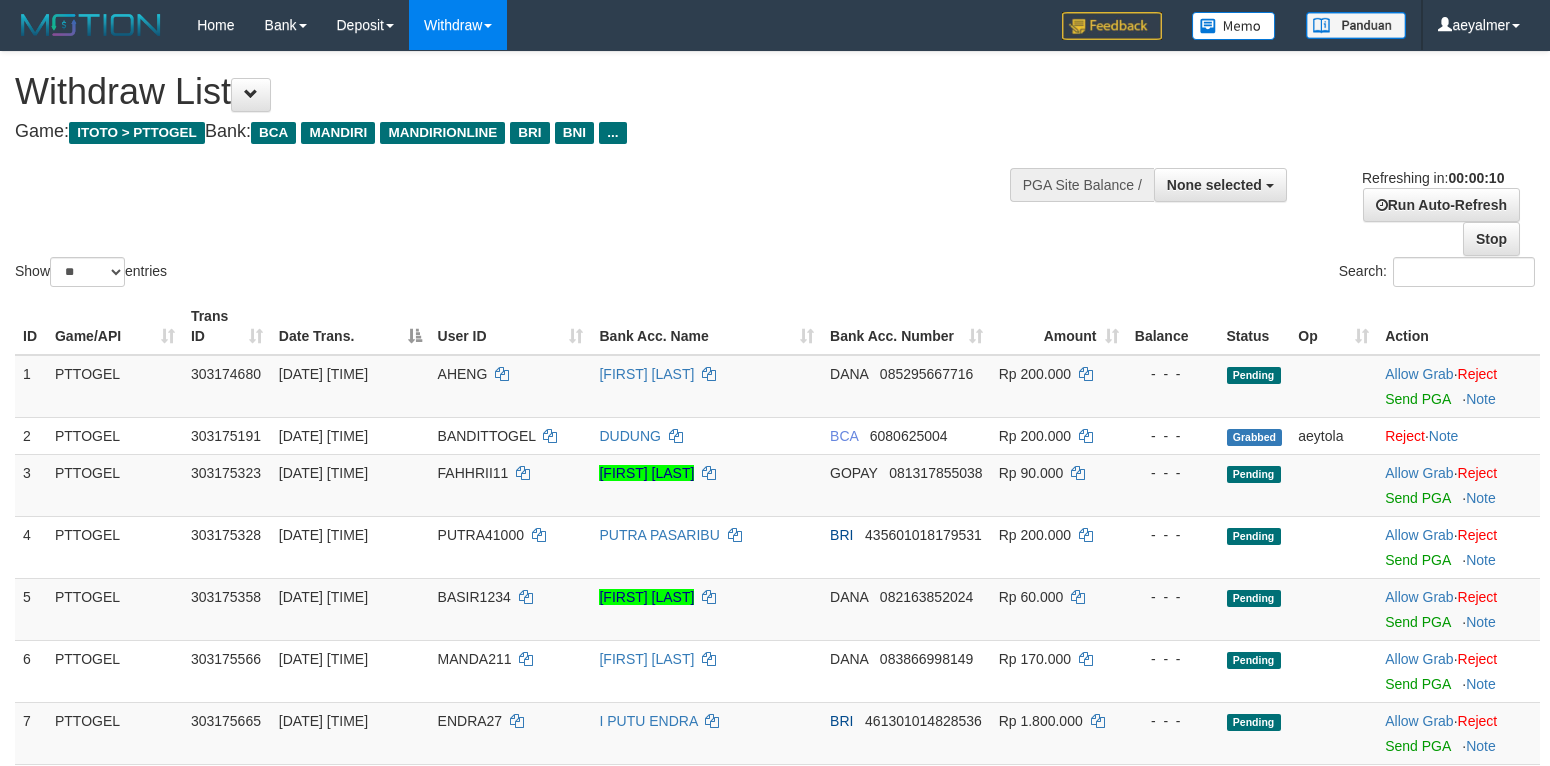 select 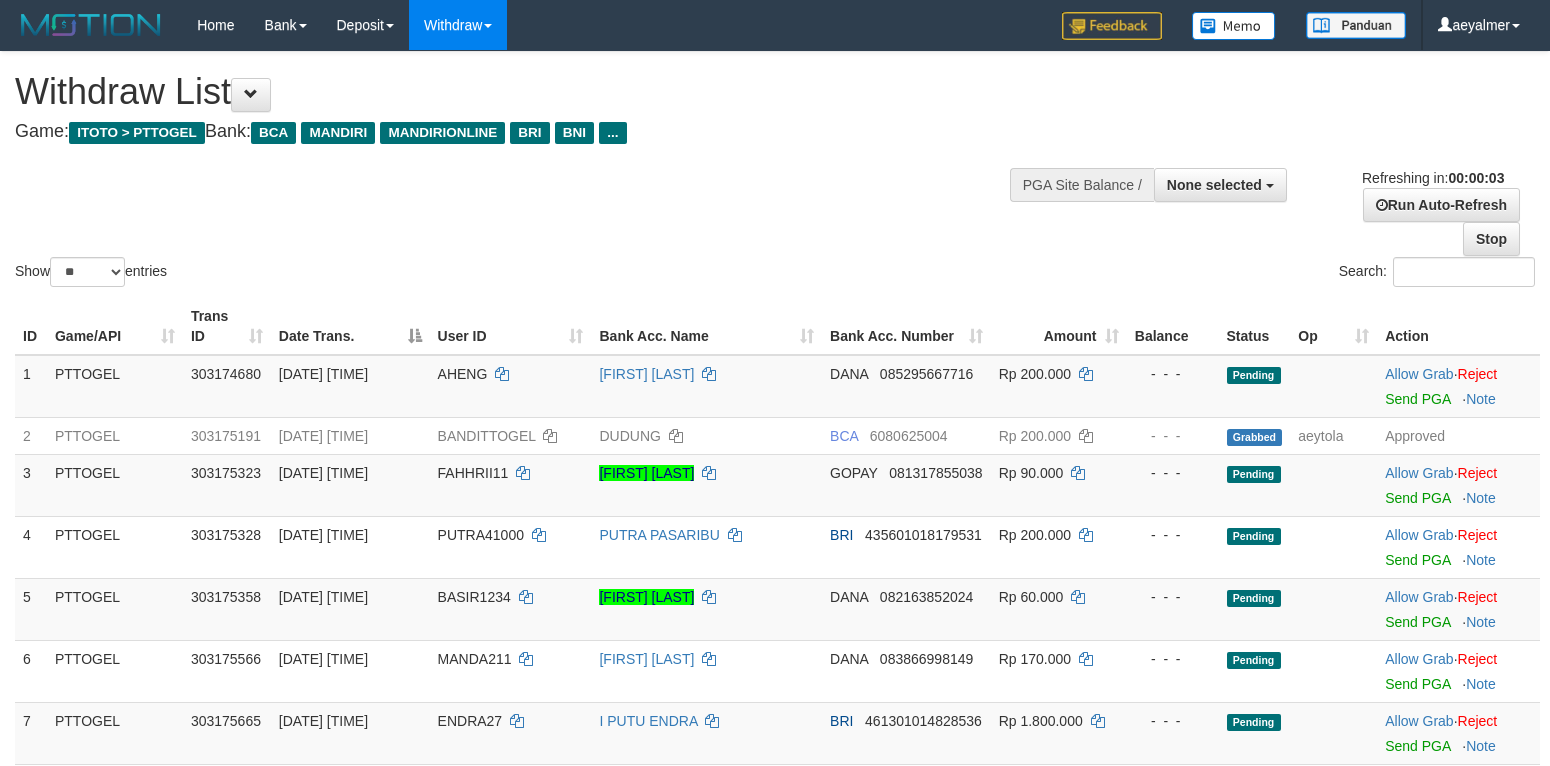 scroll, scrollTop: 0, scrollLeft: 0, axis: both 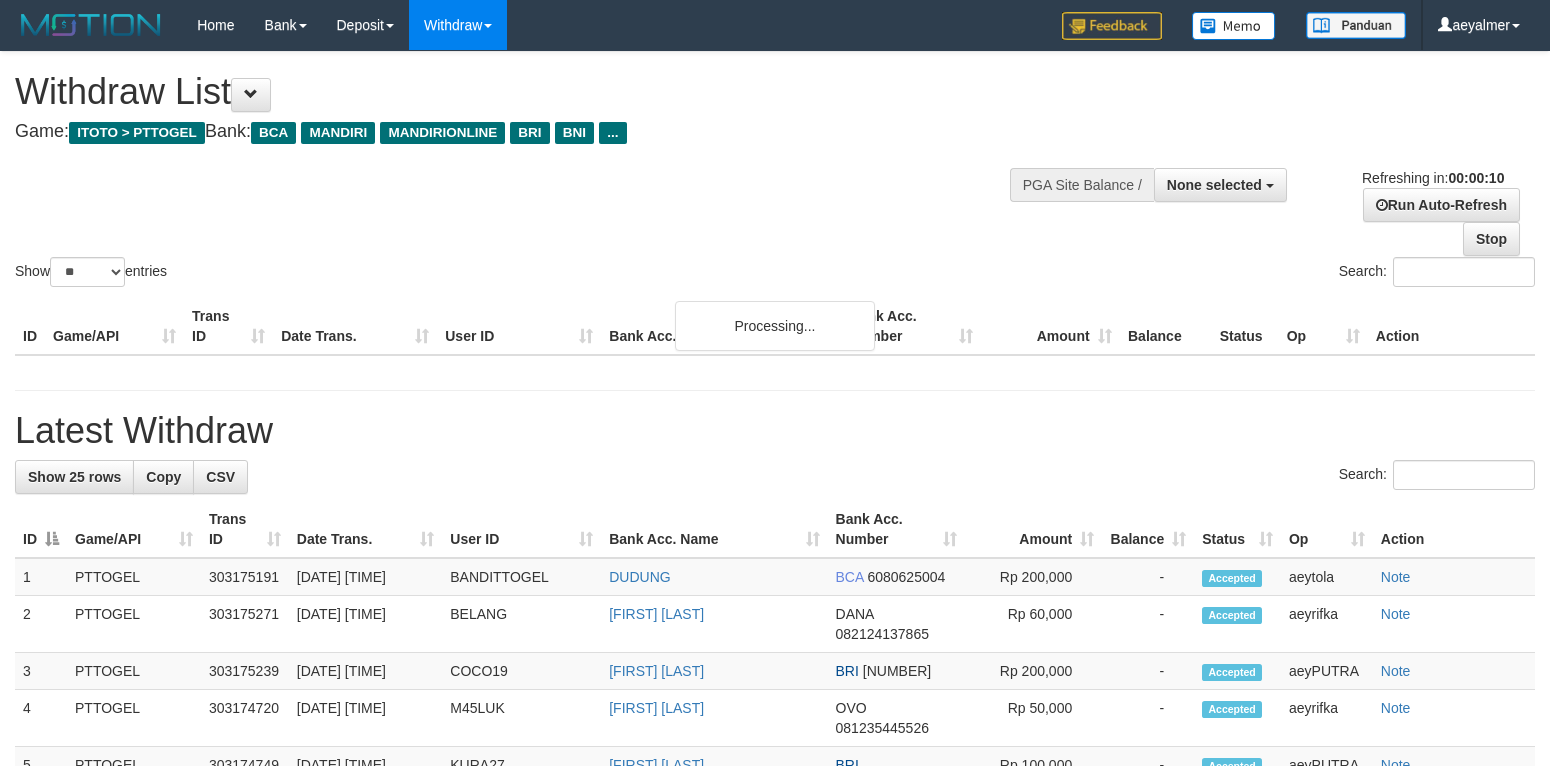 select 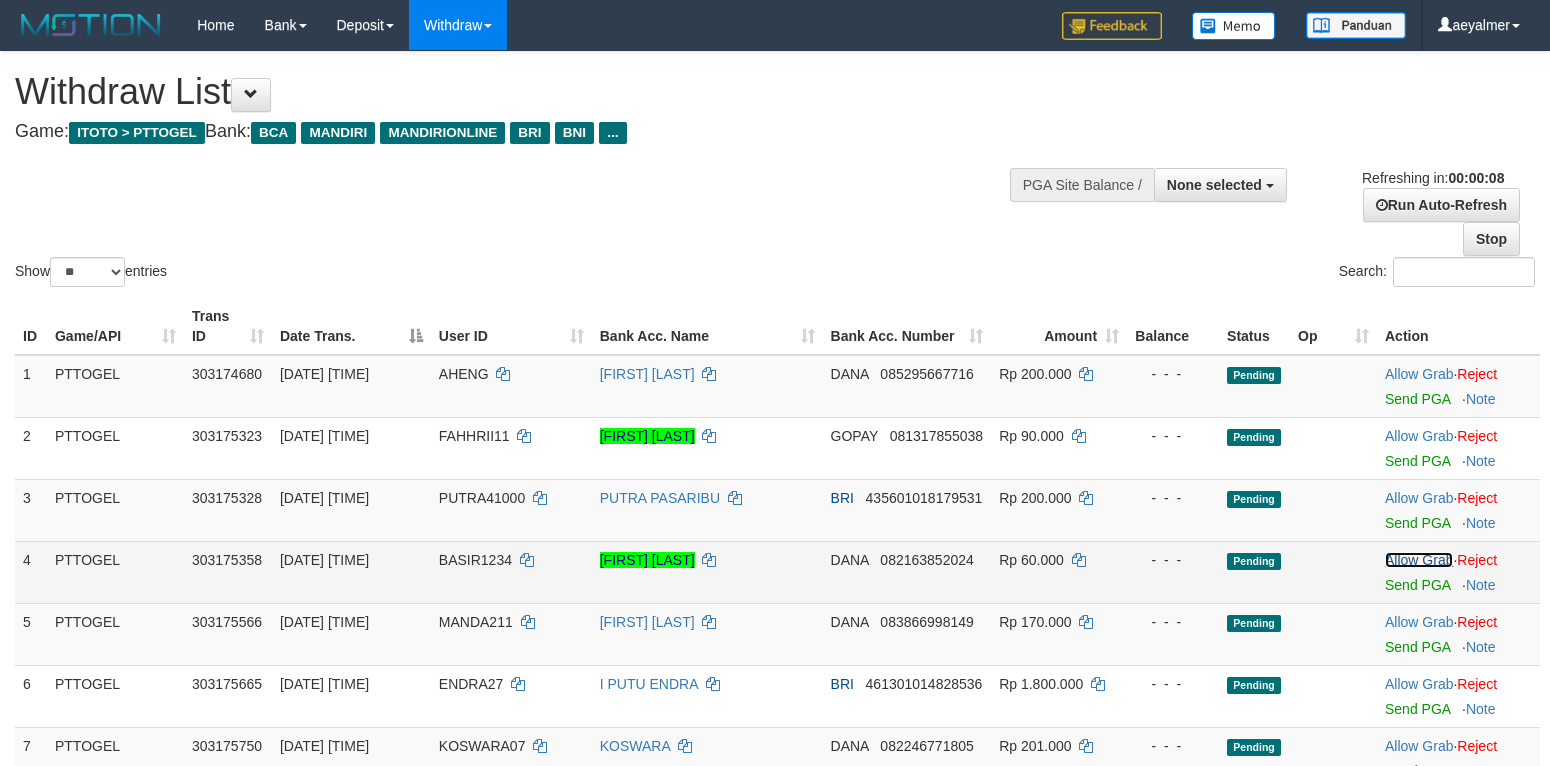 click on "Allow Grab" at bounding box center (1419, 560) 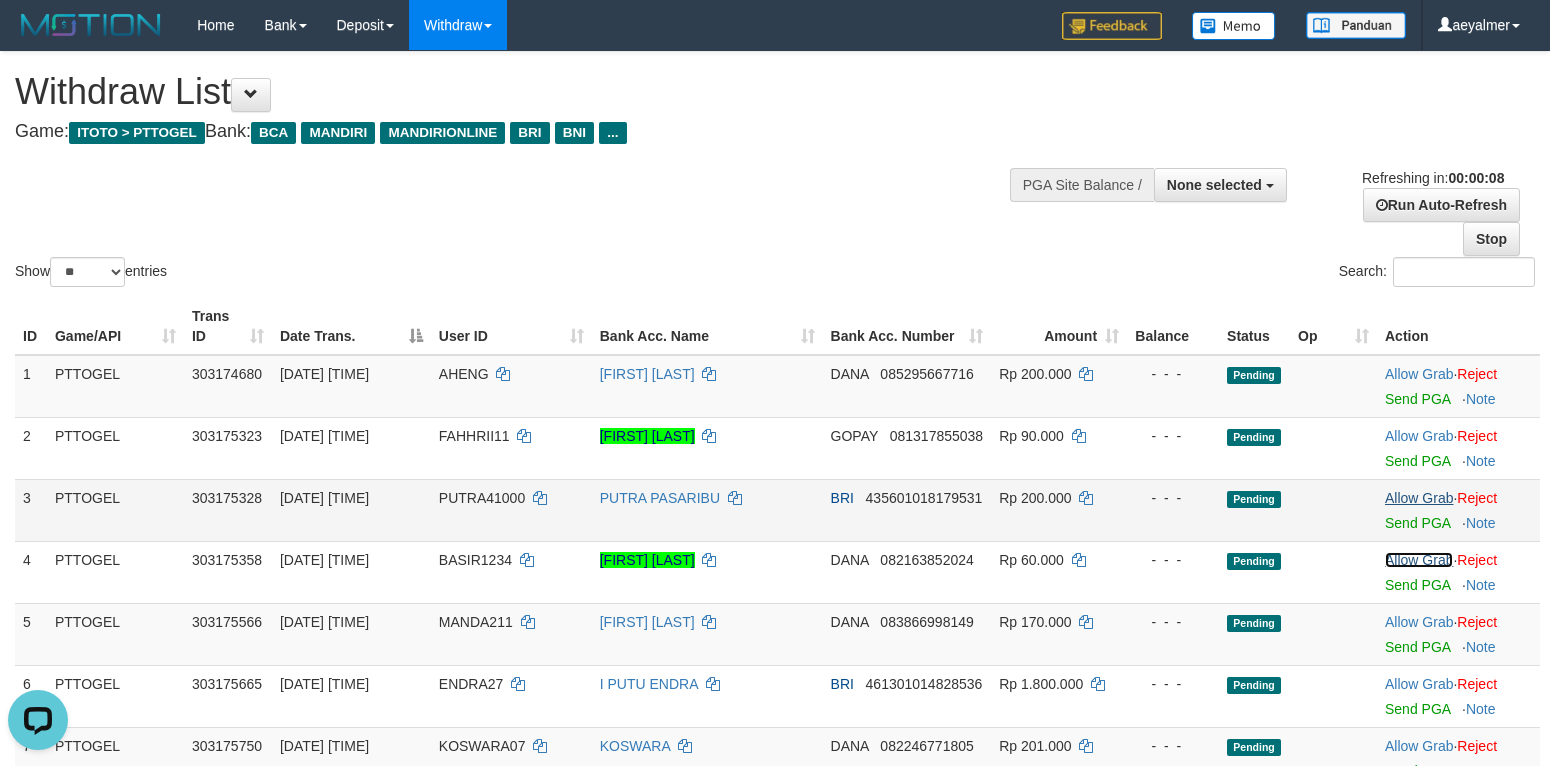 scroll, scrollTop: 0, scrollLeft: 0, axis: both 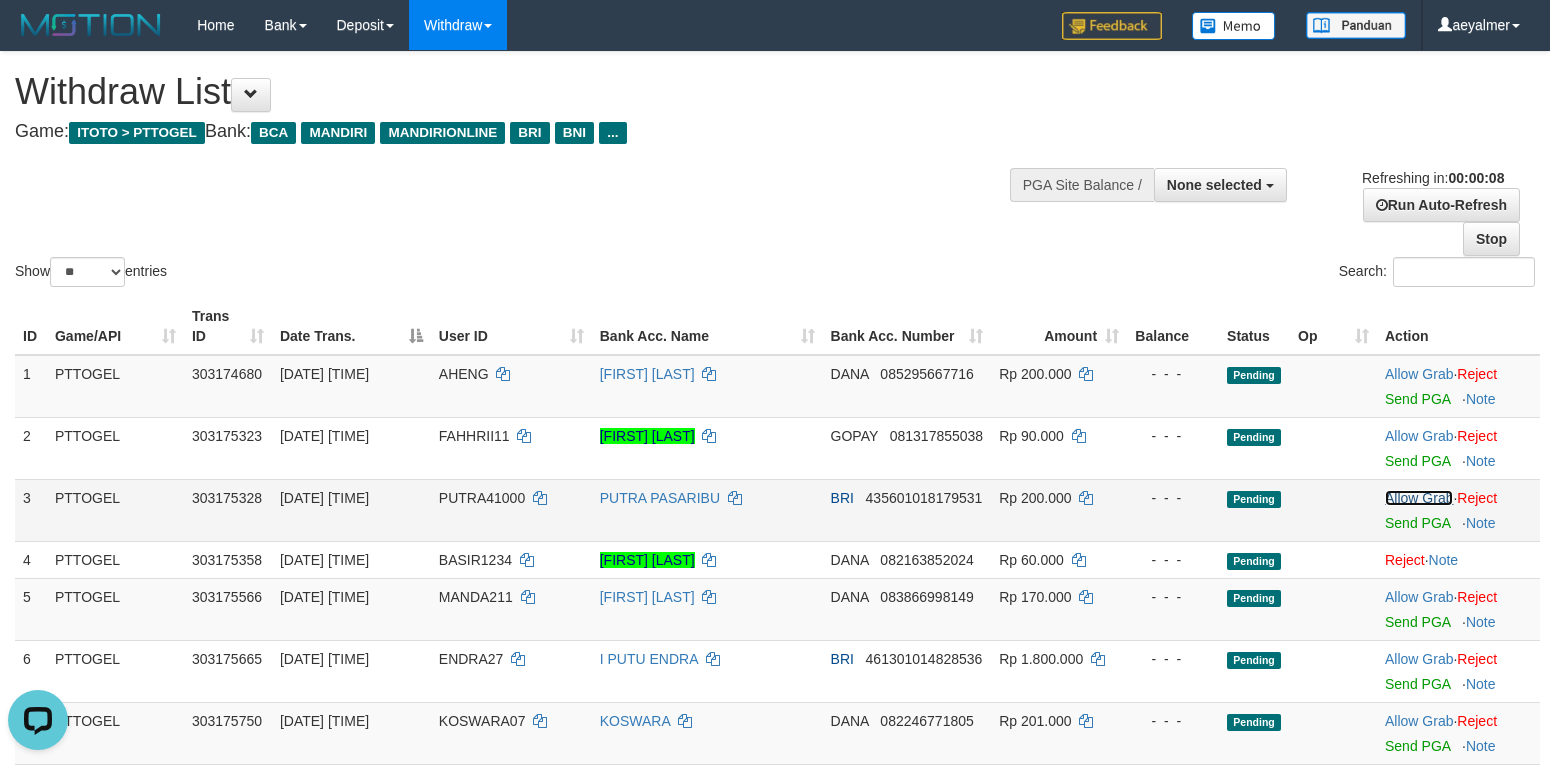 click on "Allow Grab" at bounding box center (1419, 498) 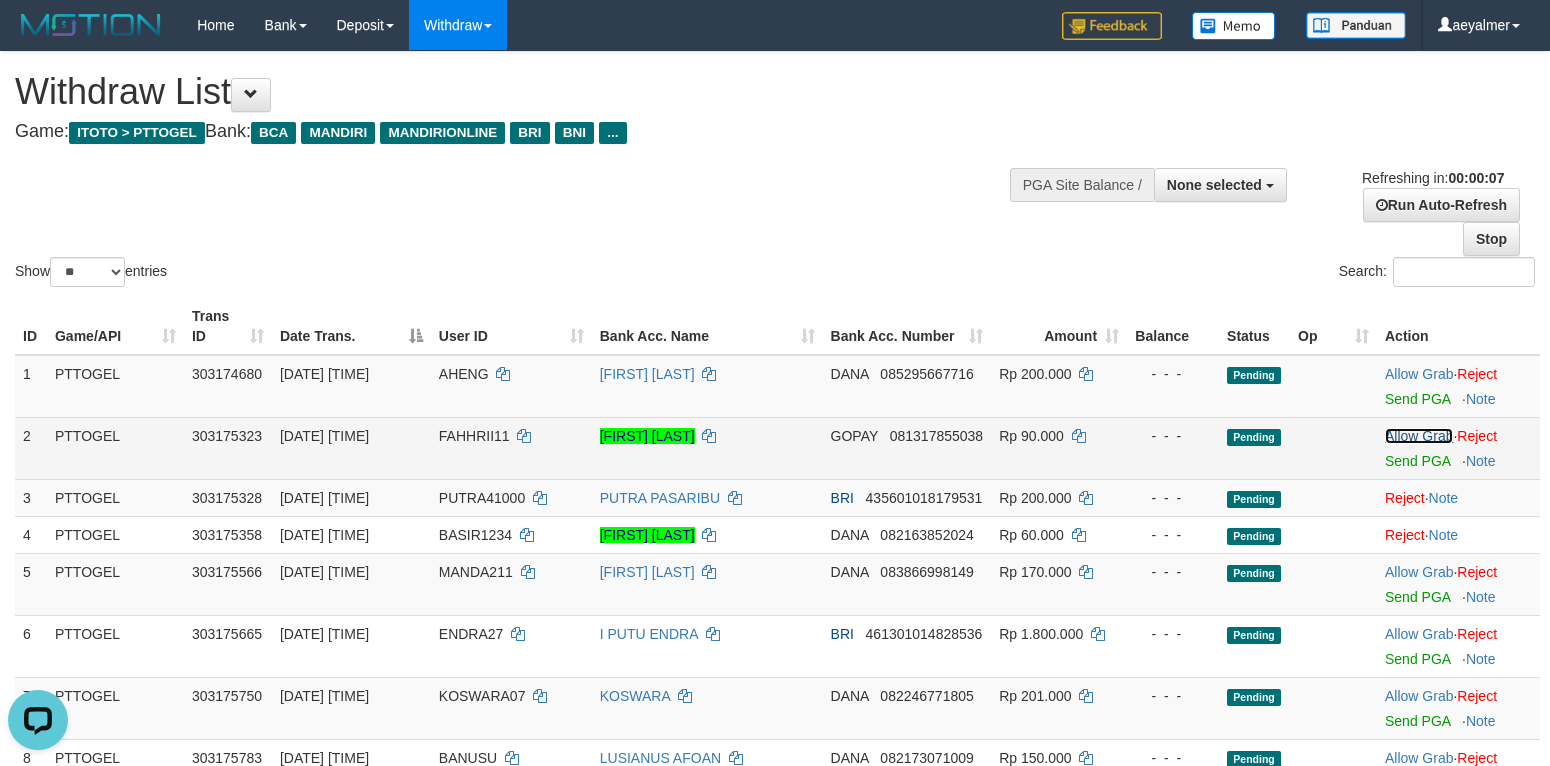click on "Allow Grab" at bounding box center [1419, 436] 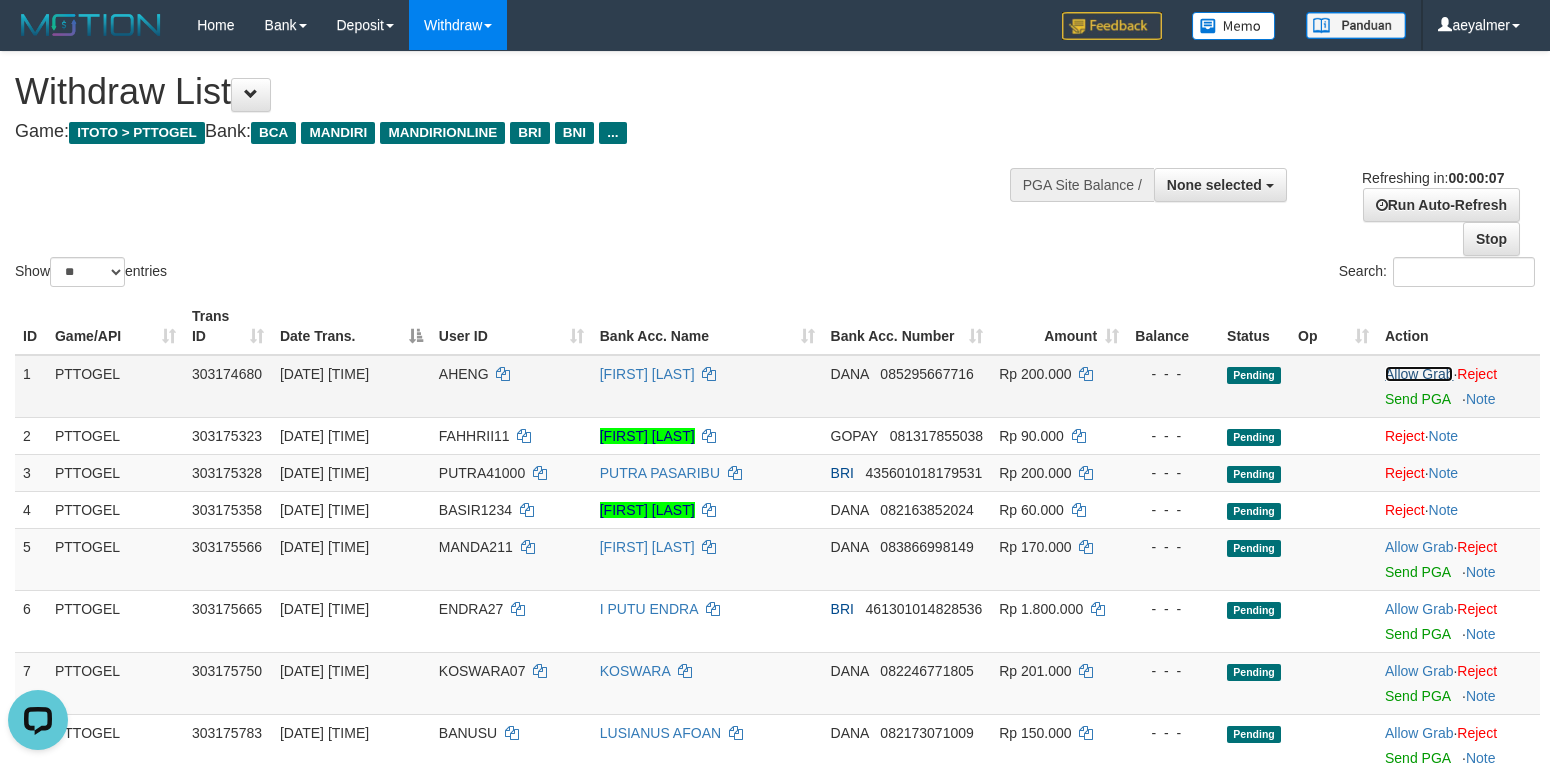 click on "Allow Grab" at bounding box center [1419, 374] 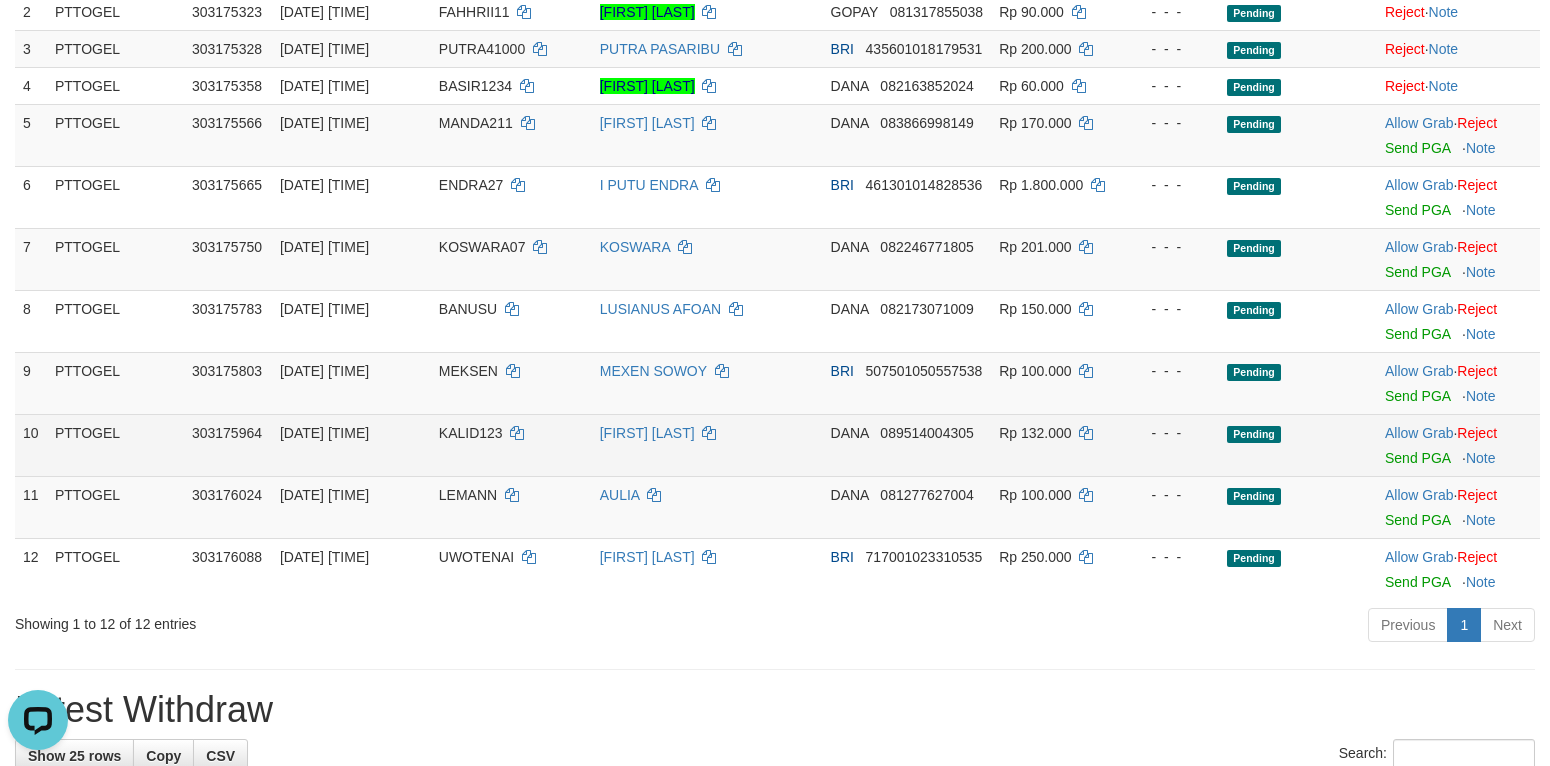 scroll, scrollTop: 400, scrollLeft: 0, axis: vertical 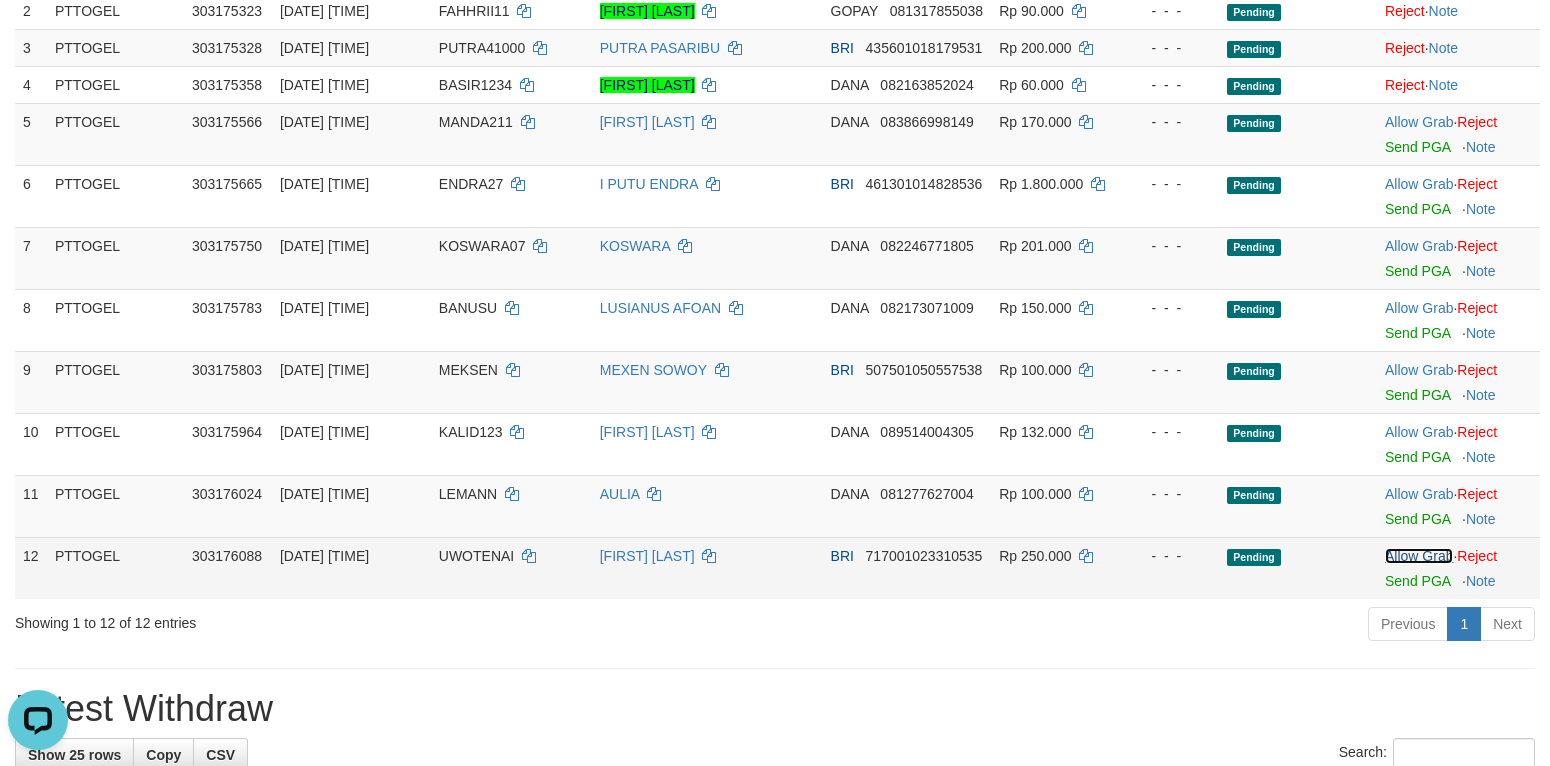 click on "Allow Grab" at bounding box center [1419, 556] 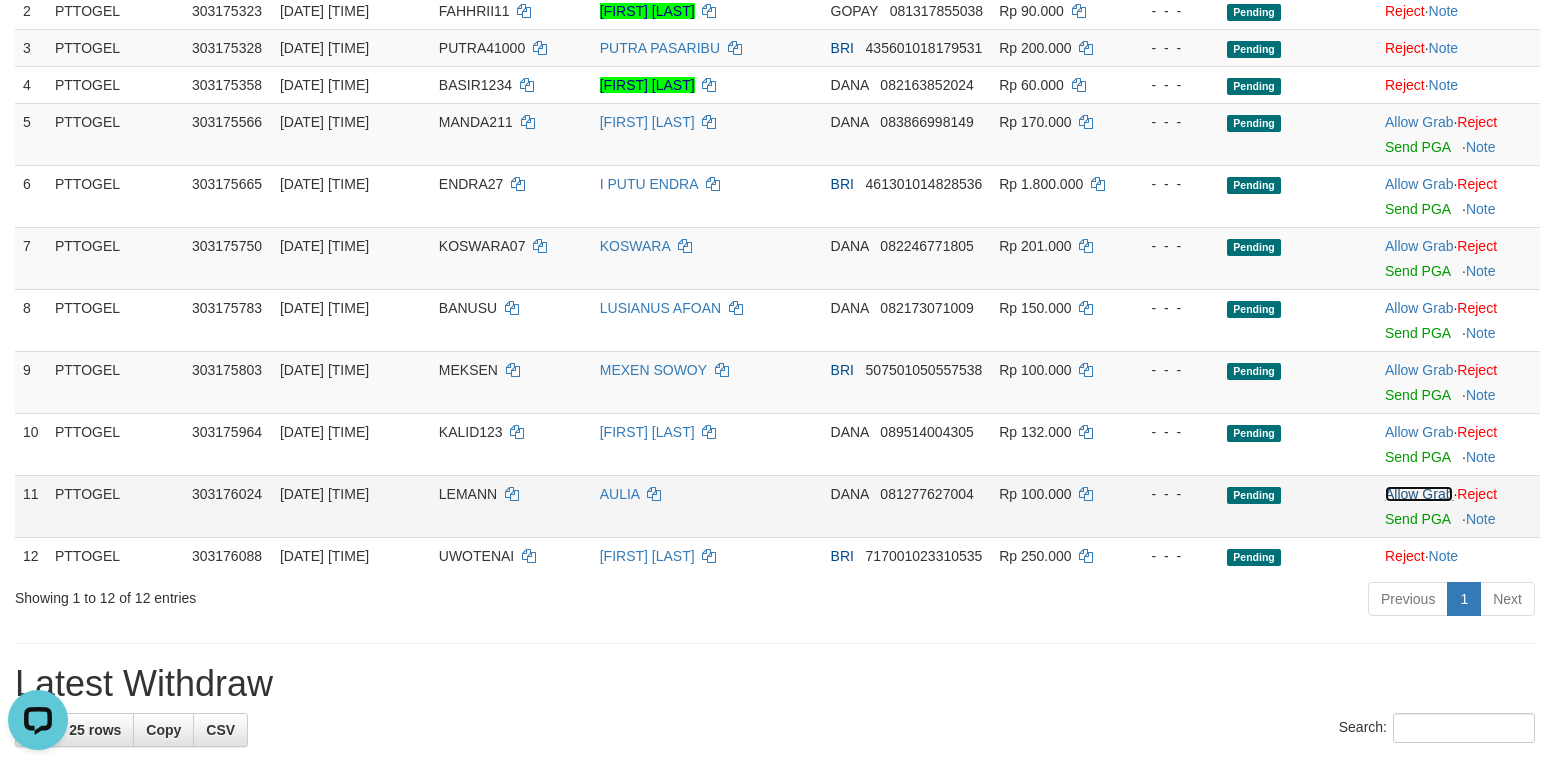 click on "Allow Grab" at bounding box center [1419, 494] 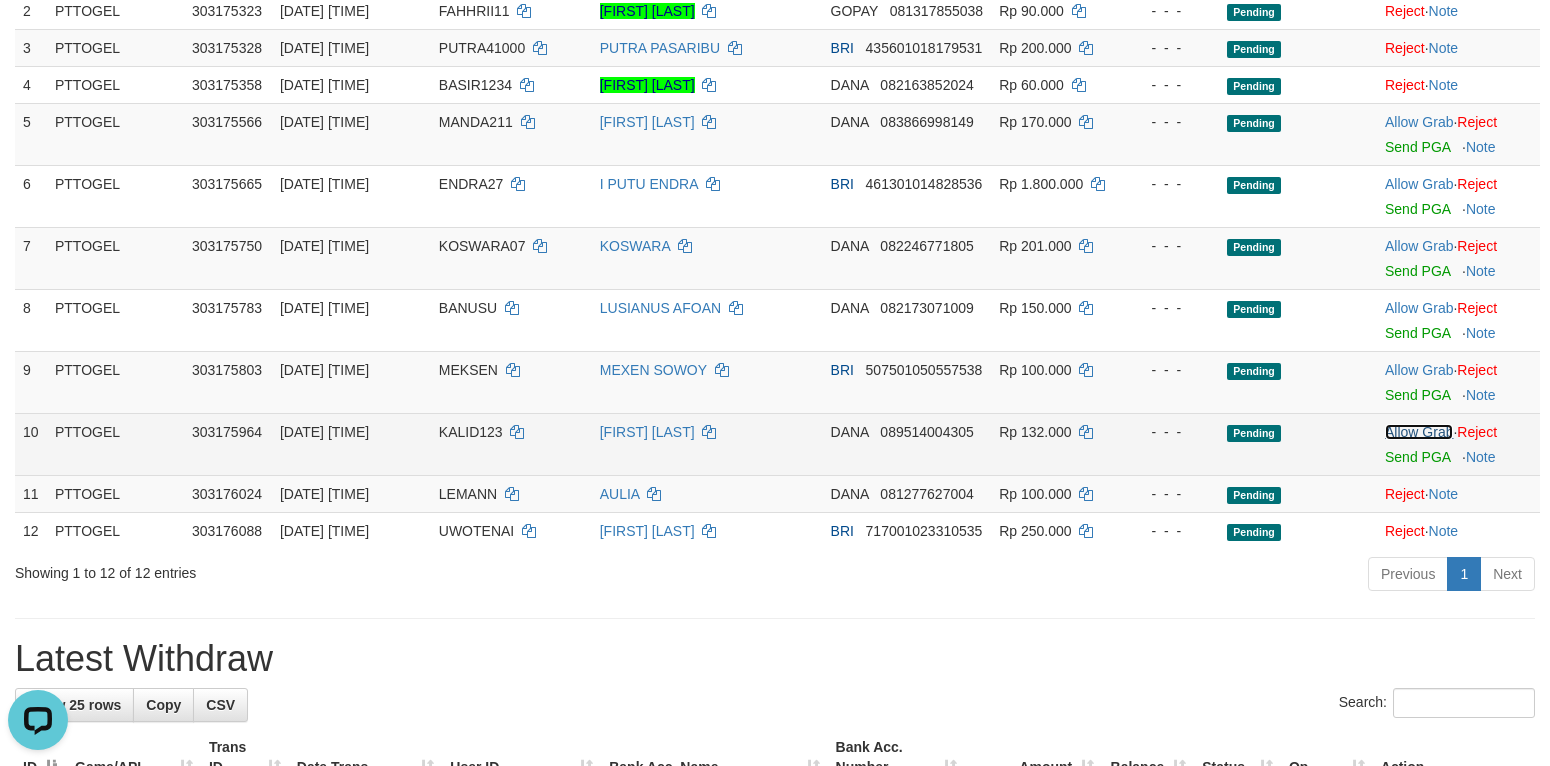 click on "Allow Grab" at bounding box center (1419, 432) 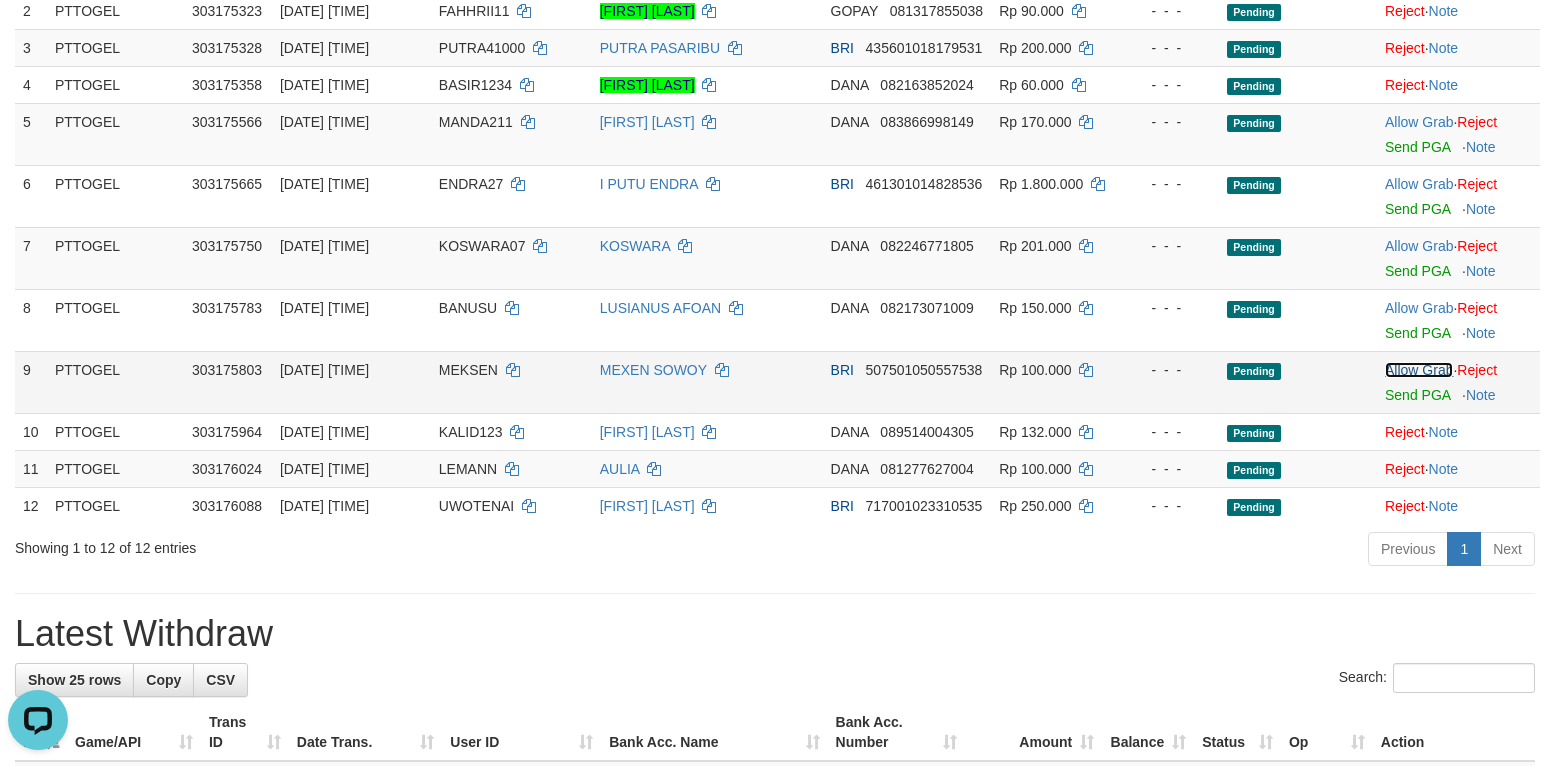click on "Allow Grab" at bounding box center [1419, 370] 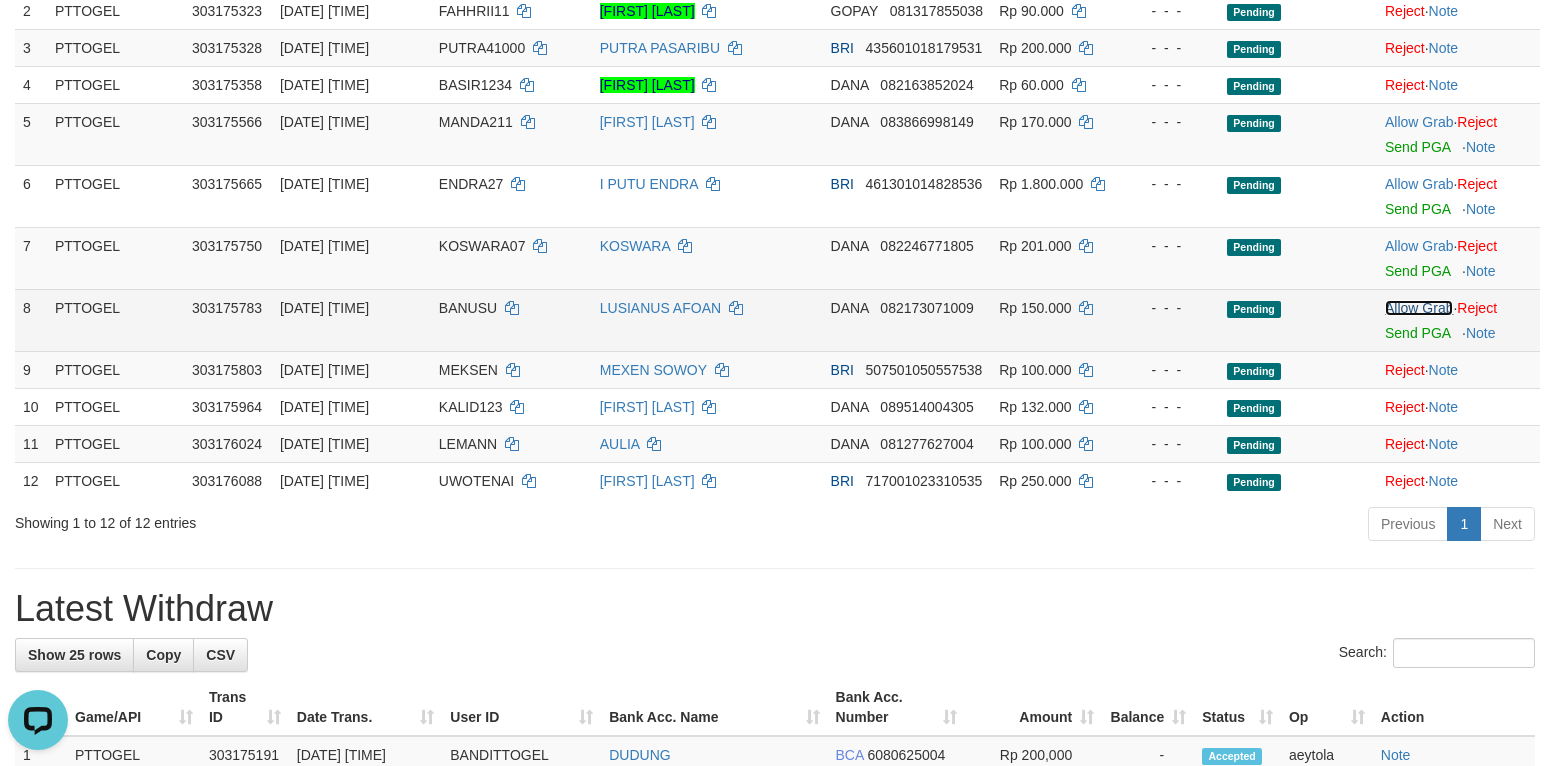 click on "Allow Grab" at bounding box center (1419, 308) 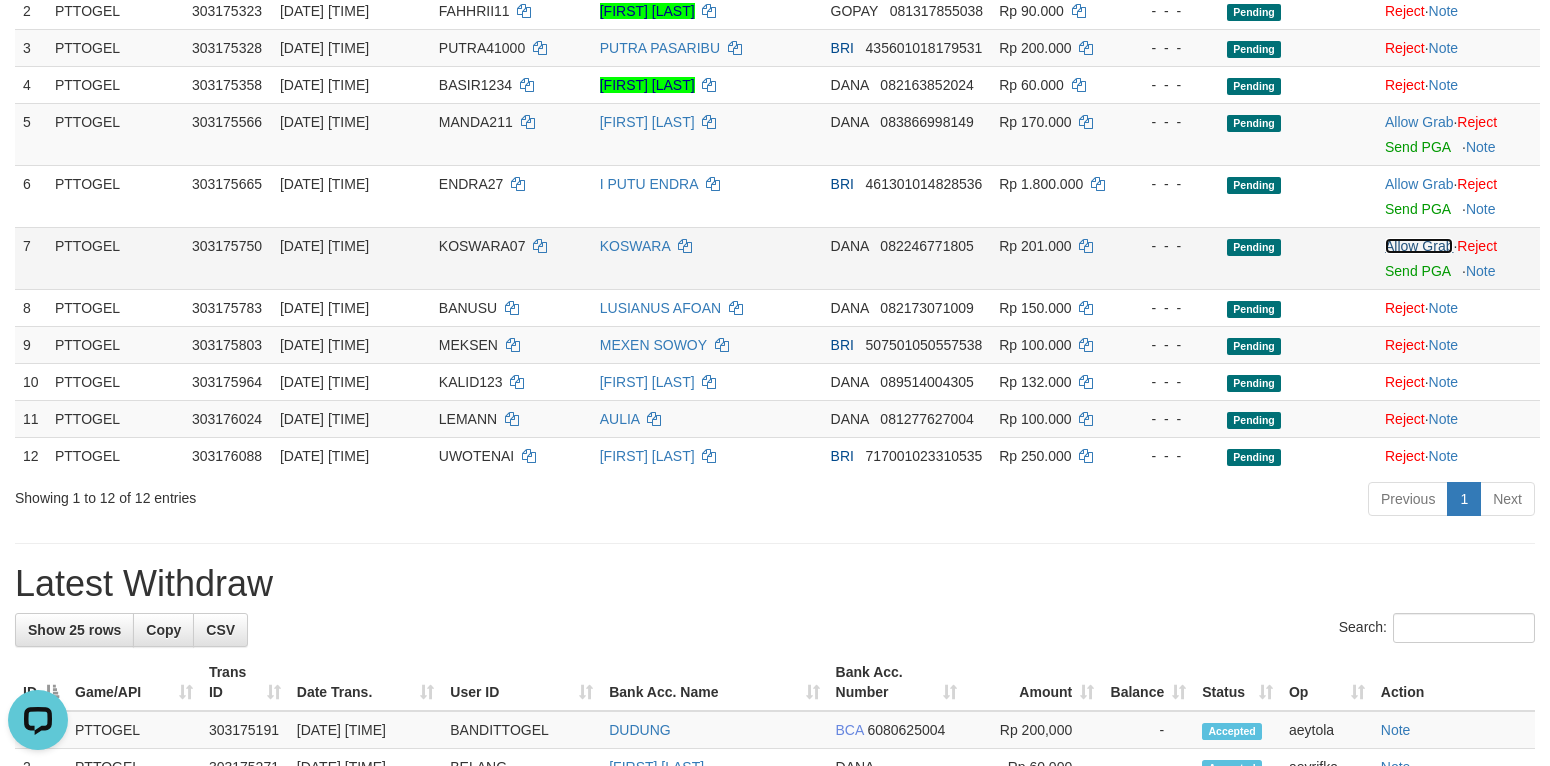 click on "Allow Grab" at bounding box center (1419, 246) 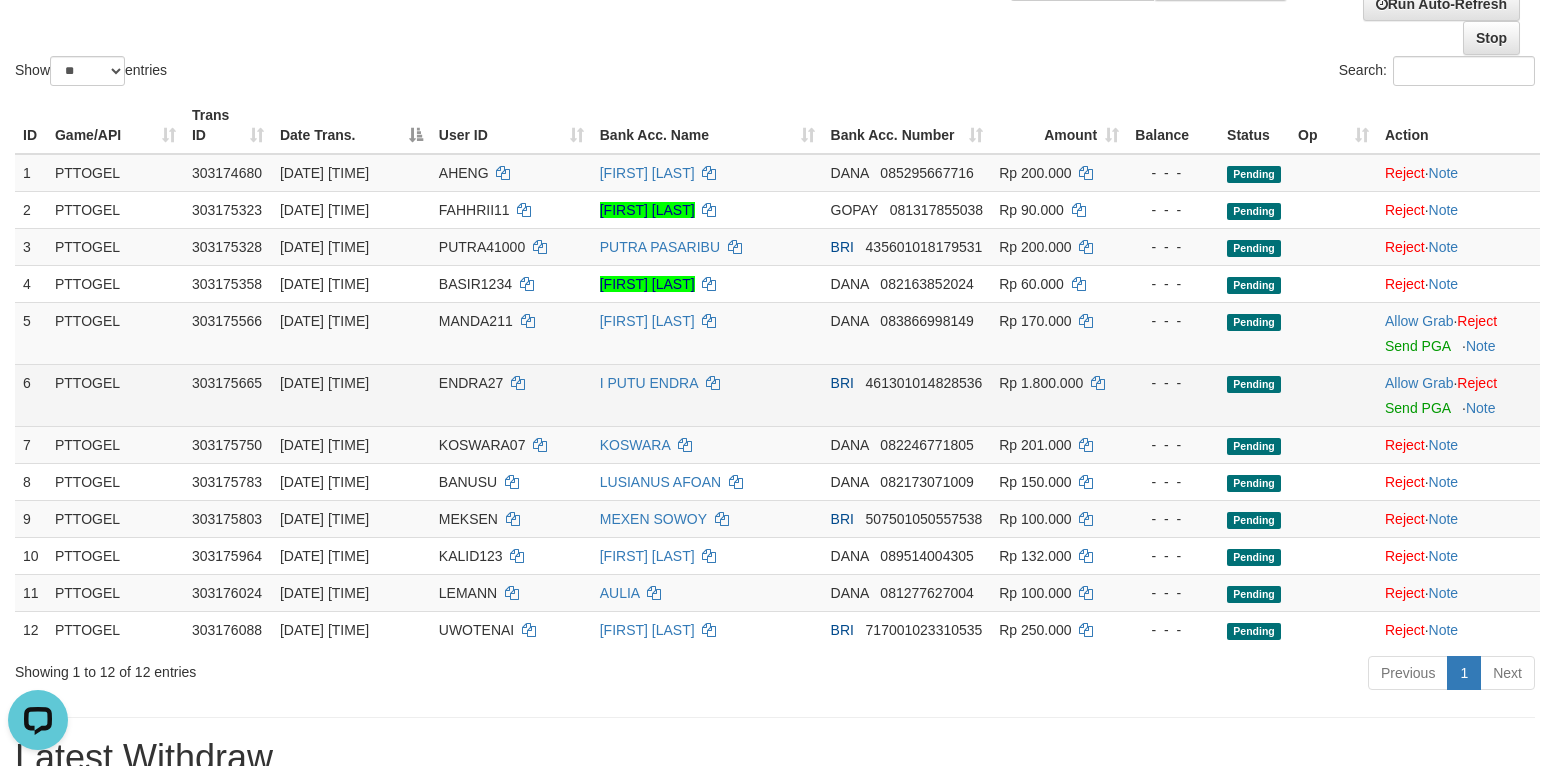 scroll, scrollTop: 200, scrollLeft: 0, axis: vertical 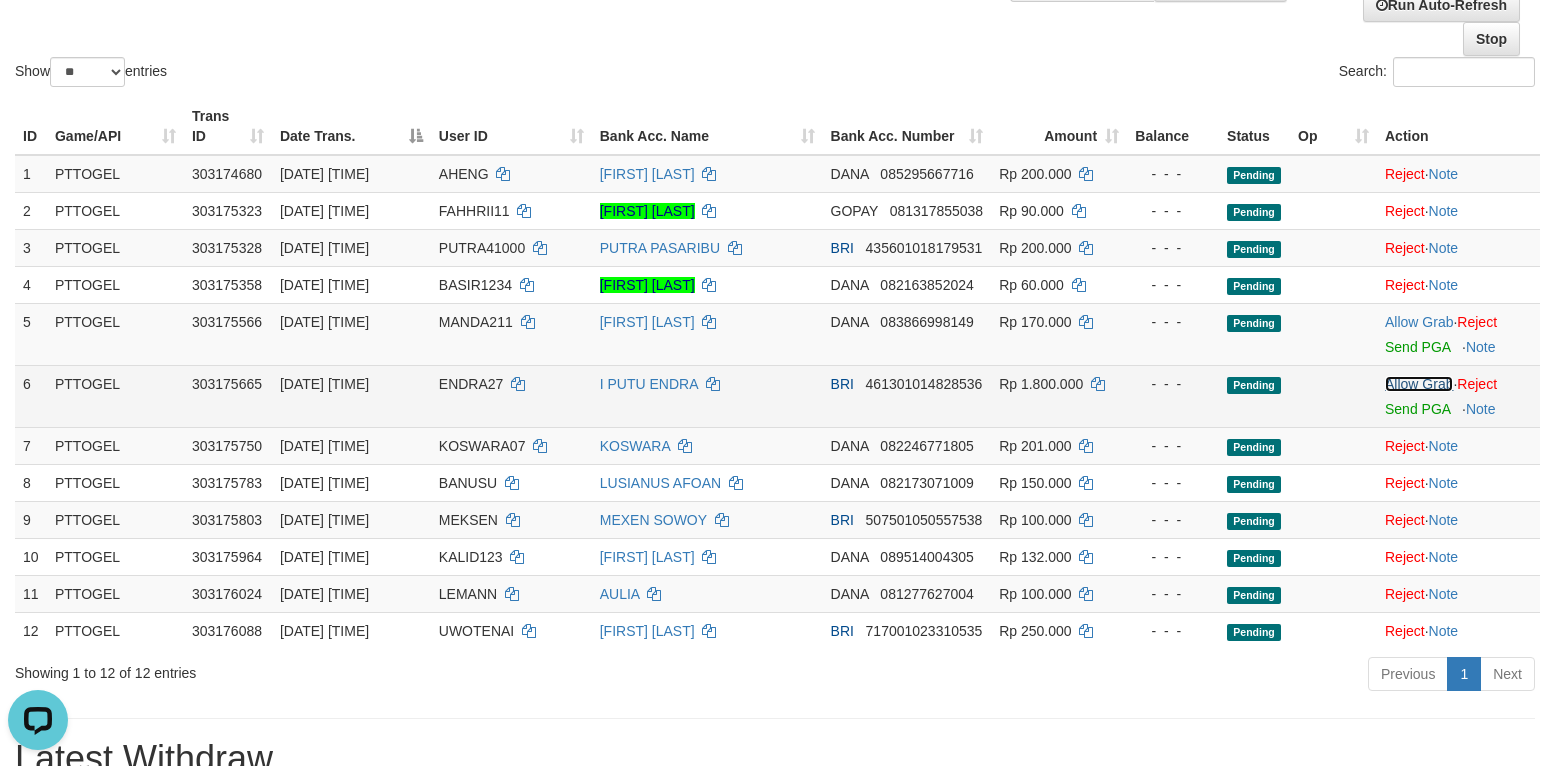 click on "Allow Grab" at bounding box center (1419, 384) 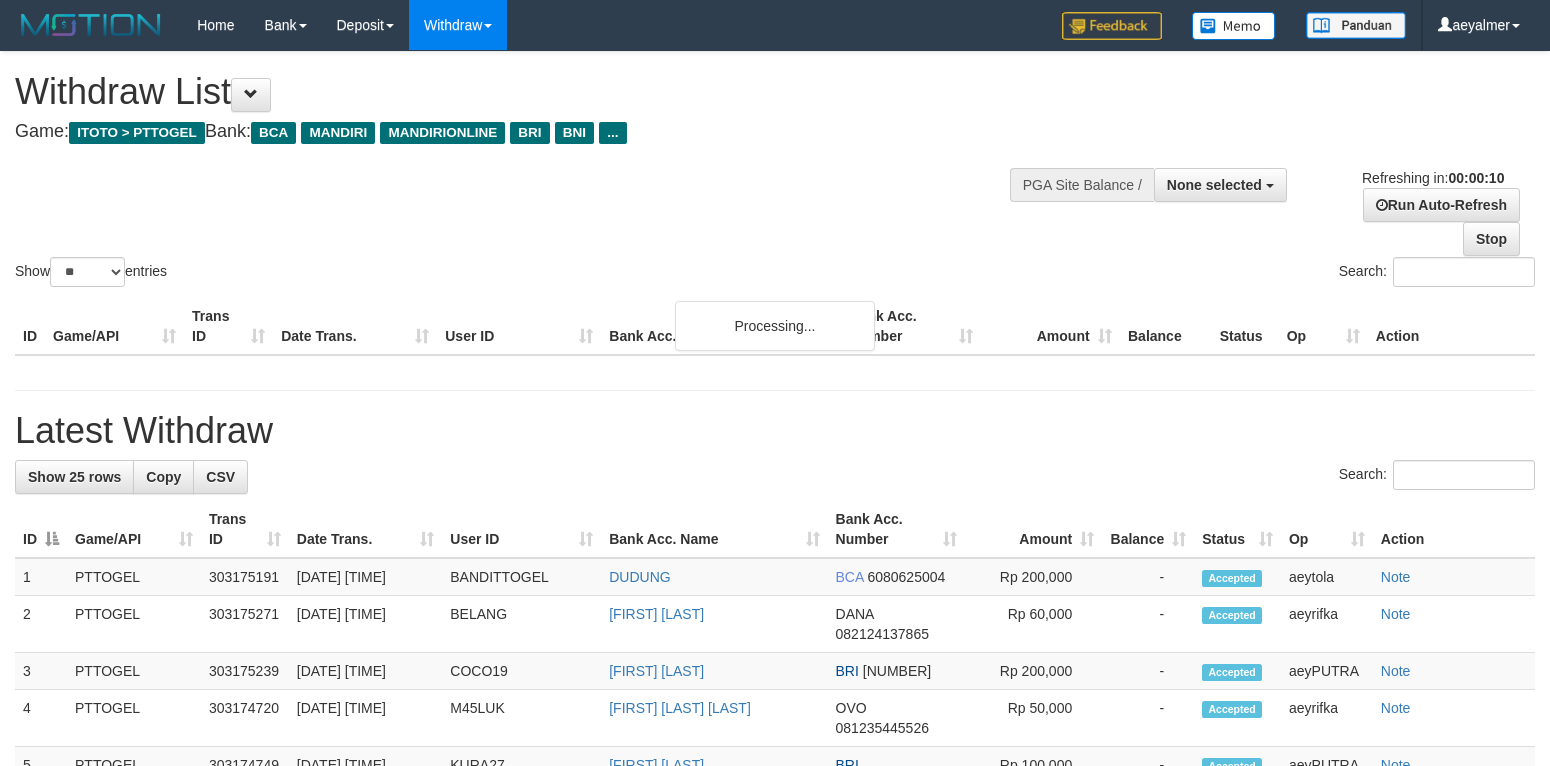 select 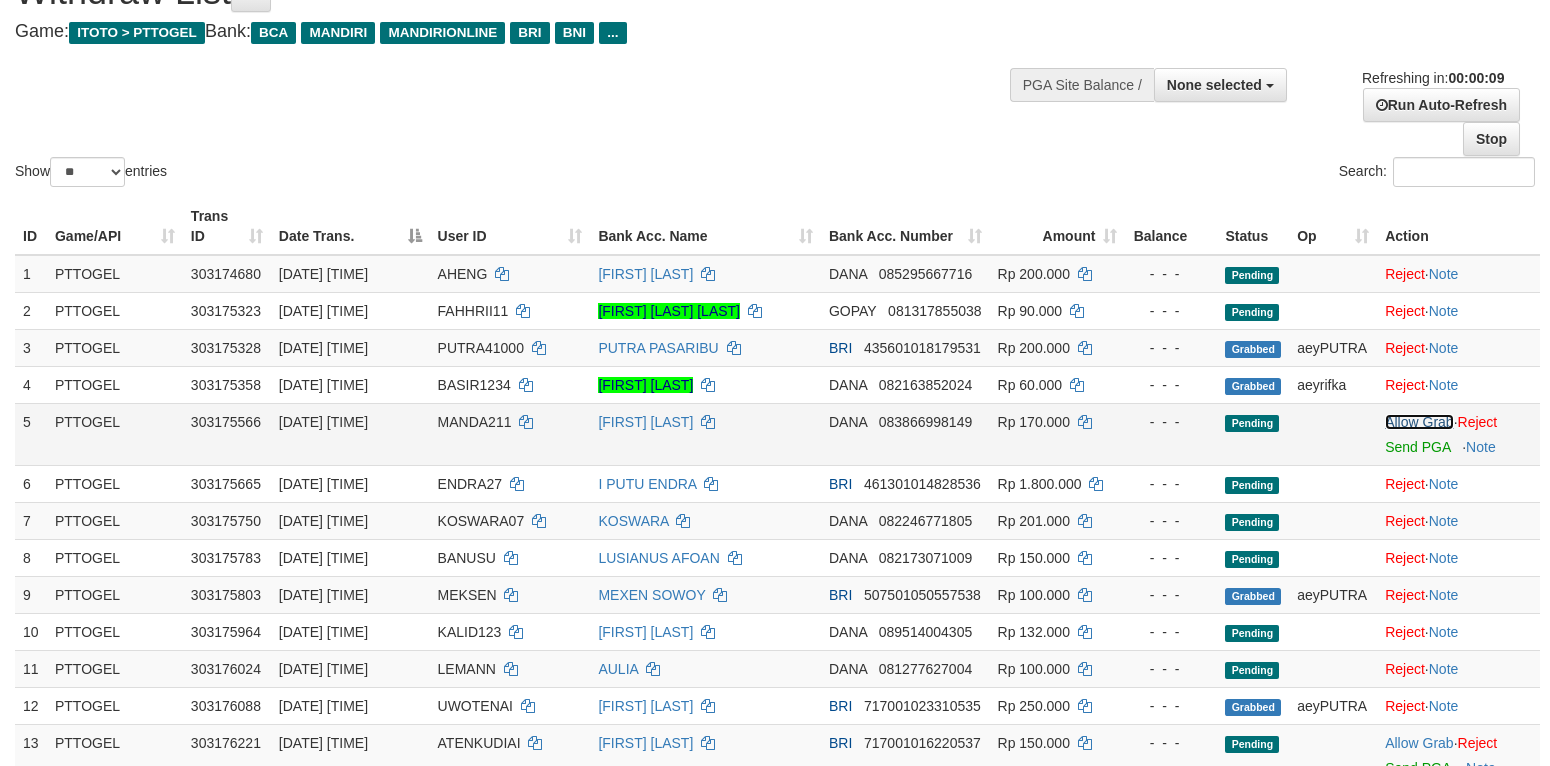 click on "Allow Grab" at bounding box center [1419, 422] 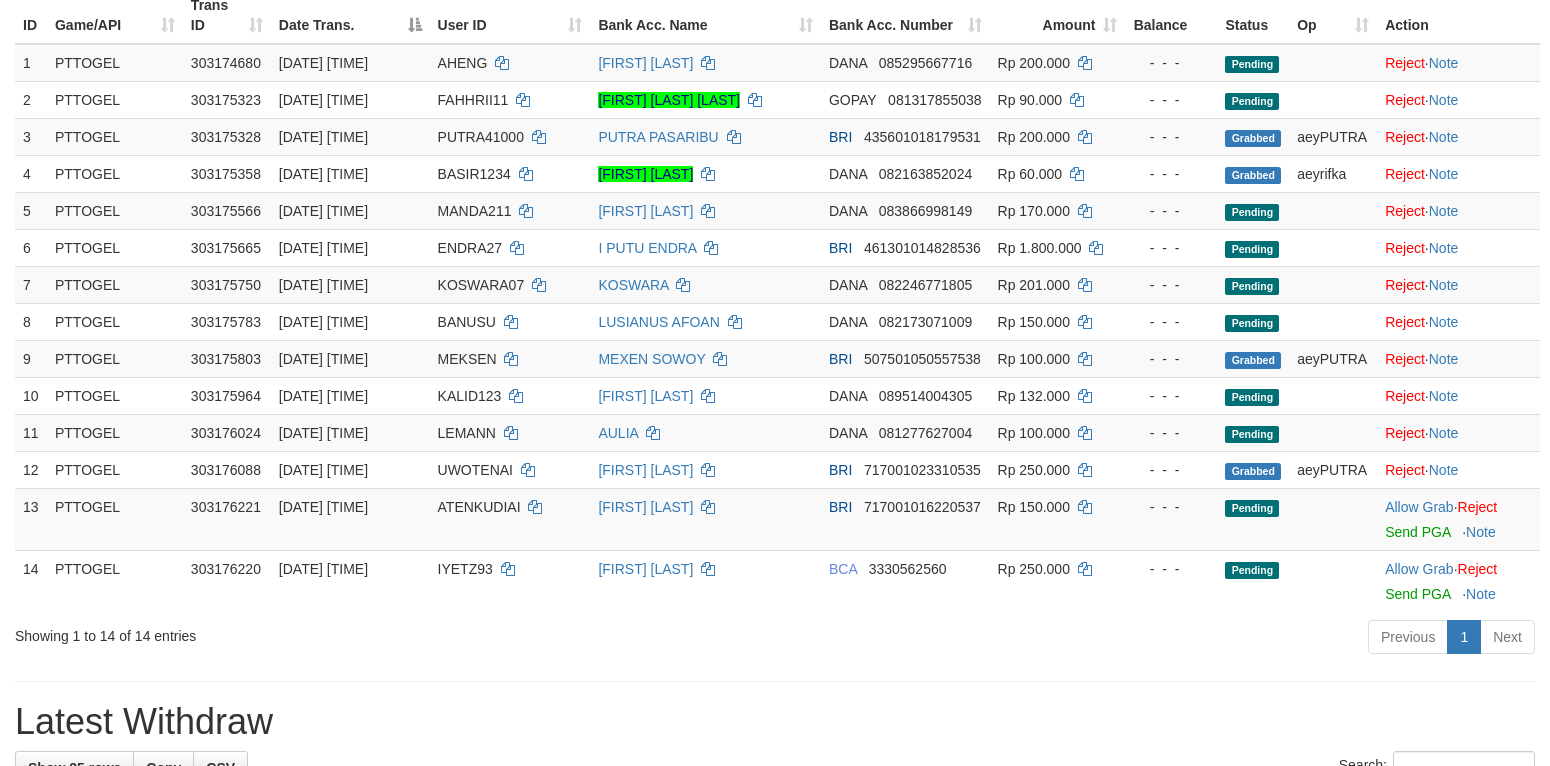 scroll, scrollTop: 500, scrollLeft: 0, axis: vertical 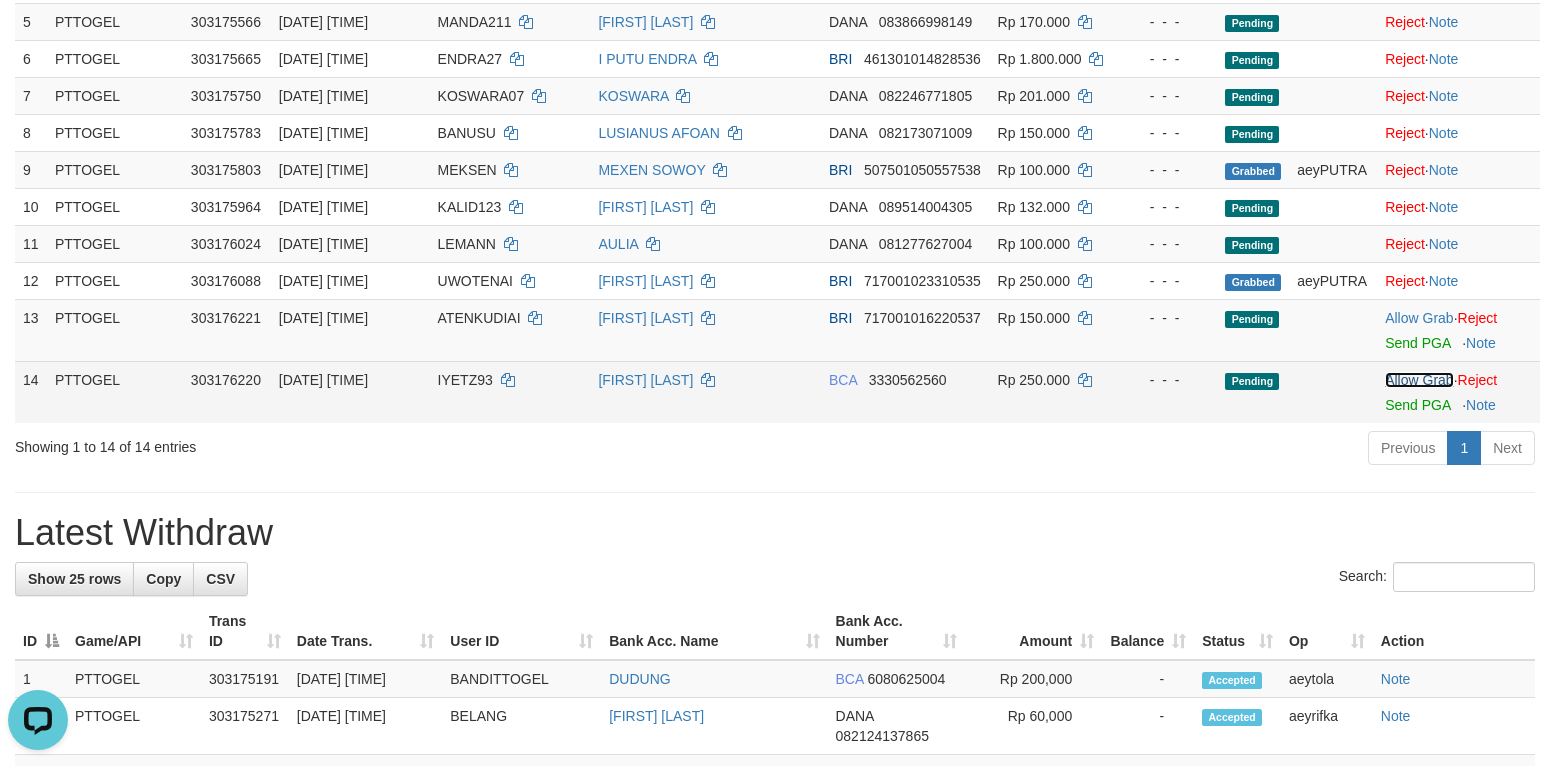 click on "Allow Grab" at bounding box center (1419, 380) 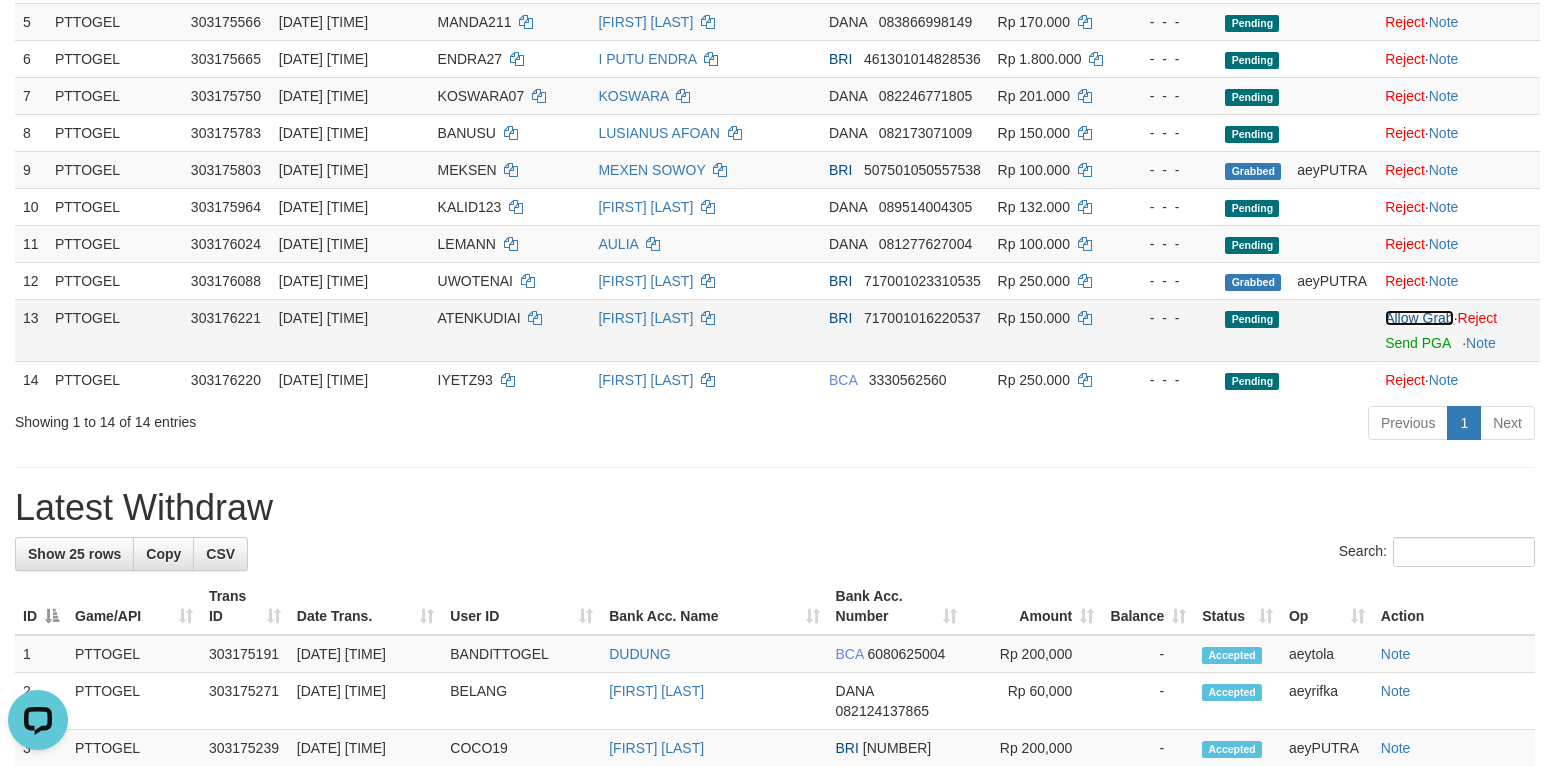 click on "Allow Grab" at bounding box center [1419, 318] 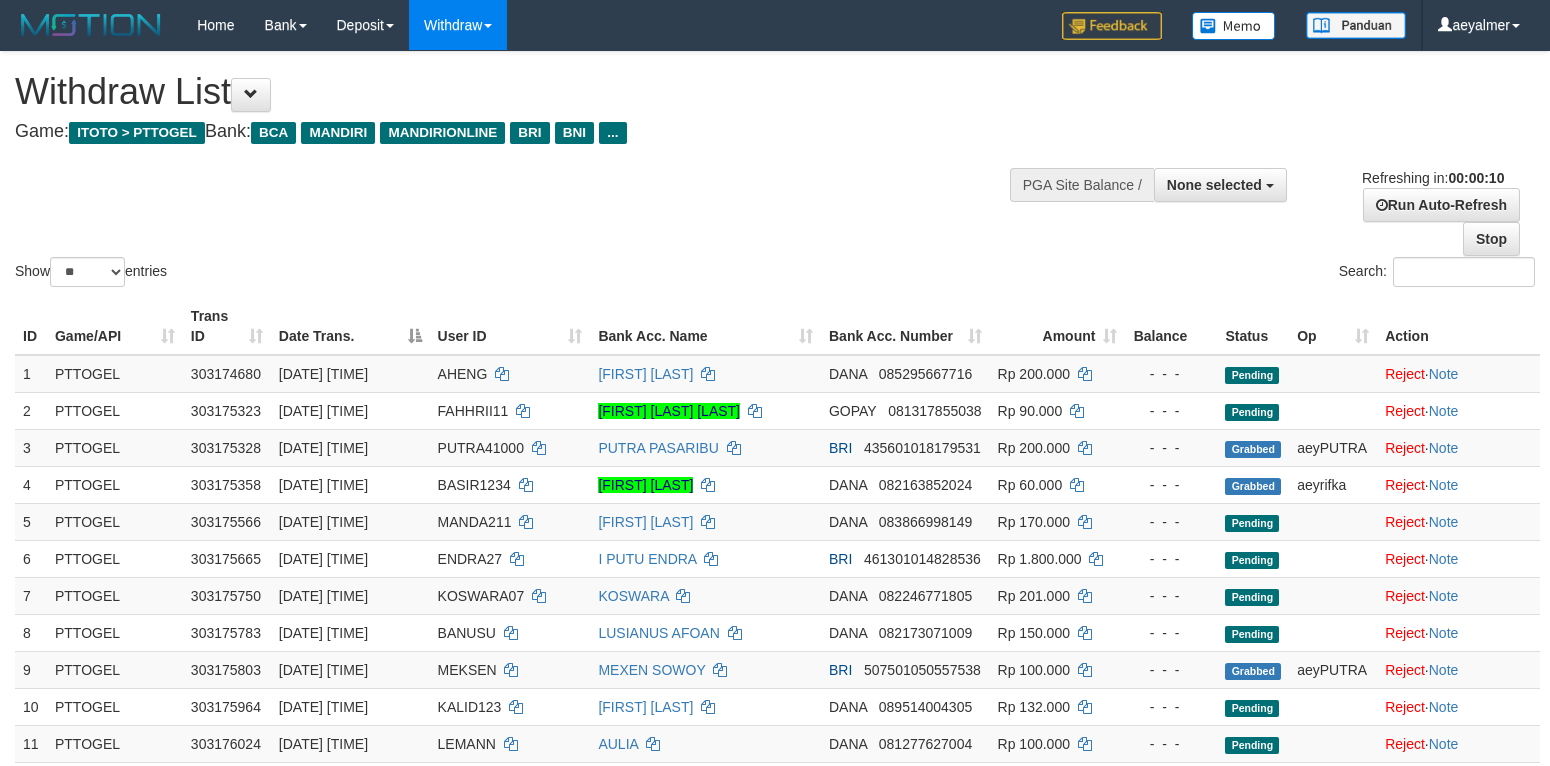select 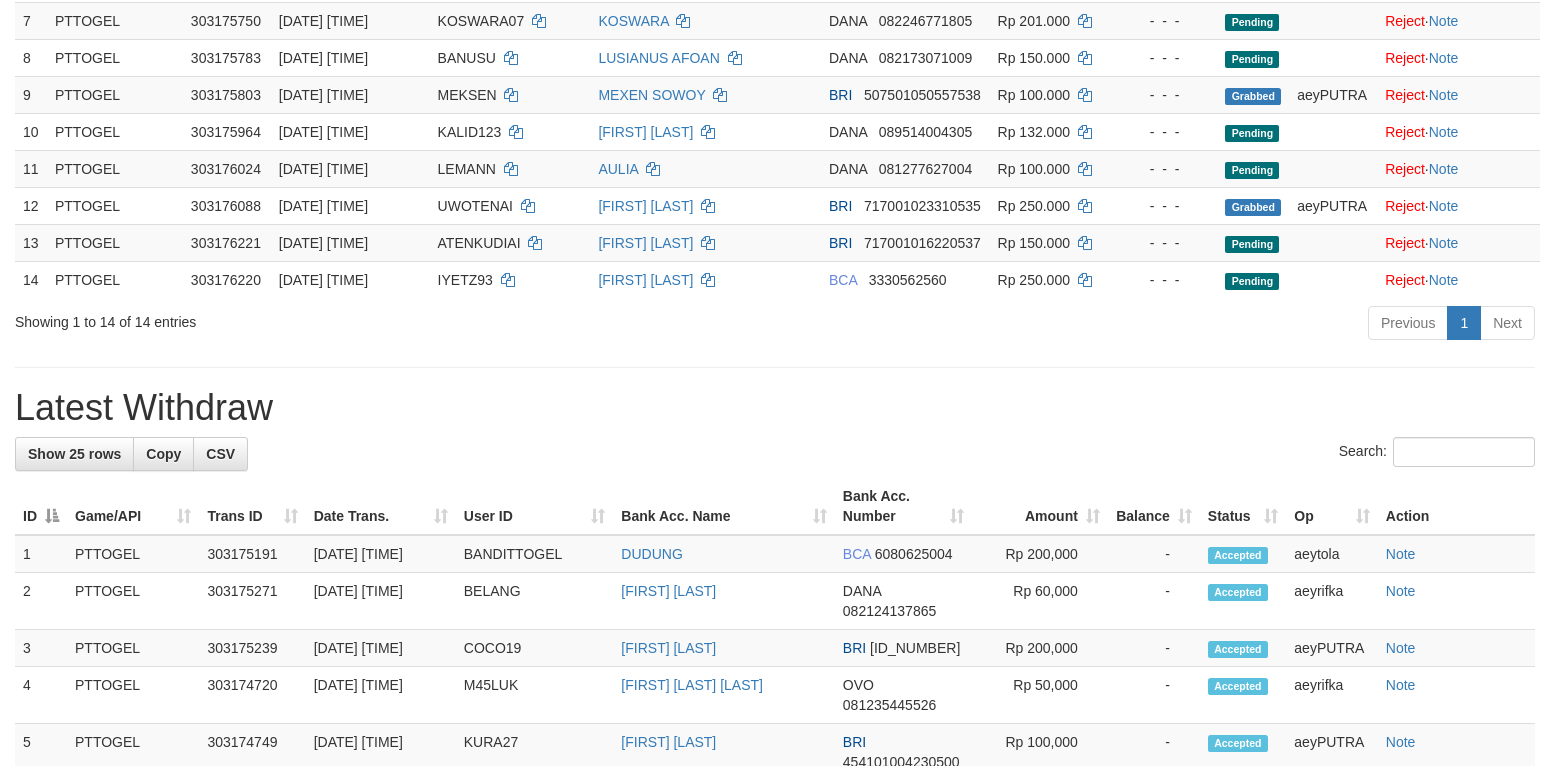 scroll, scrollTop: 500, scrollLeft: 0, axis: vertical 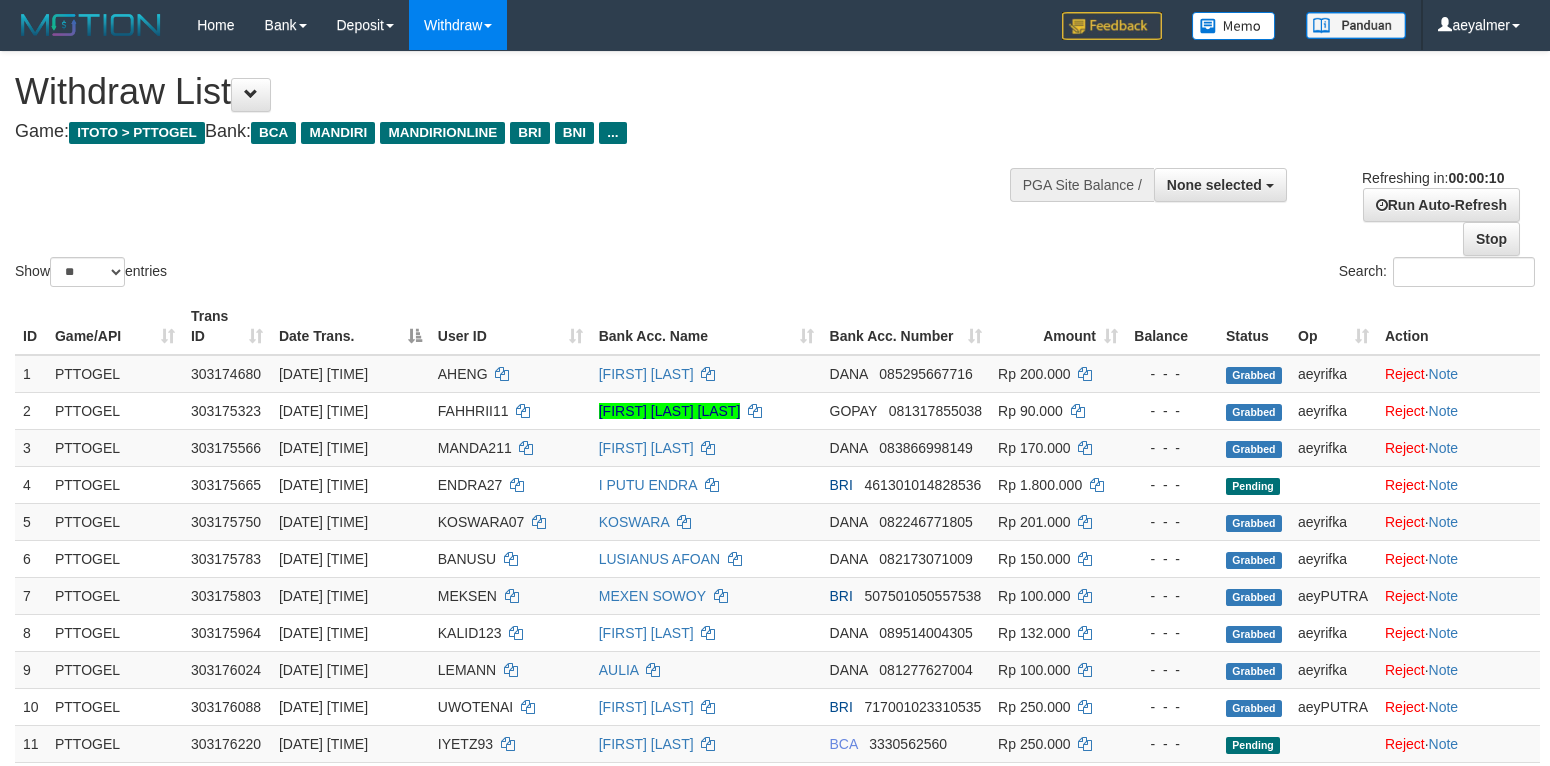 select 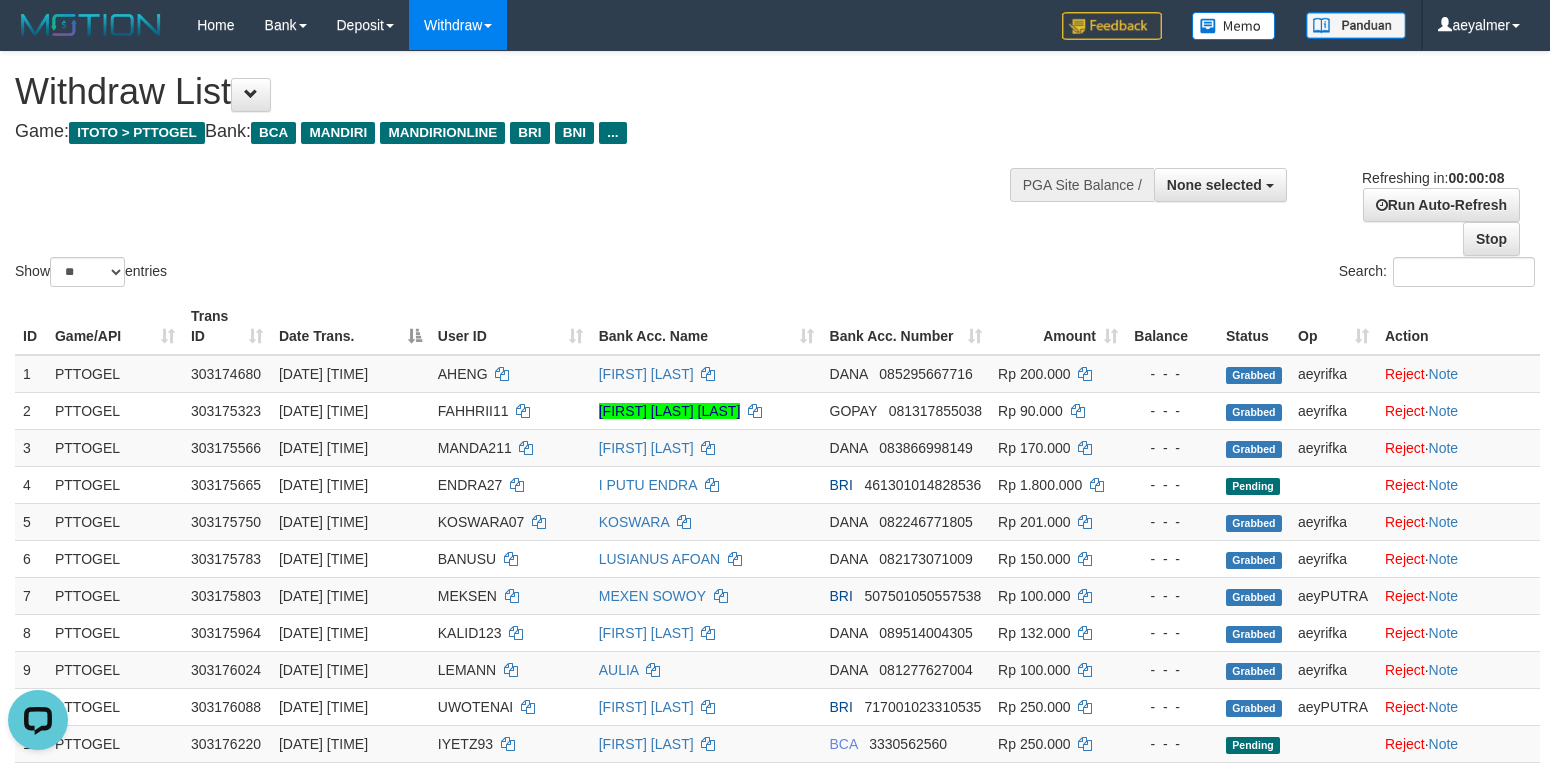 scroll, scrollTop: 0, scrollLeft: 0, axis: both 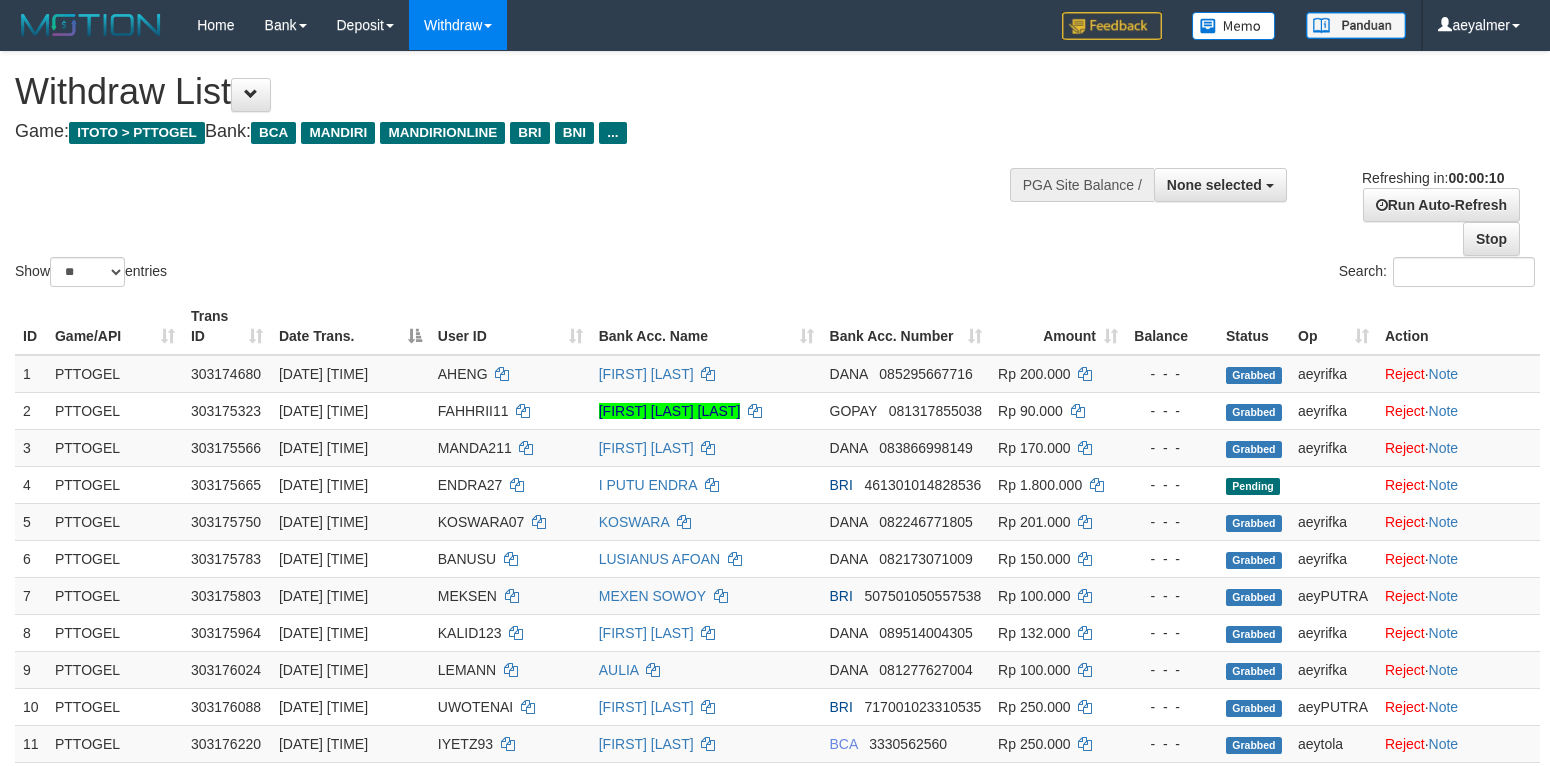 select 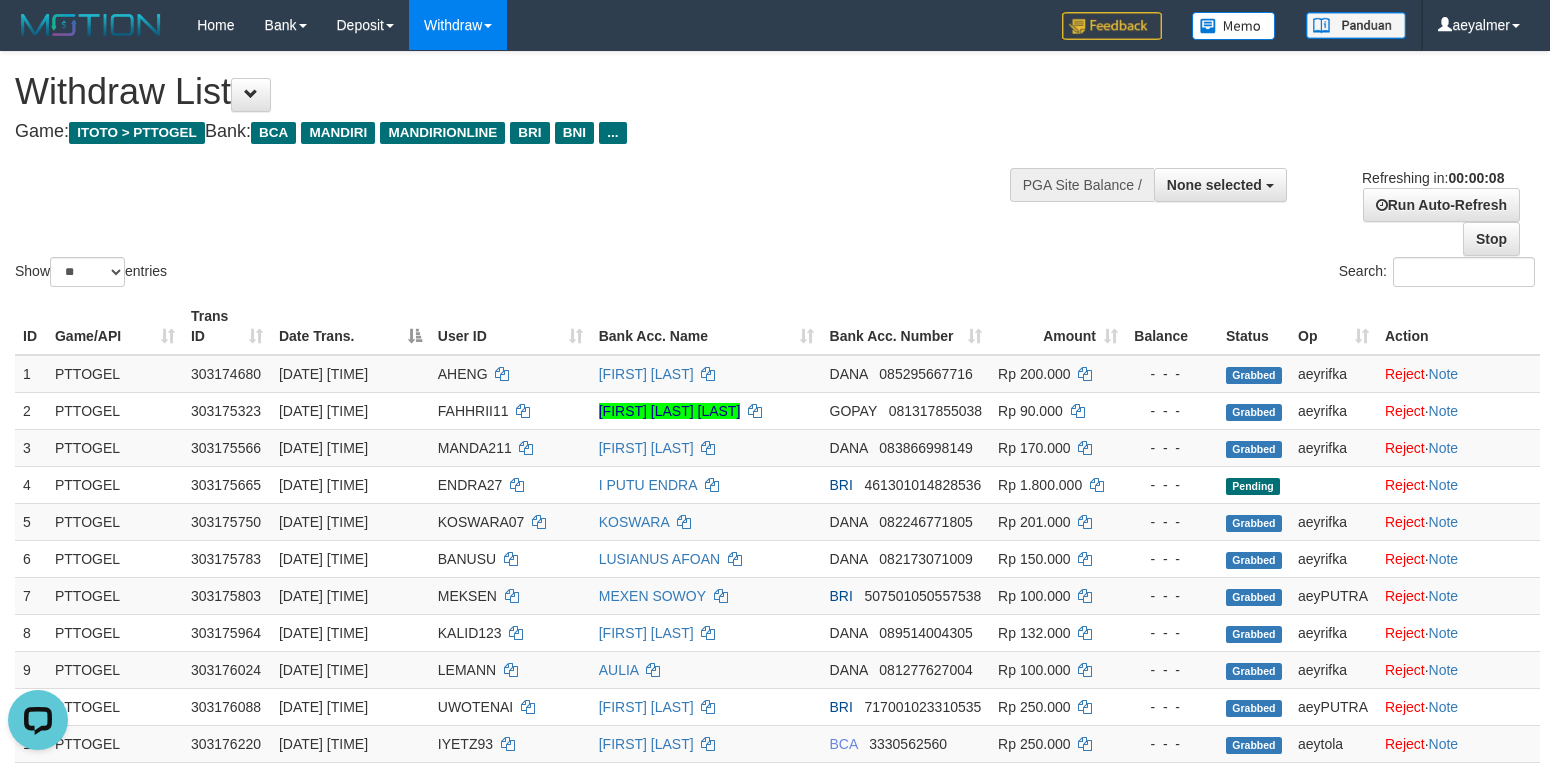 scroll, scrollTop: 0, scrollLeft: 0, axis: both 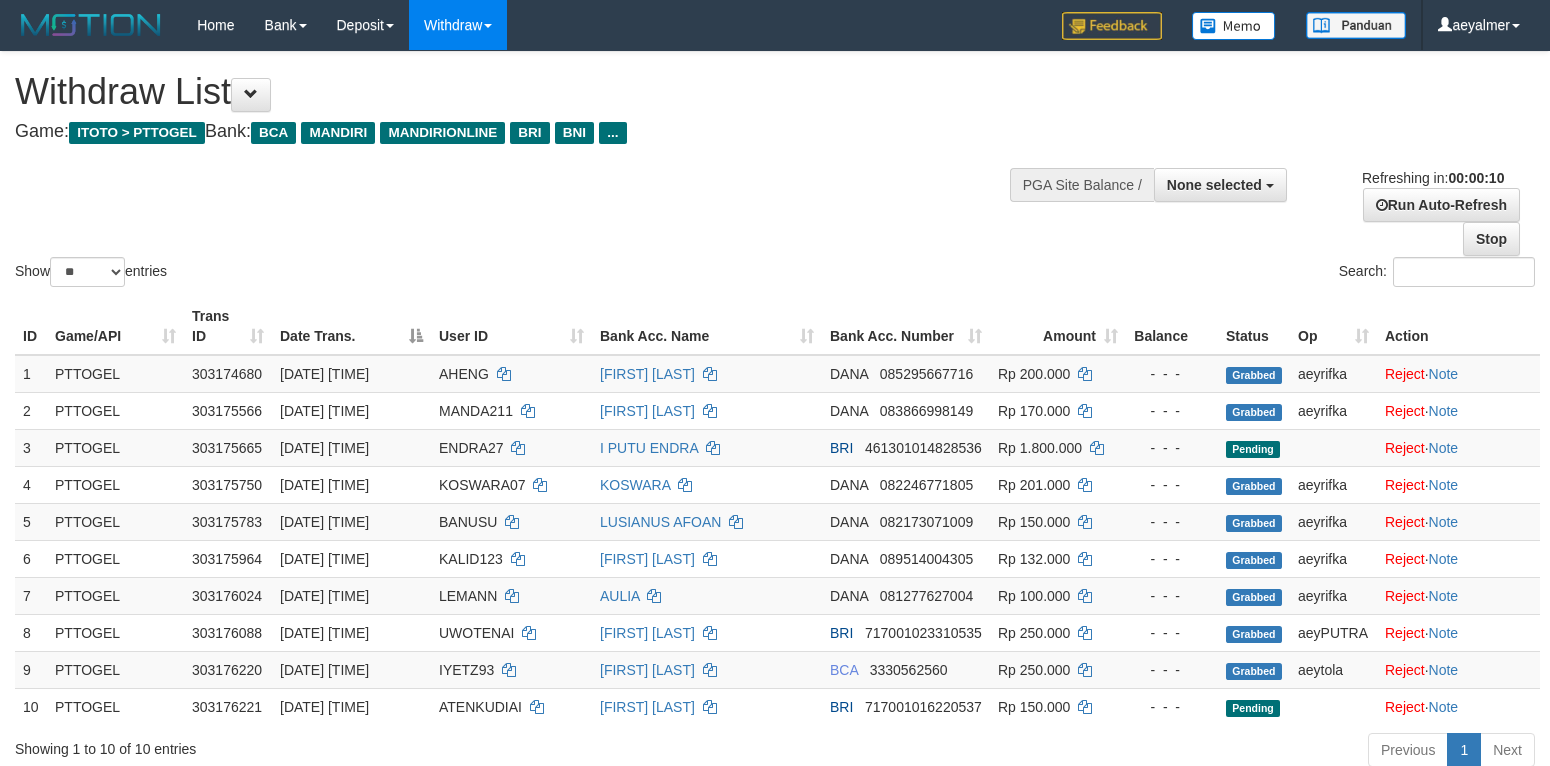 select 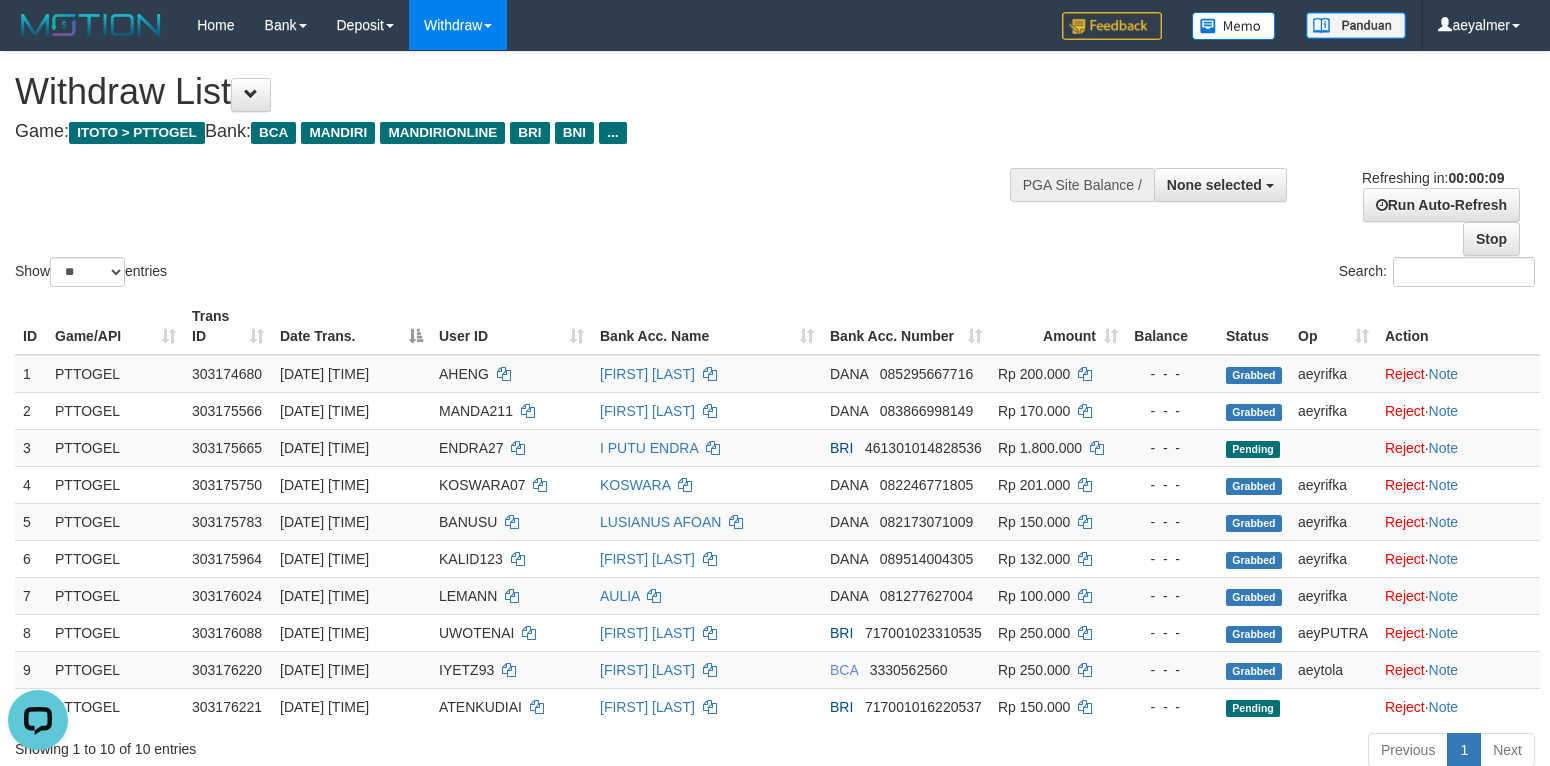 scroll, scrollTop: 0, scrollLeft: 0, axis: both 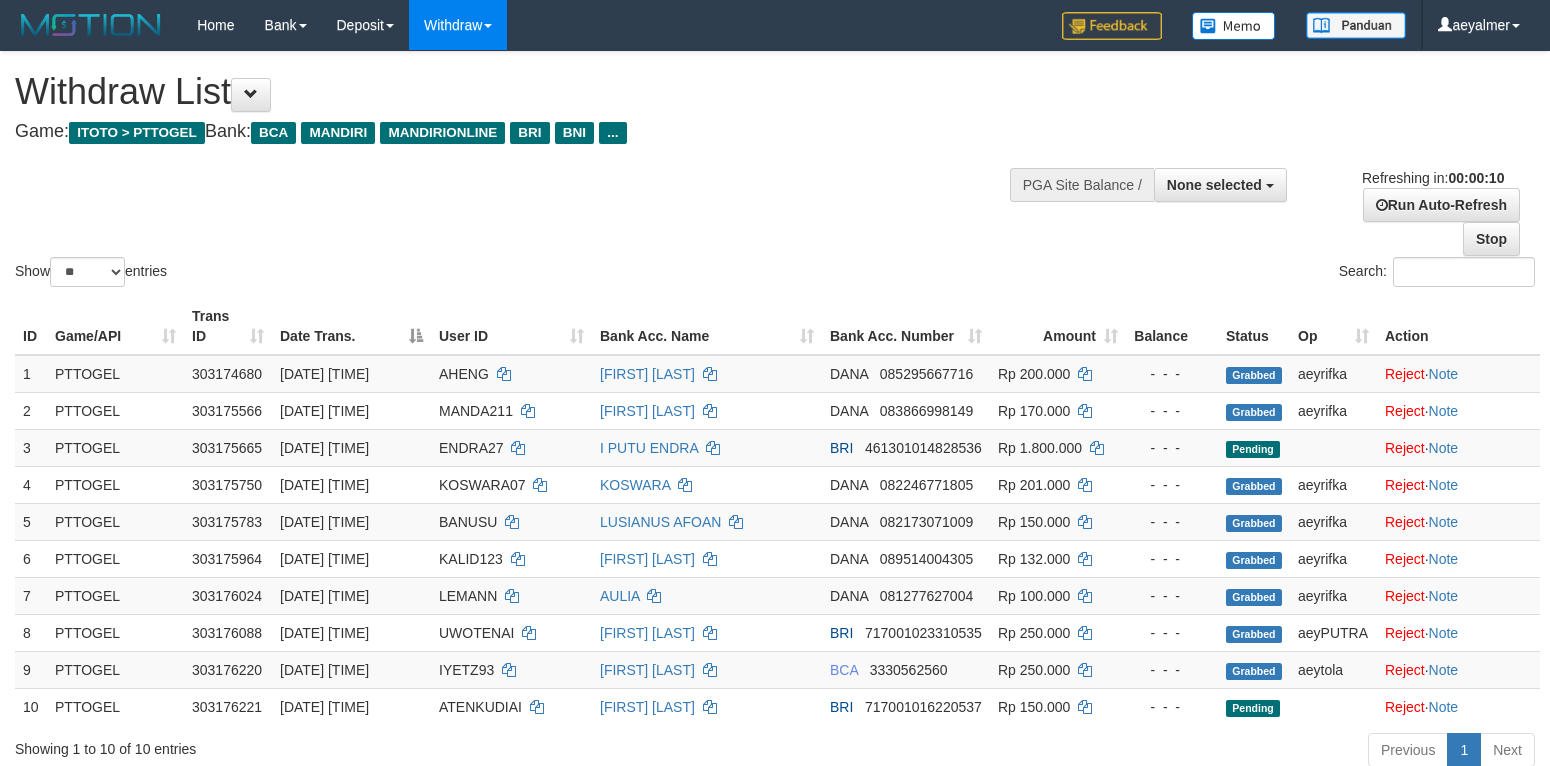 select 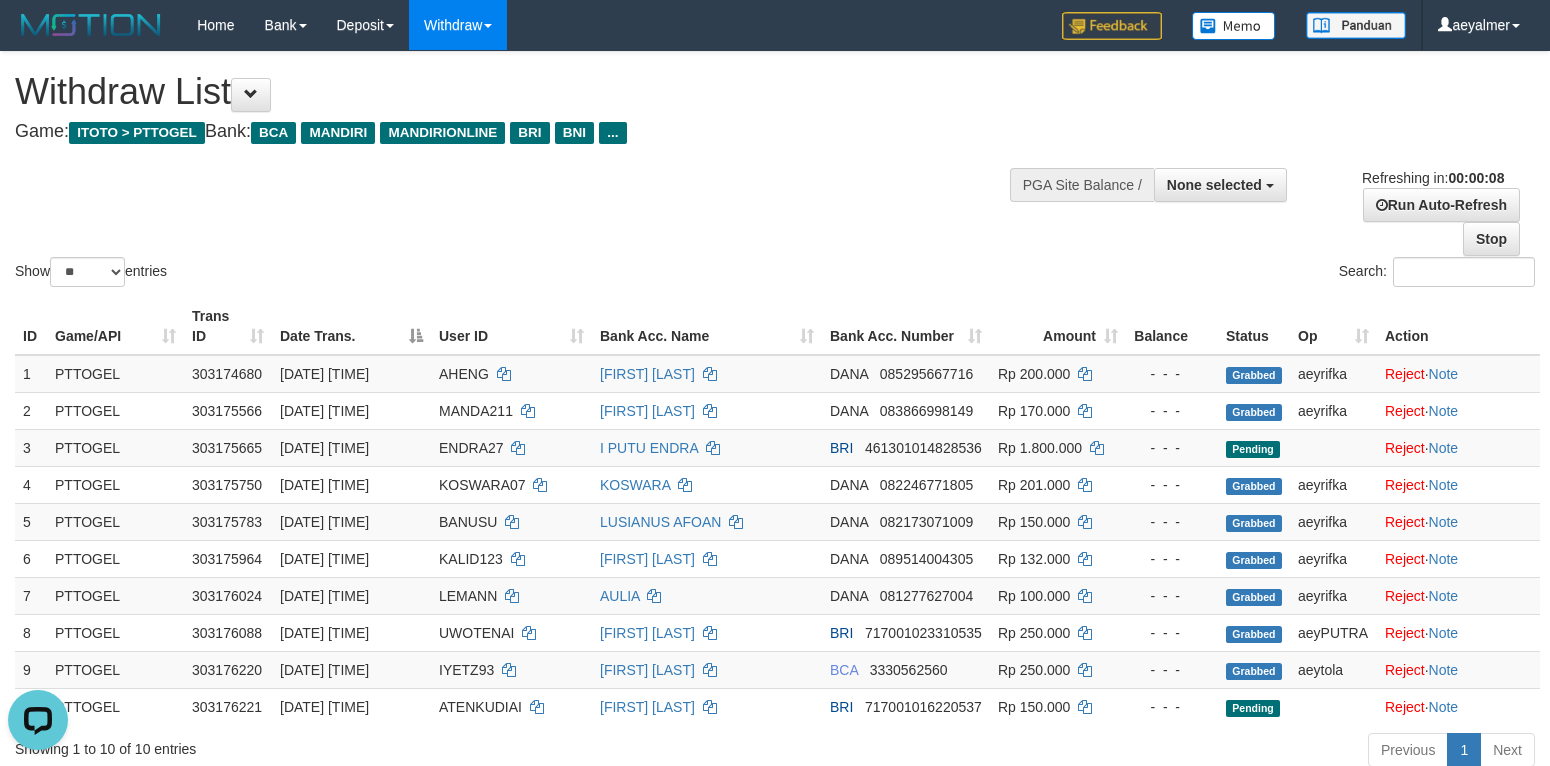 scroll, scrollTop: 0, scrollLeft: 0, axis: both 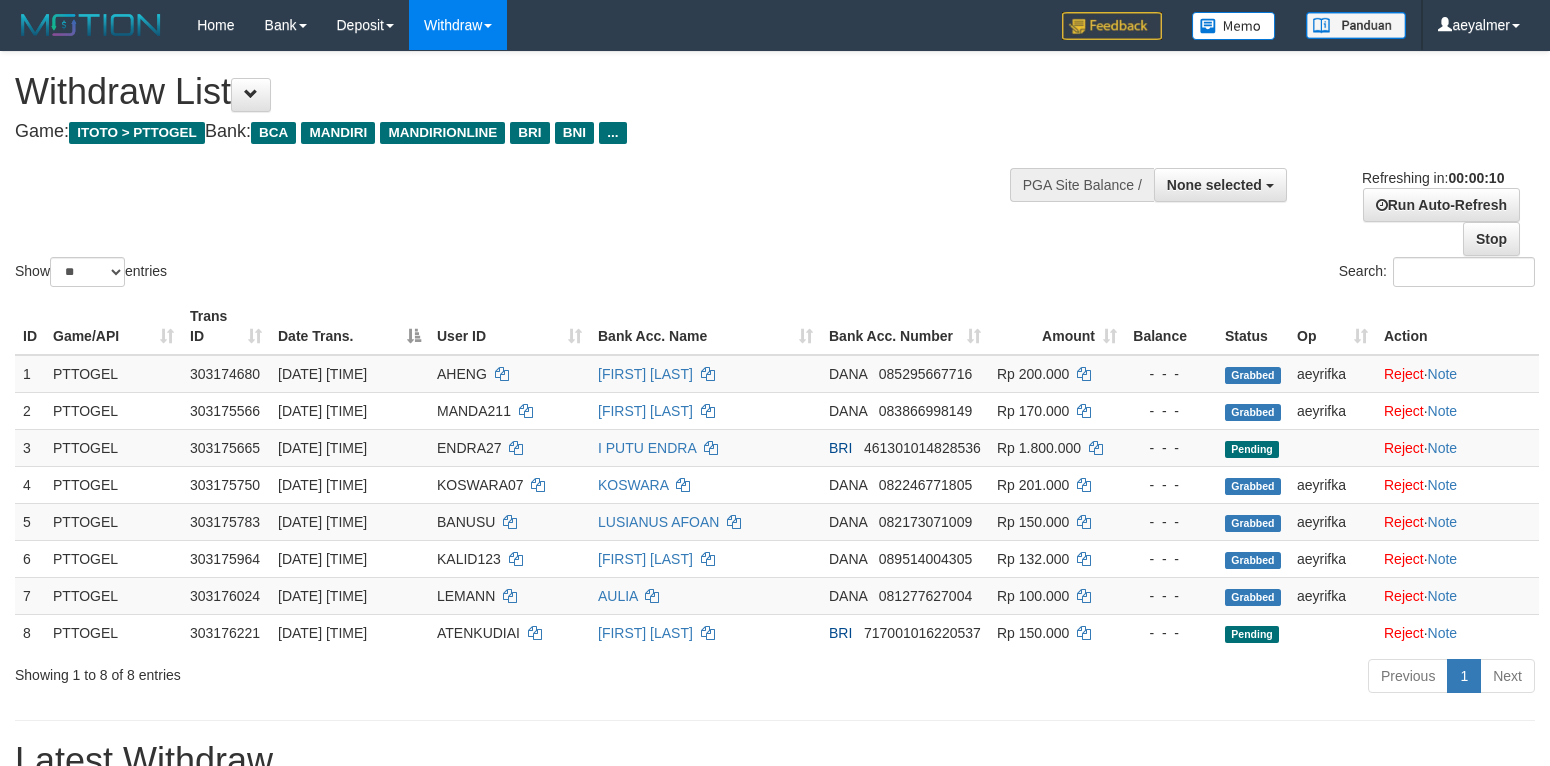 select 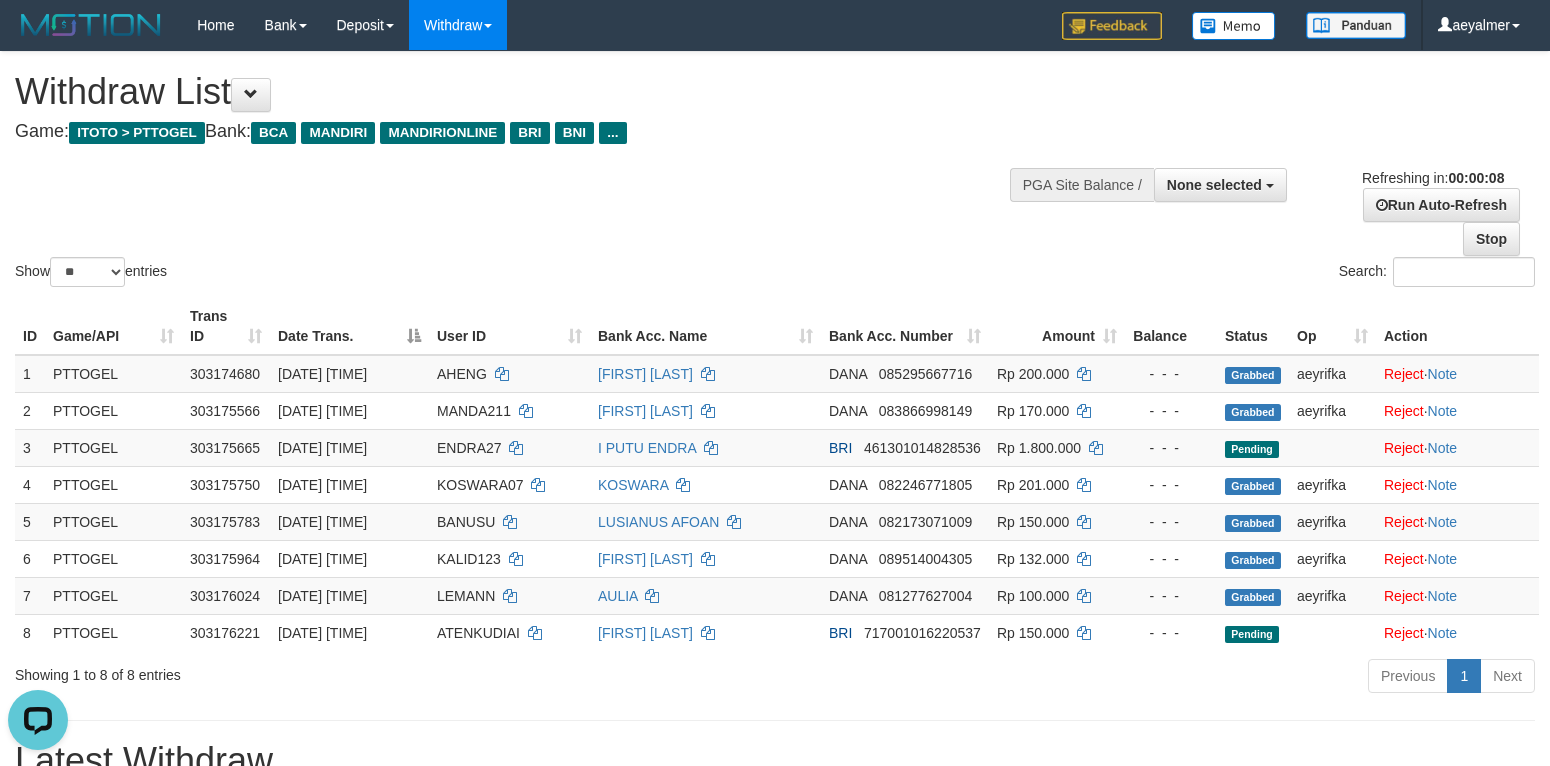 scroll, scrollTop: 0, scrollLeft: 0, axis: both 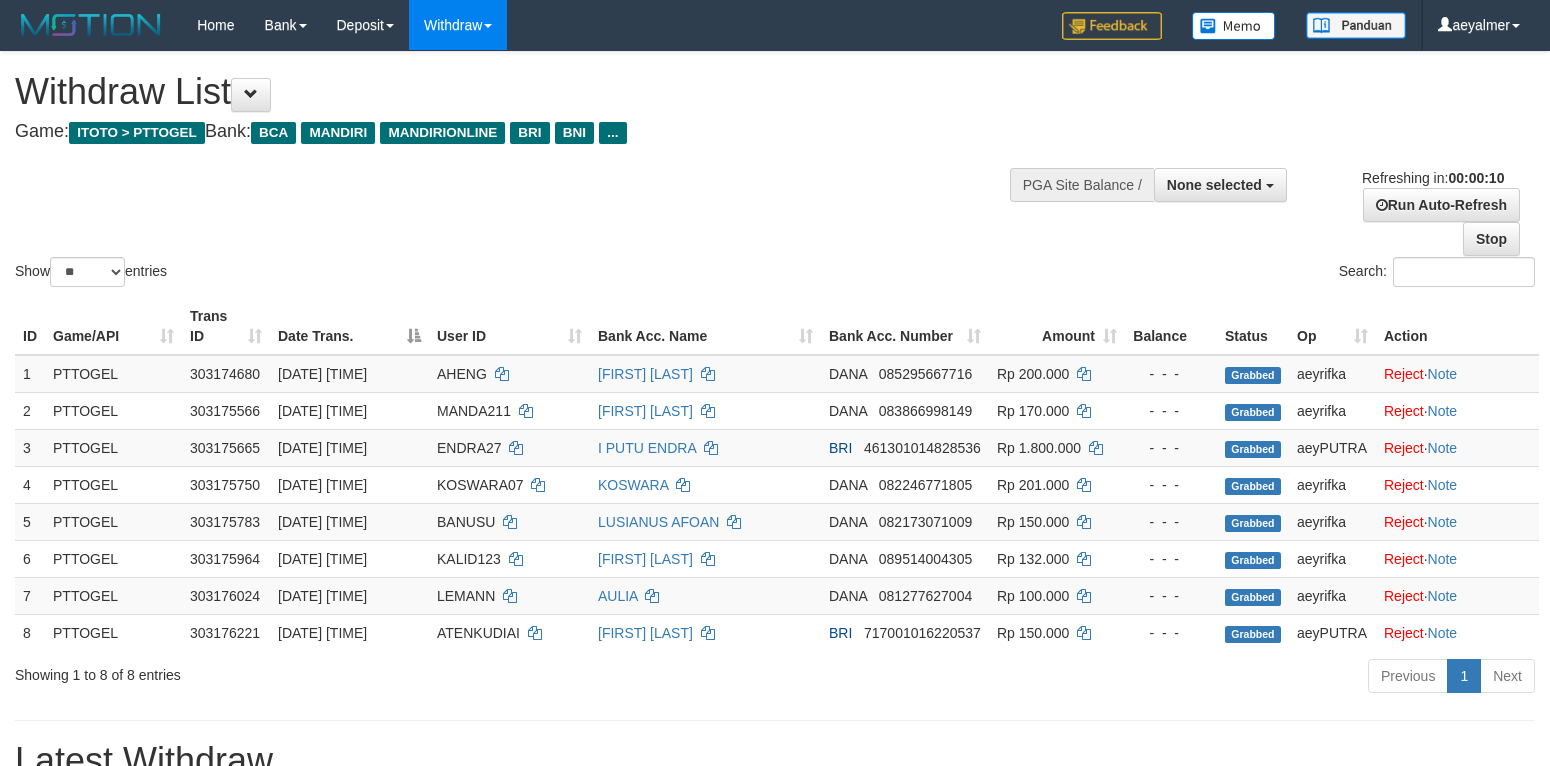 select 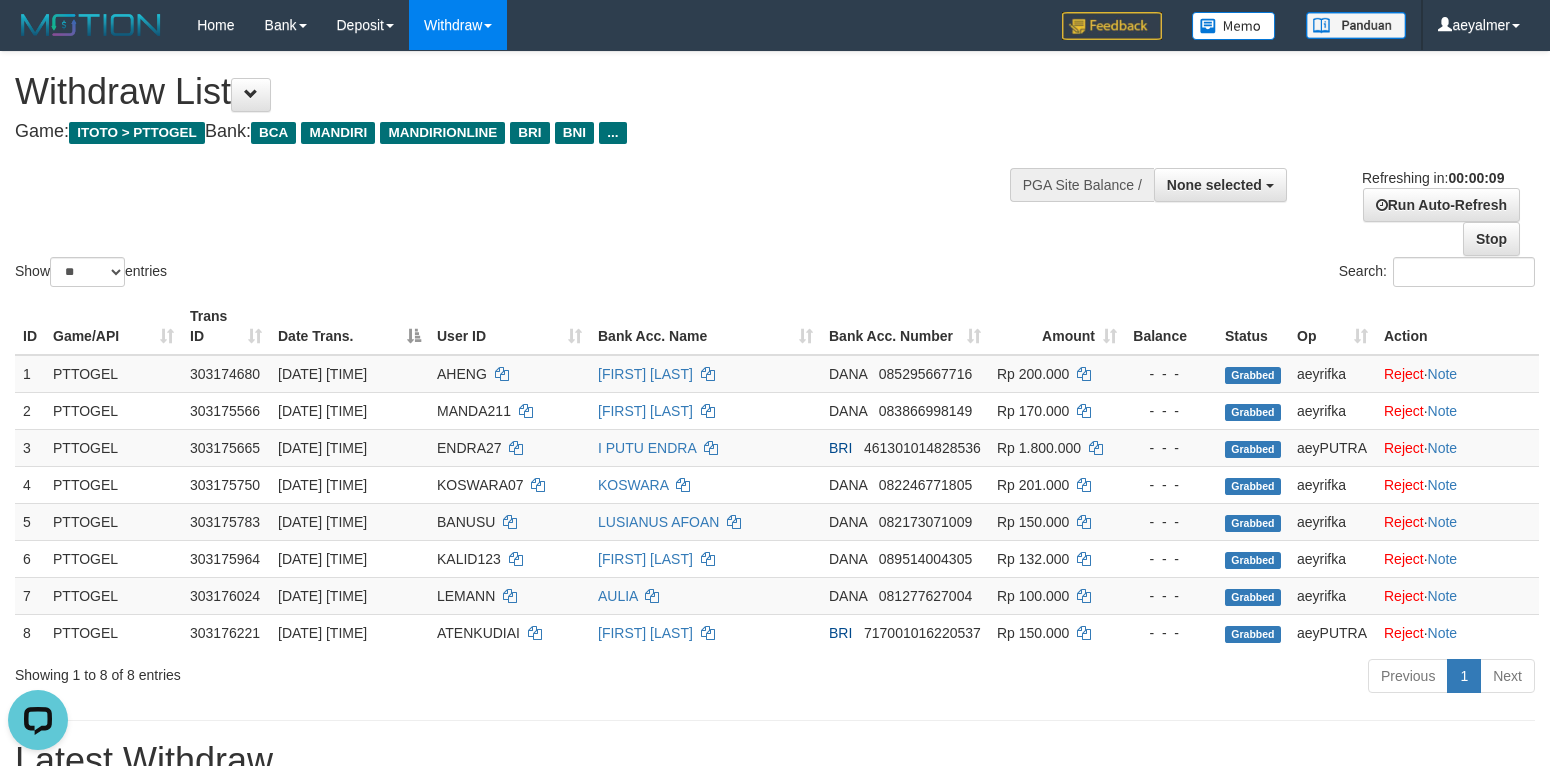 scroll, scrollTop: 0, scrollLeft: 0, axis: both 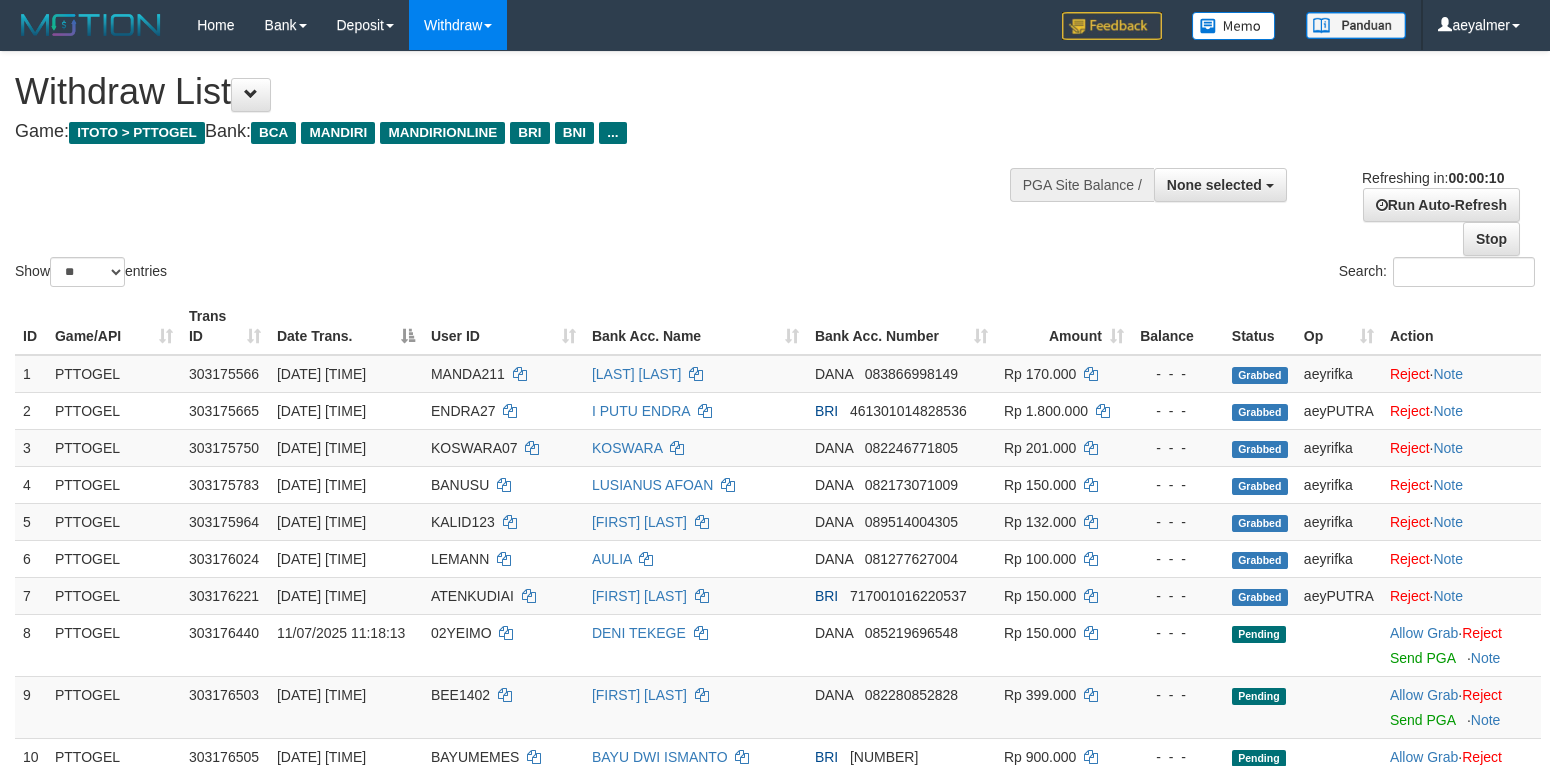 select 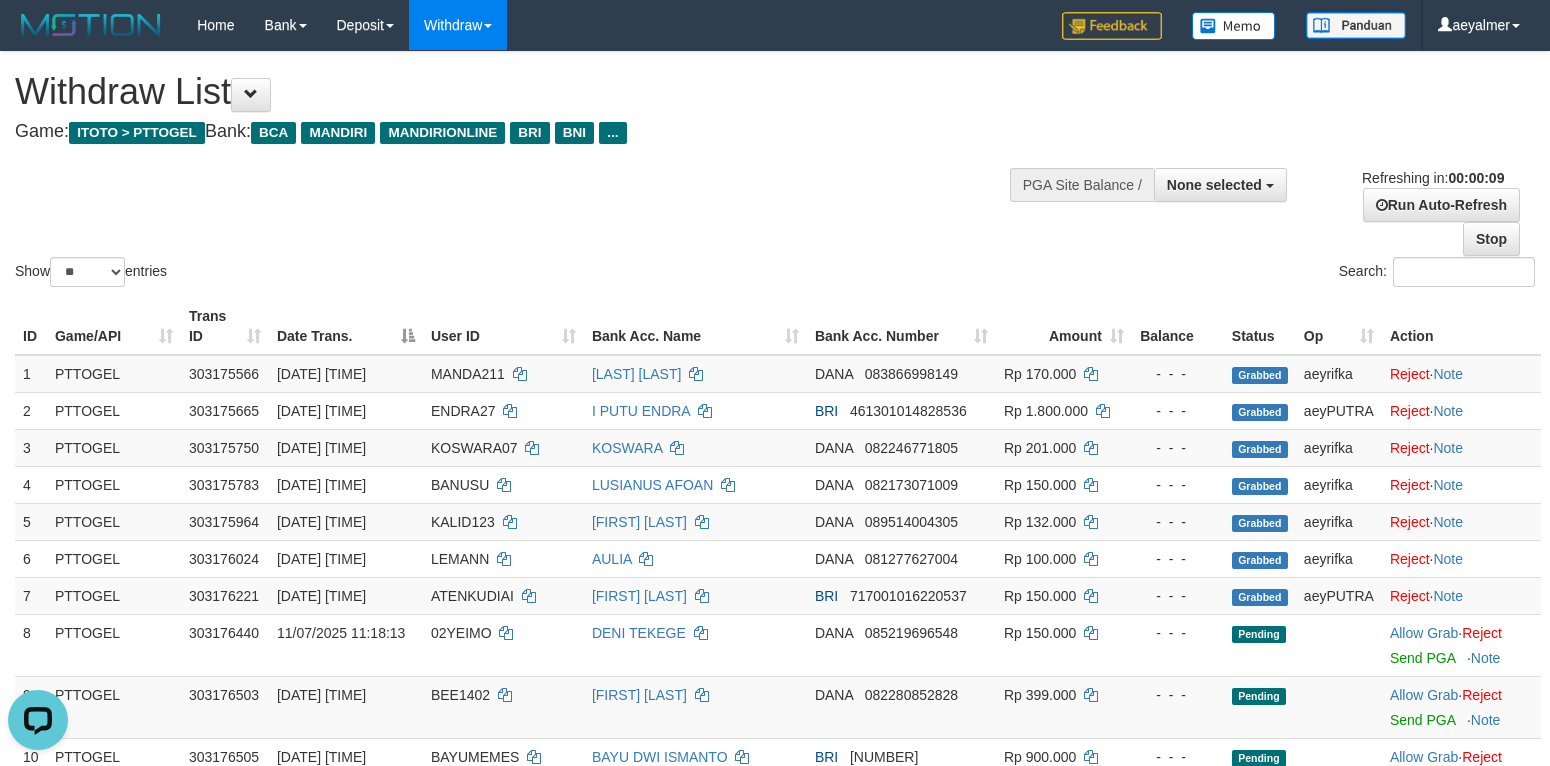 scroll, scrollTop: 0, scrollLeft: 0, axis: both 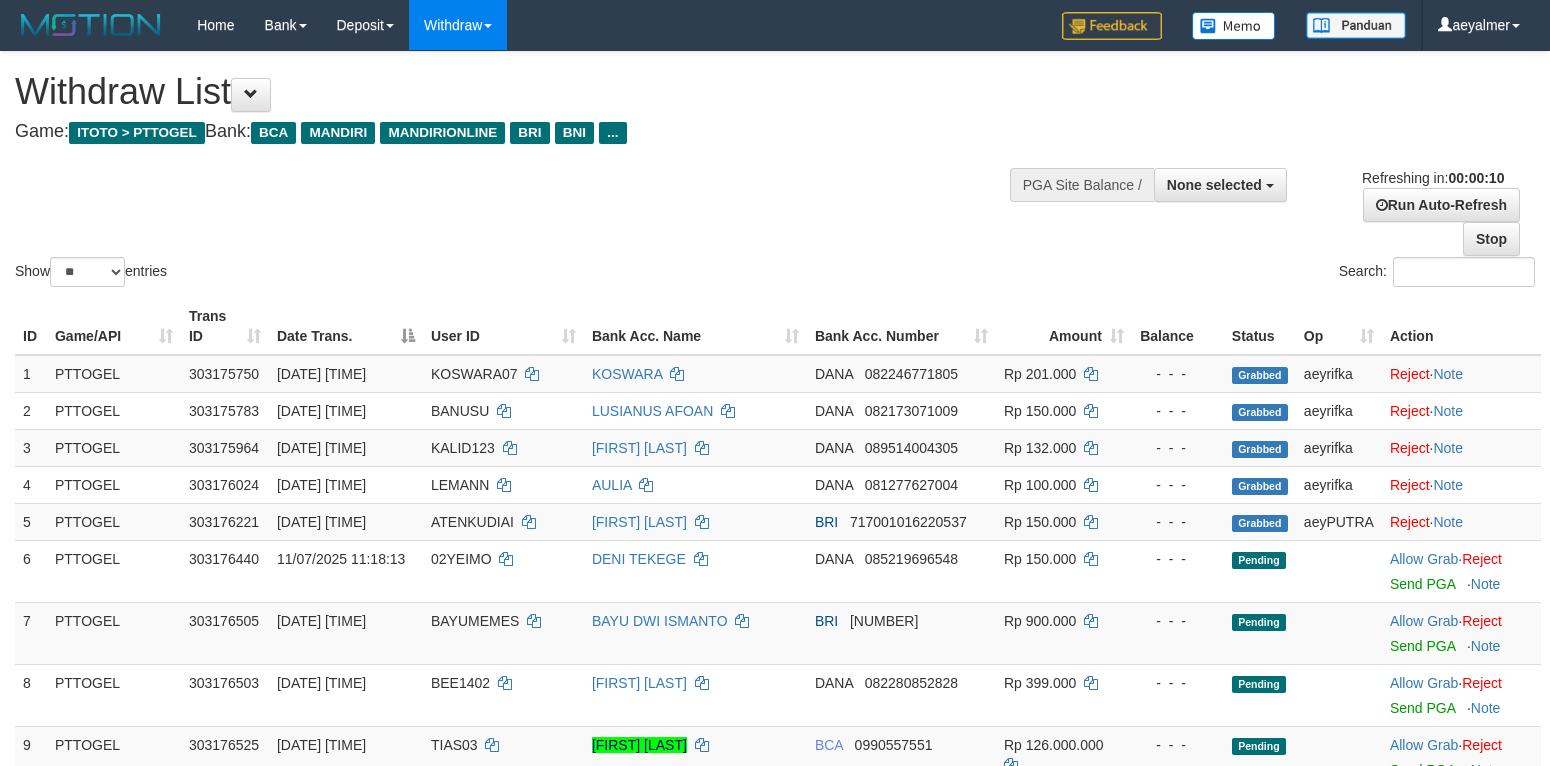 select 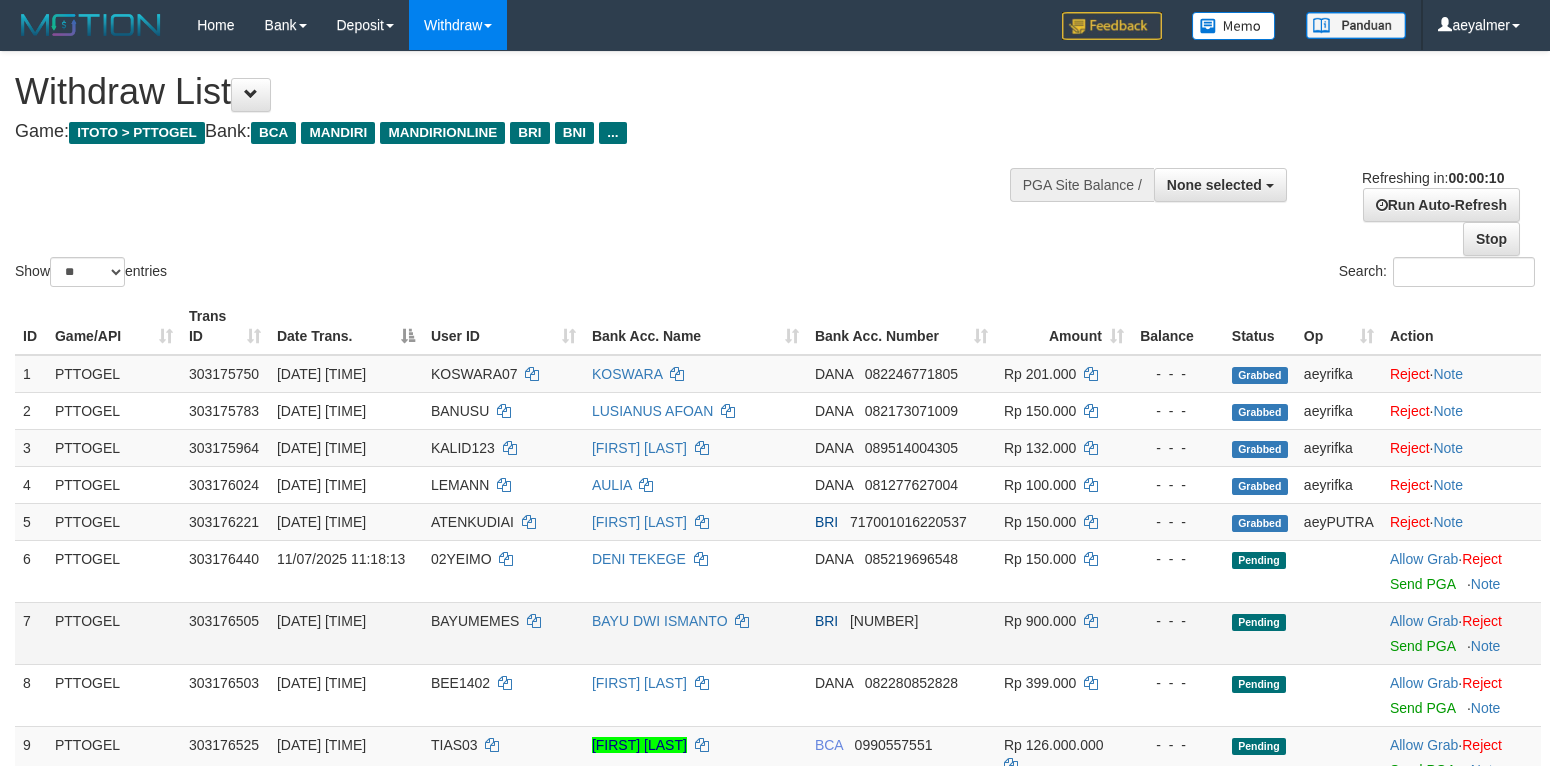 scroll, scrollTop: 0, scrollLeft: 0, axis: both 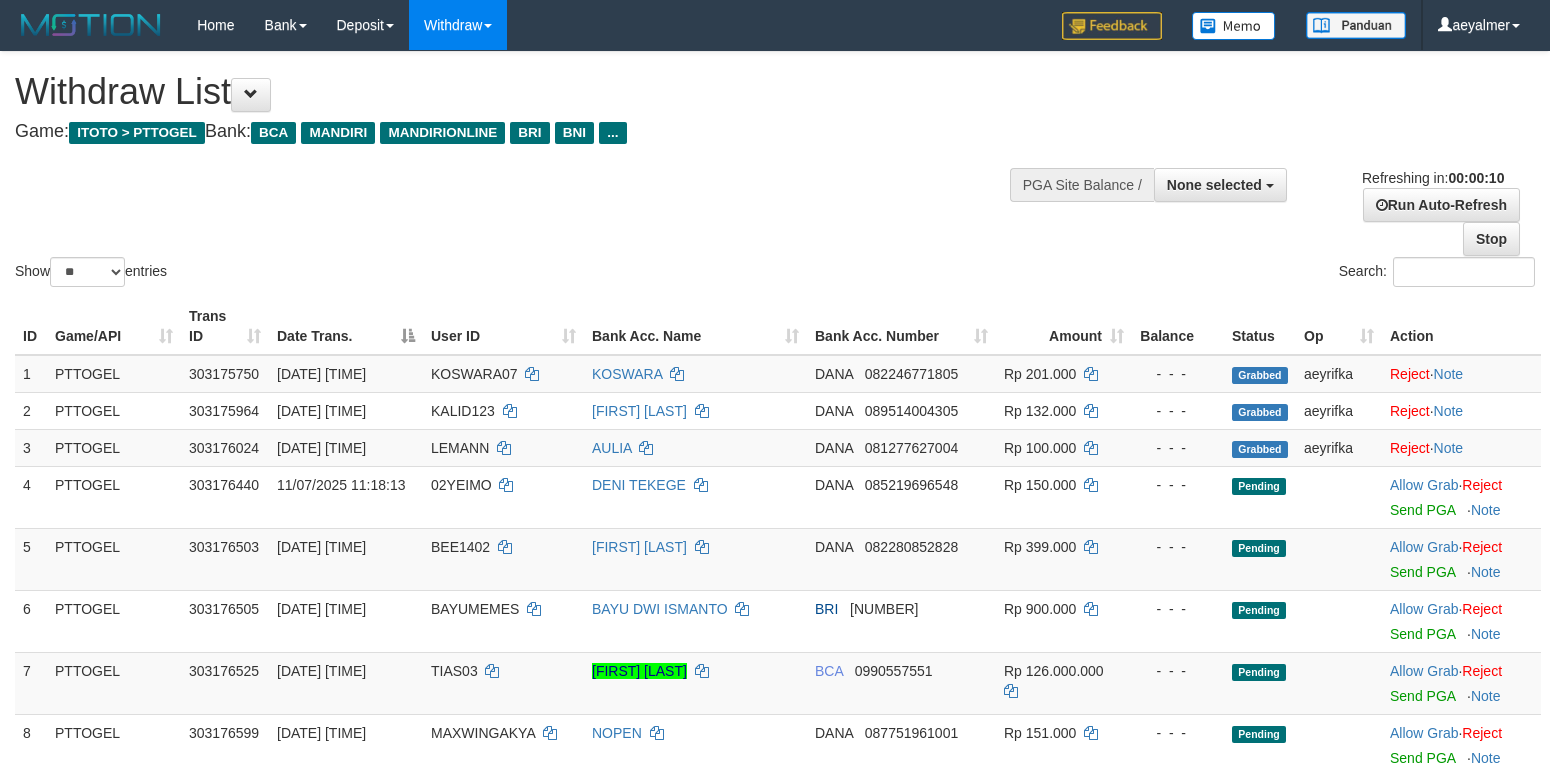 select 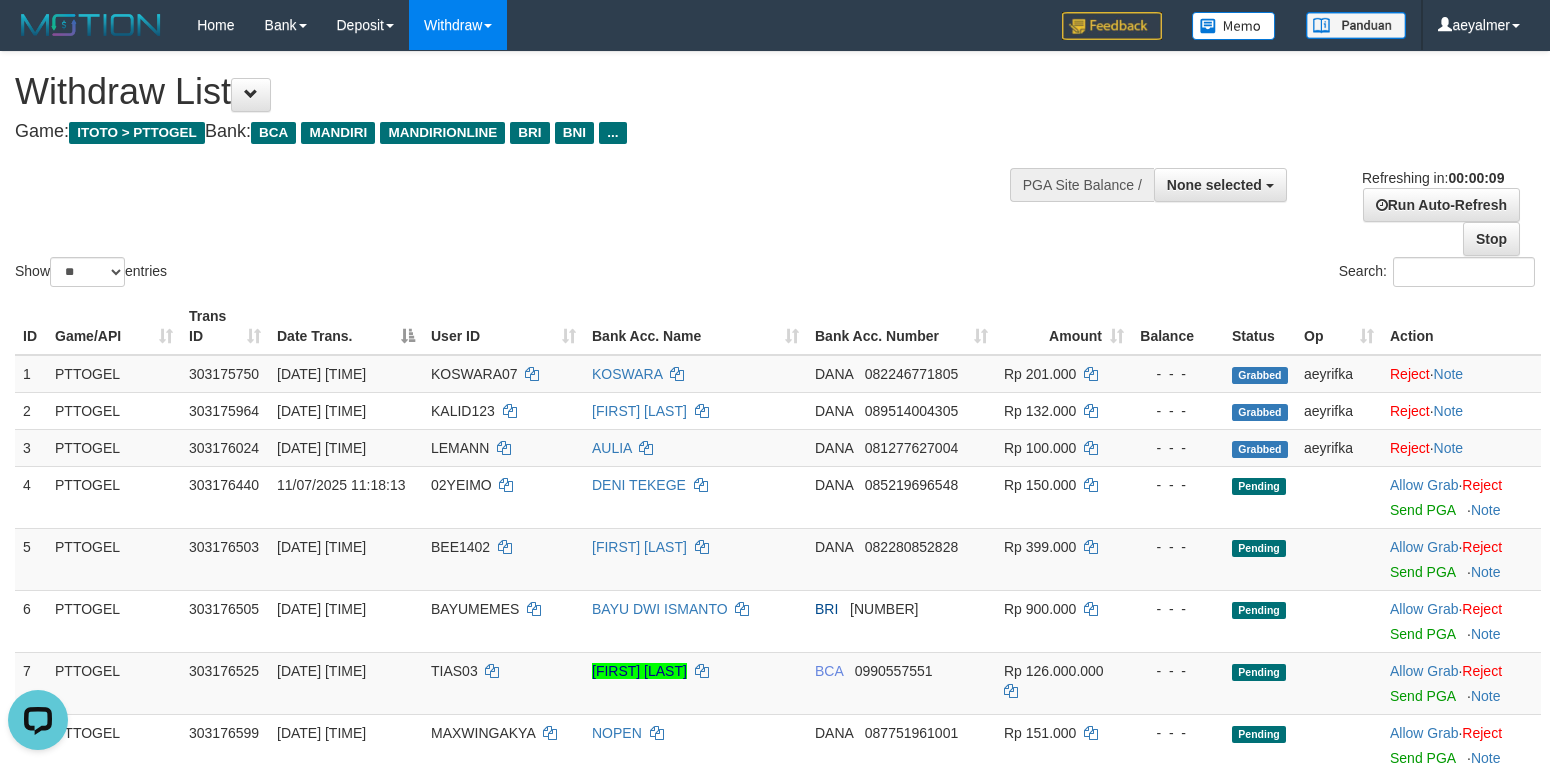 scroll, scrollTop: 0, scrollLeft: 0, axis: both 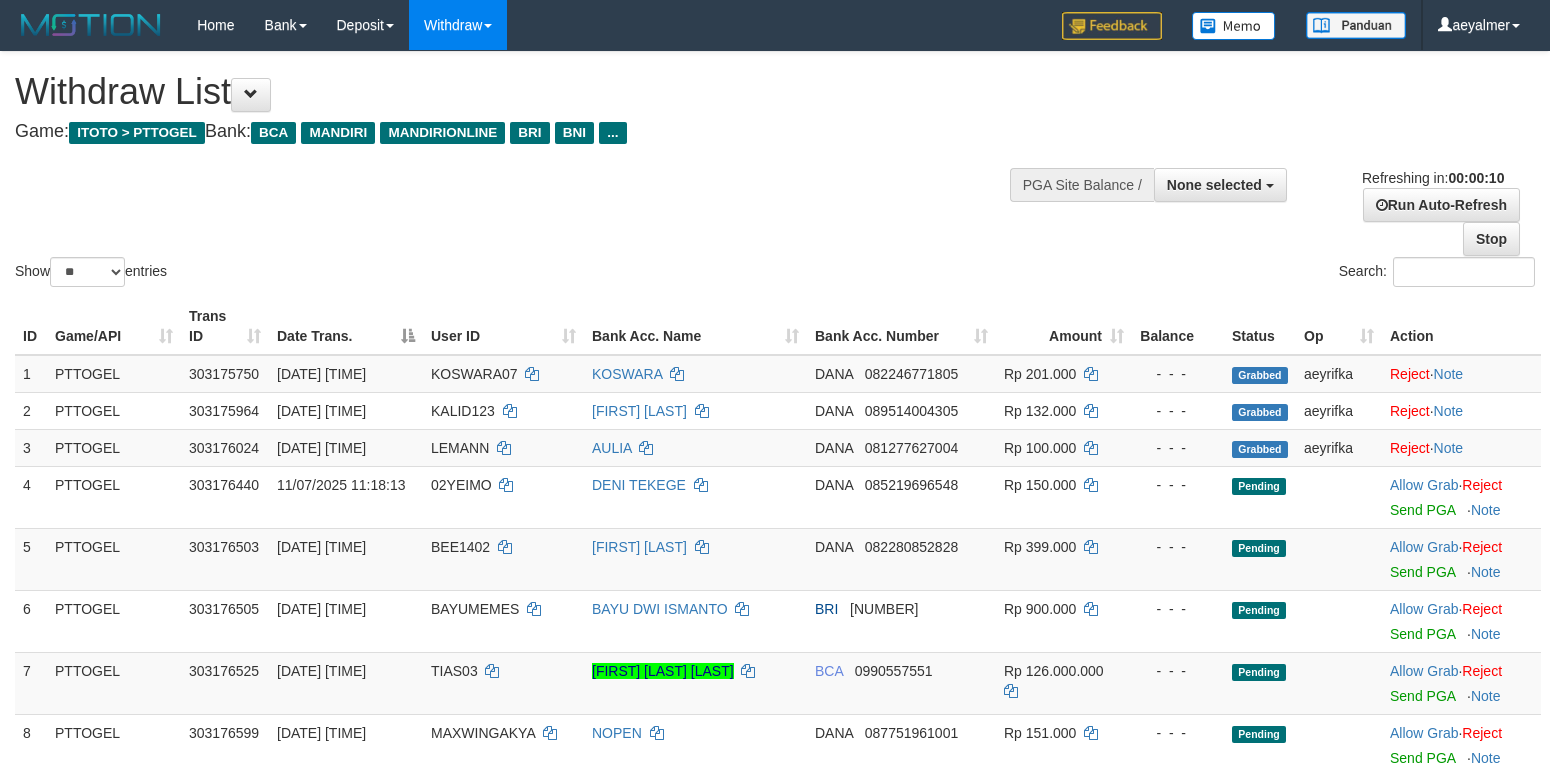 select 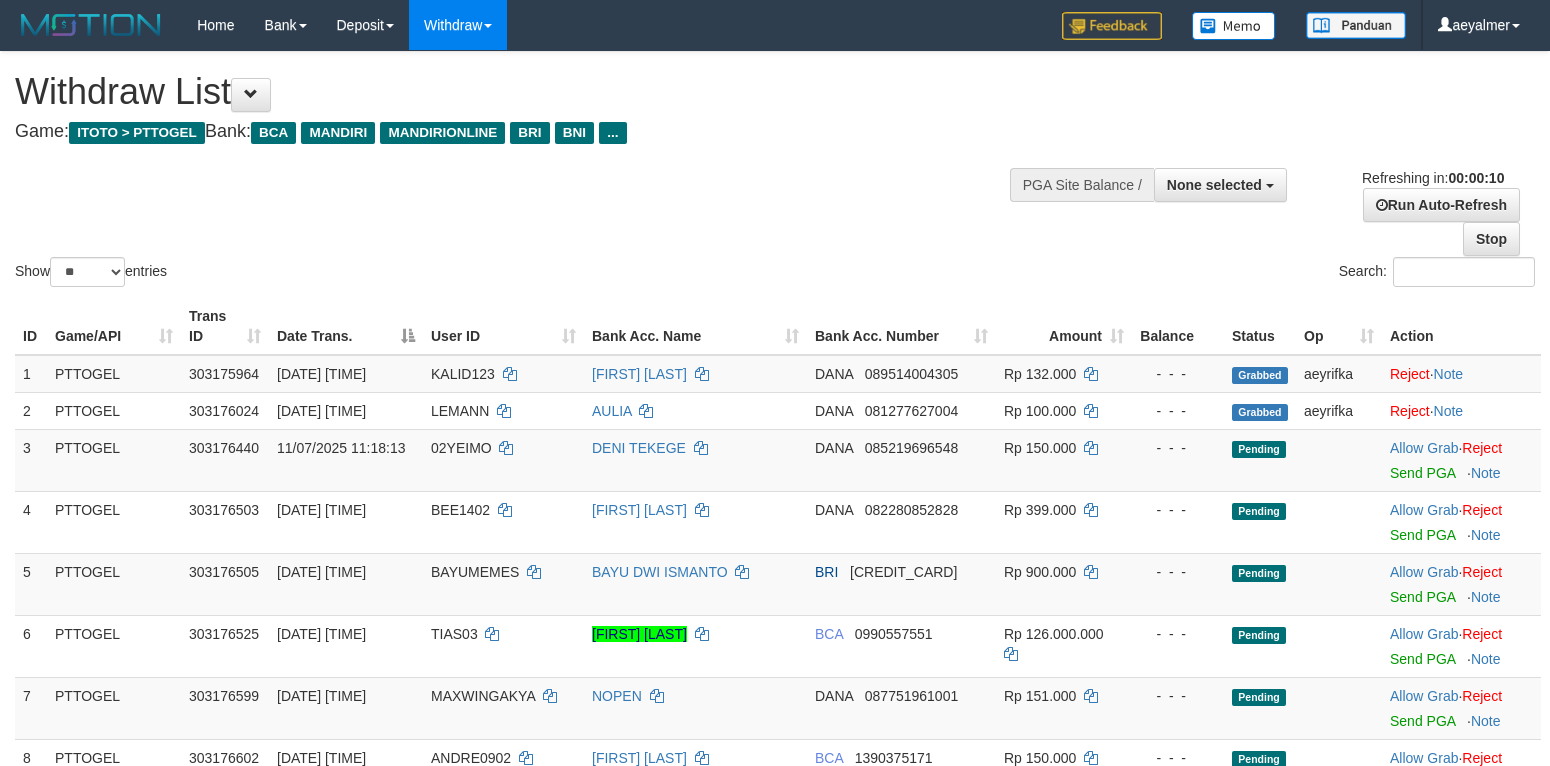 select 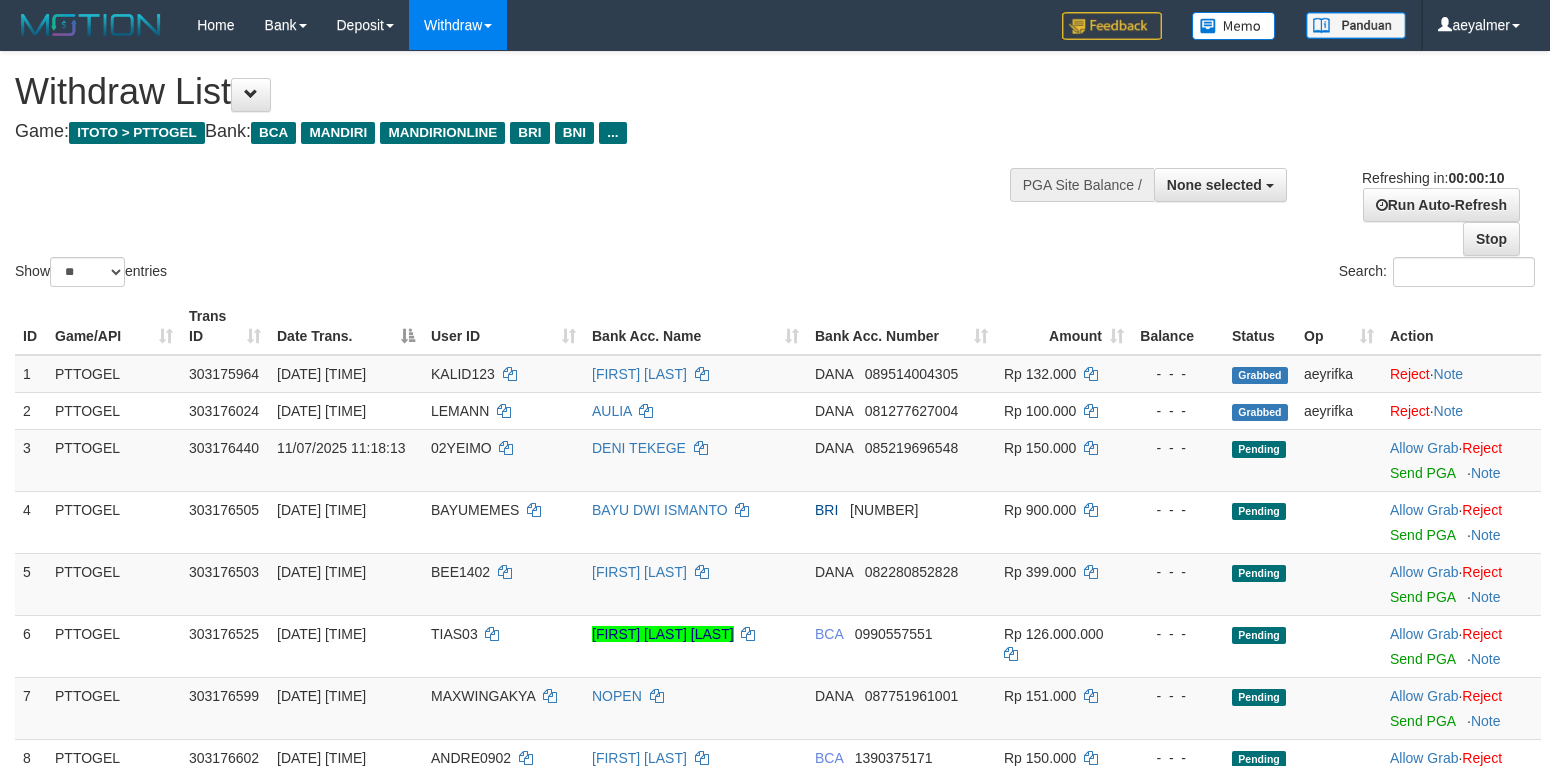 select 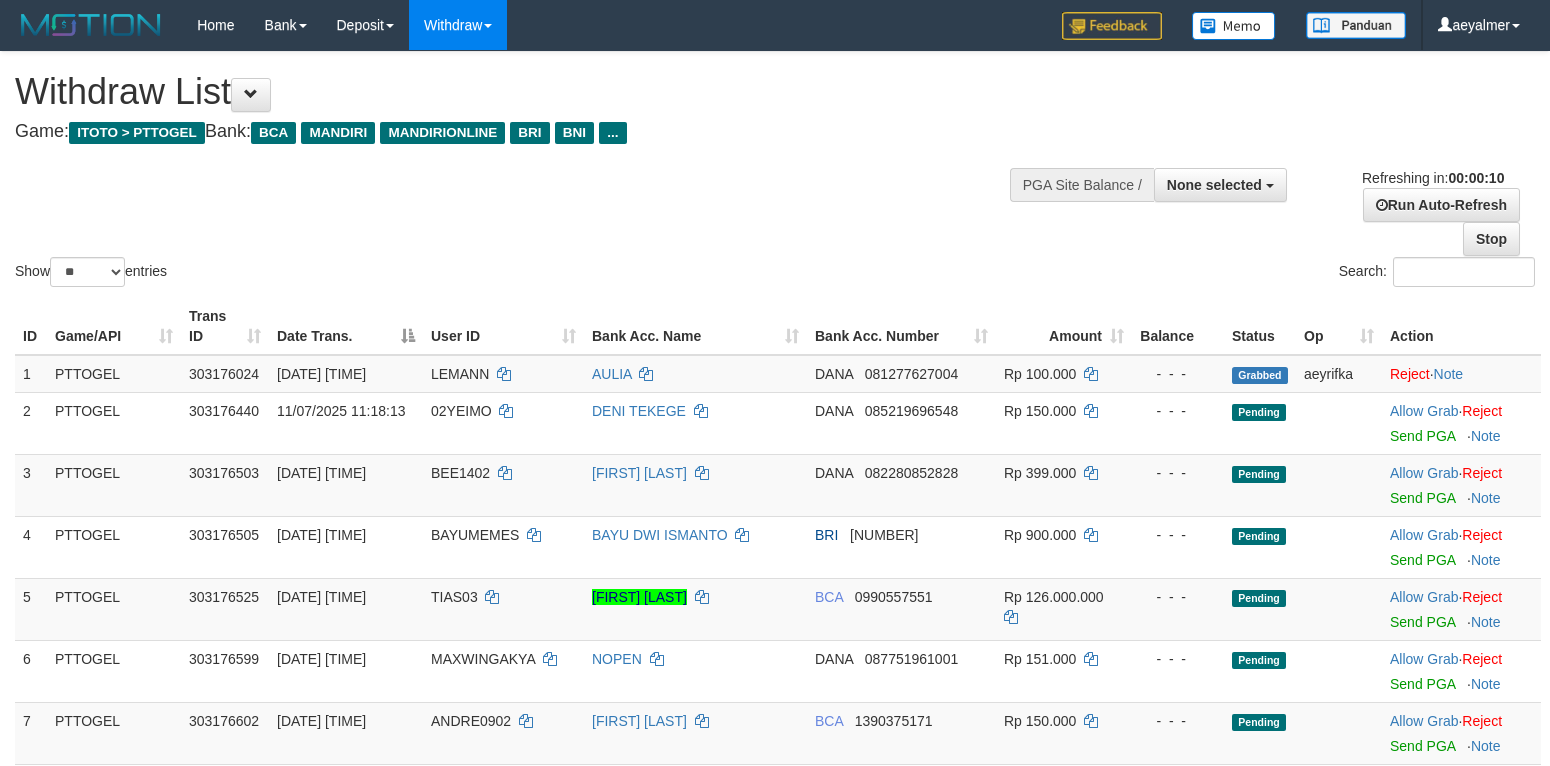 select 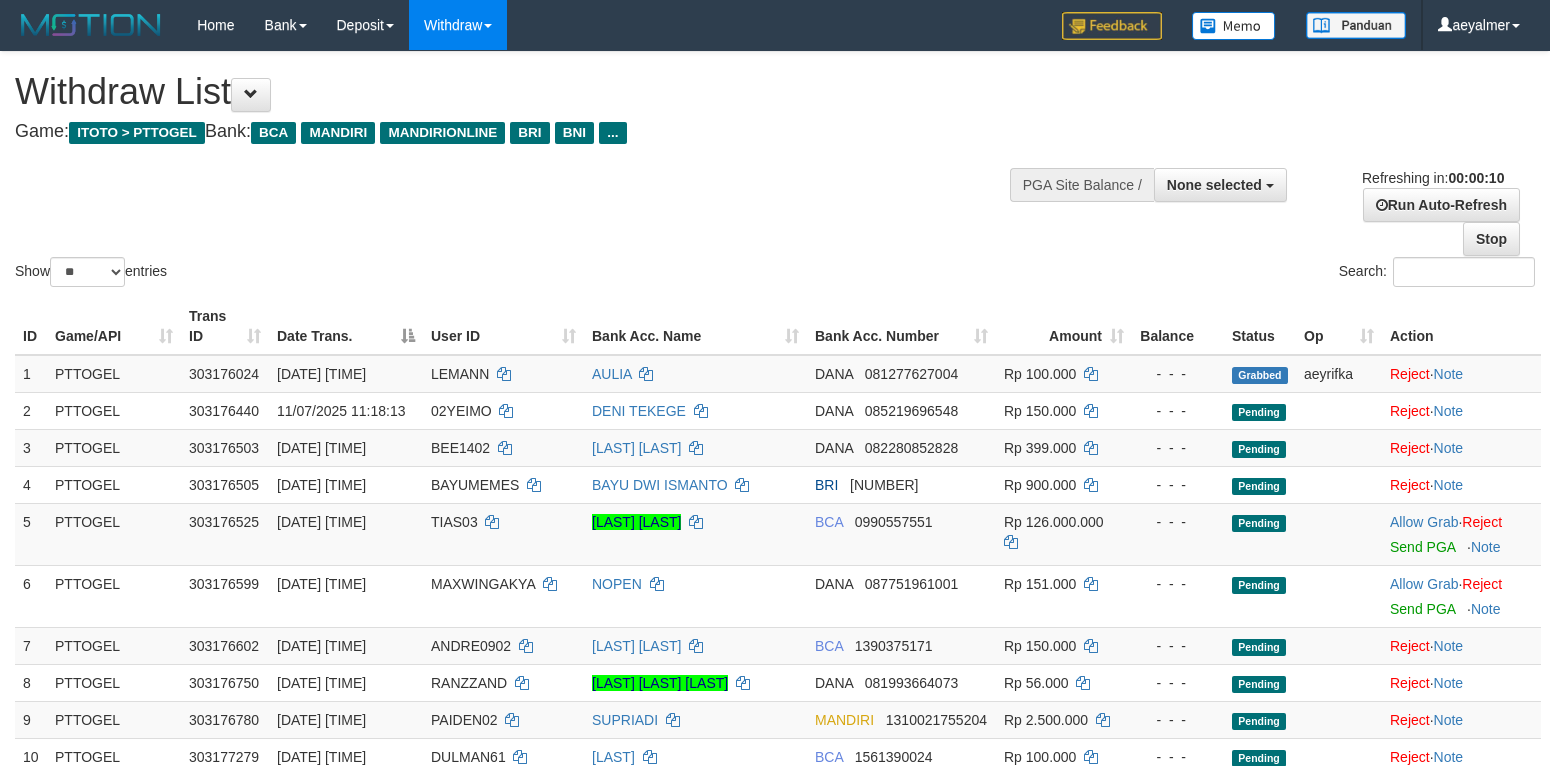 select 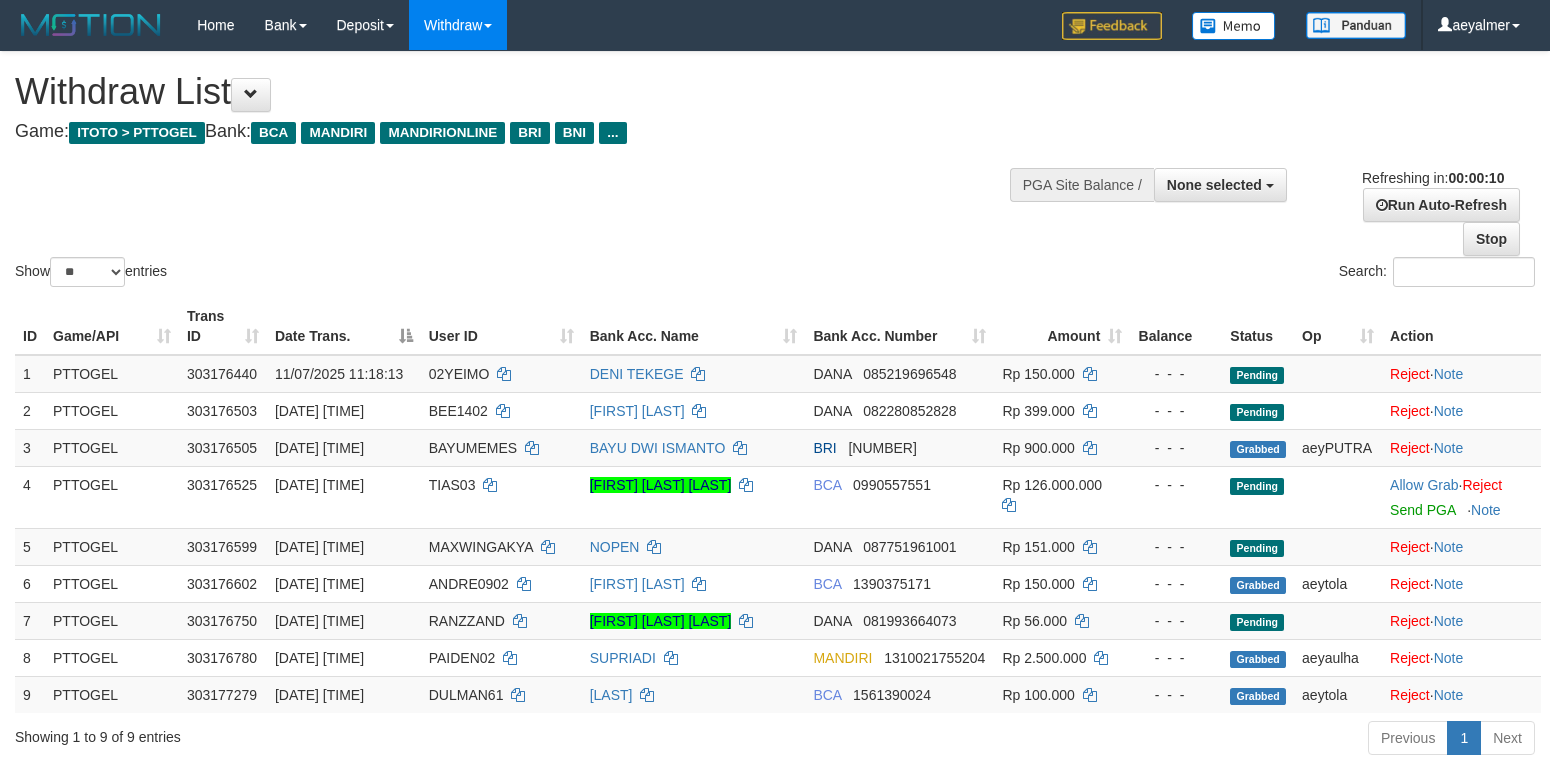 select 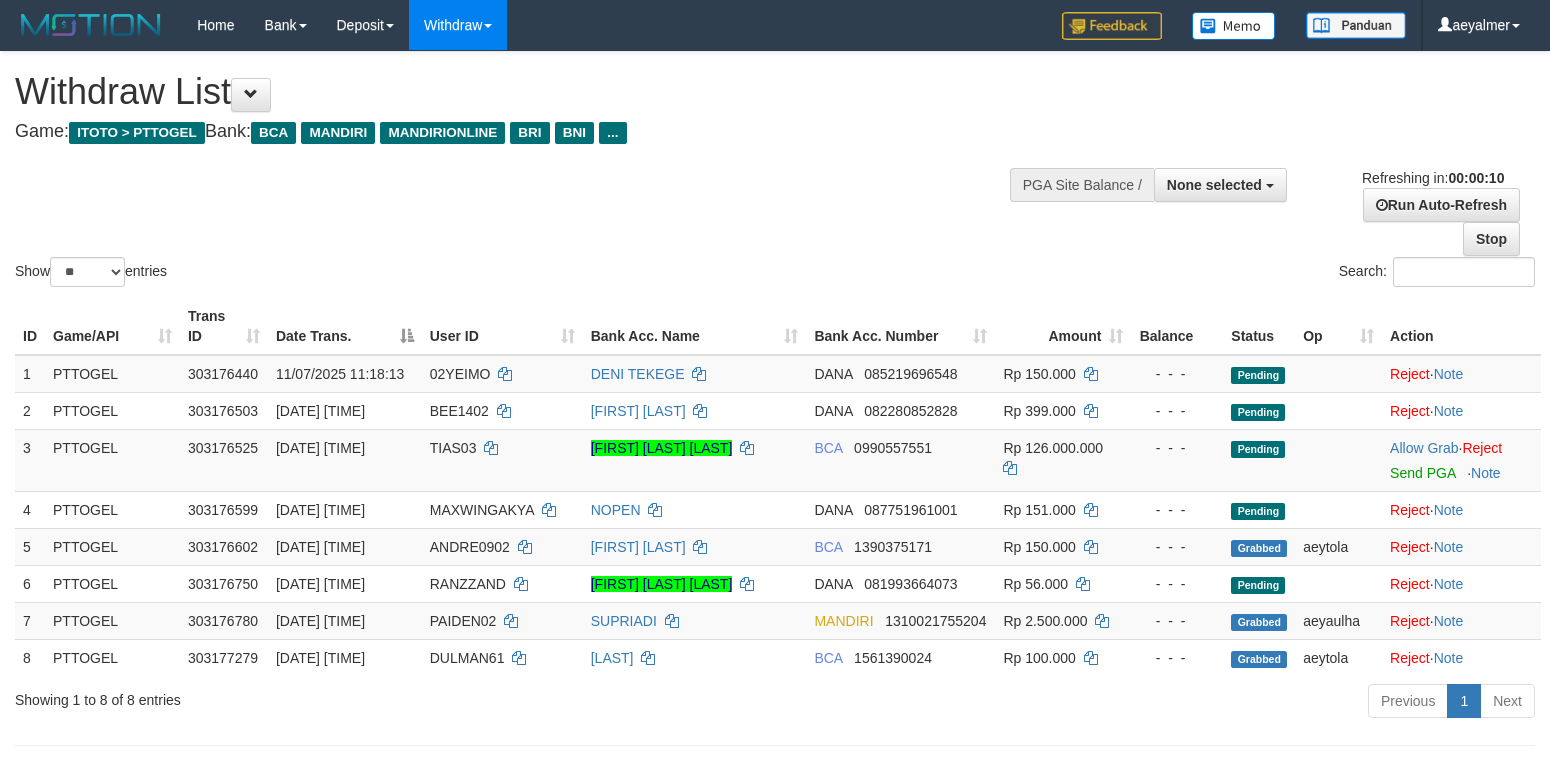 select 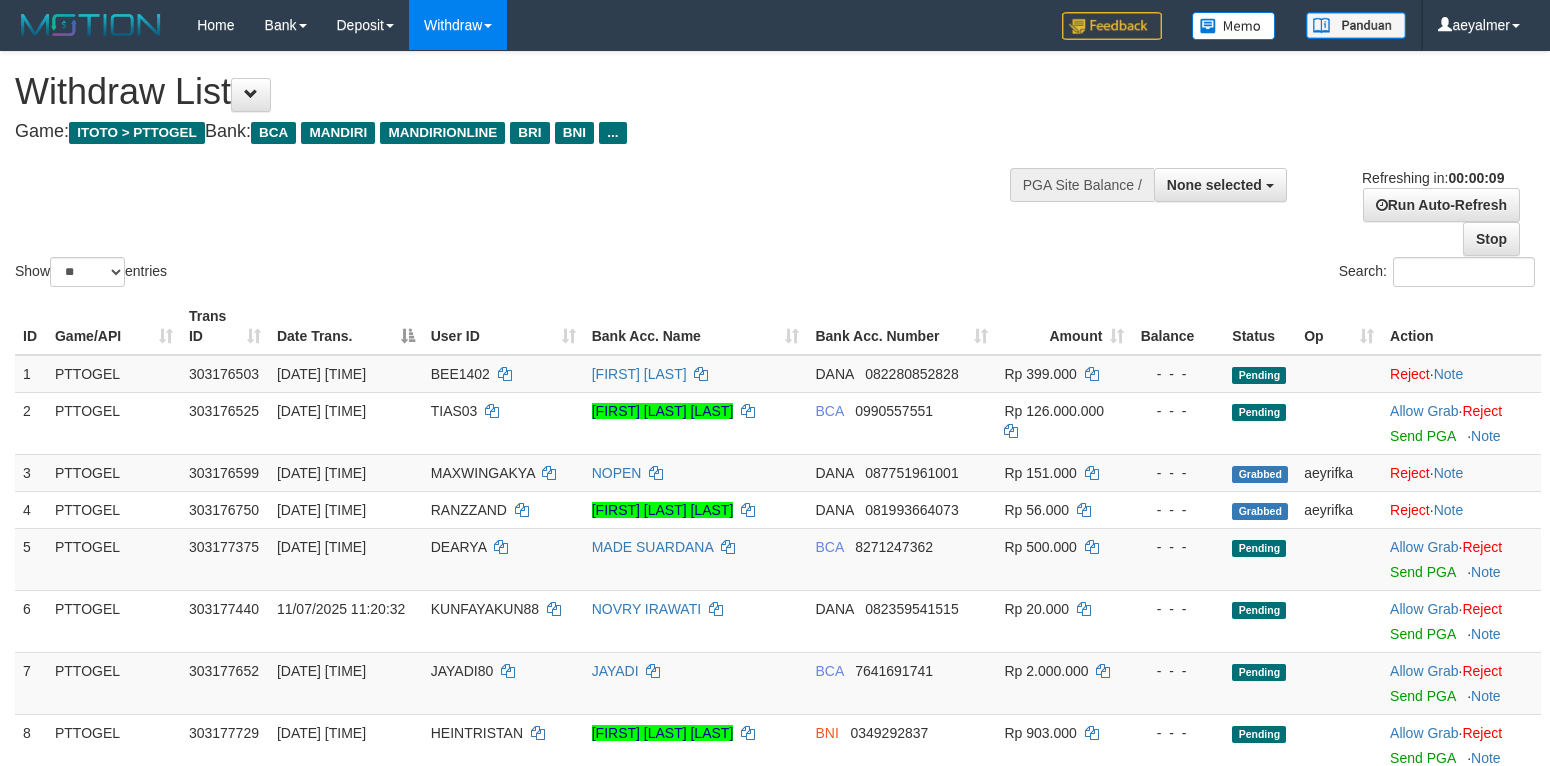 select 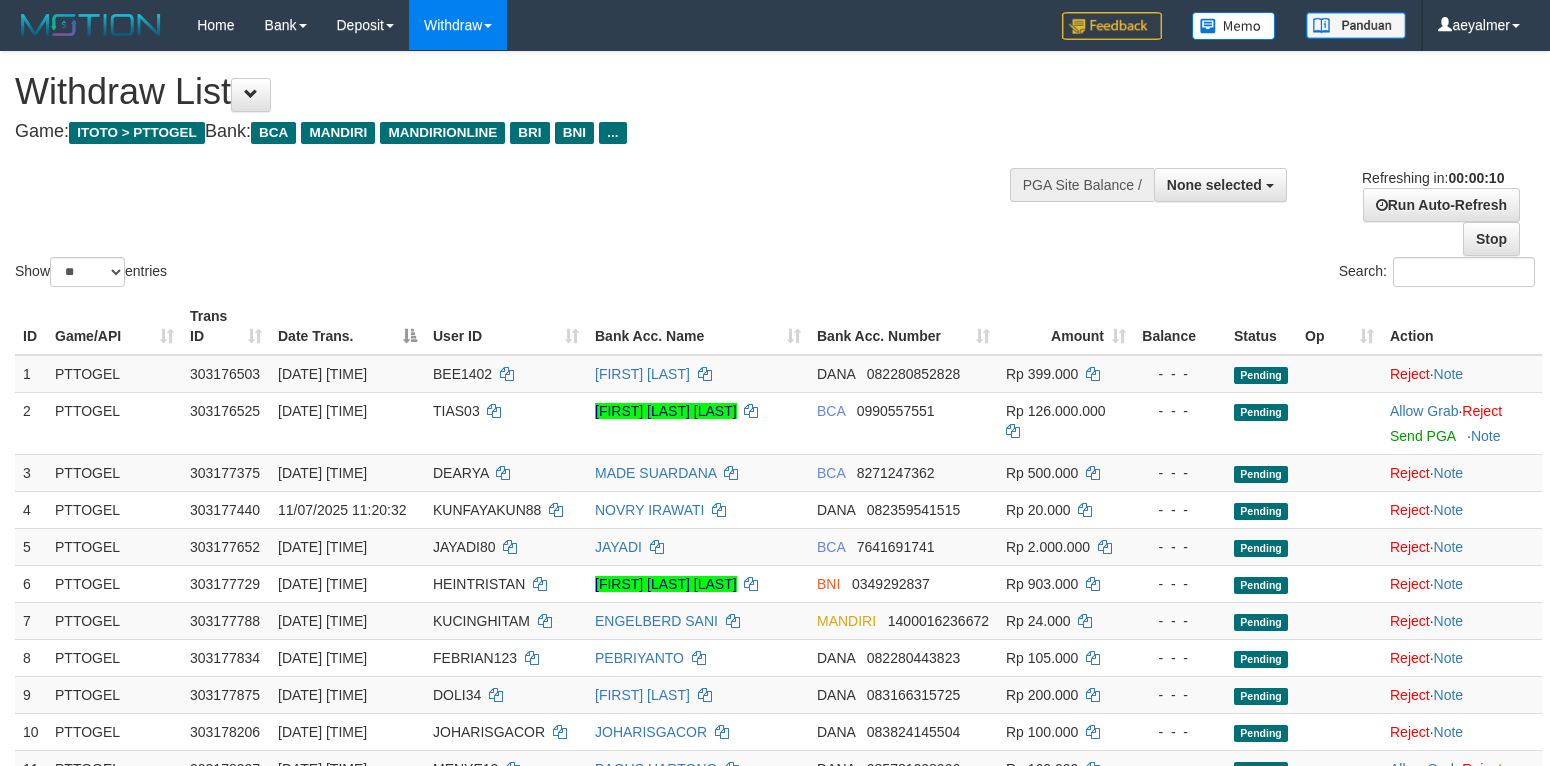 select 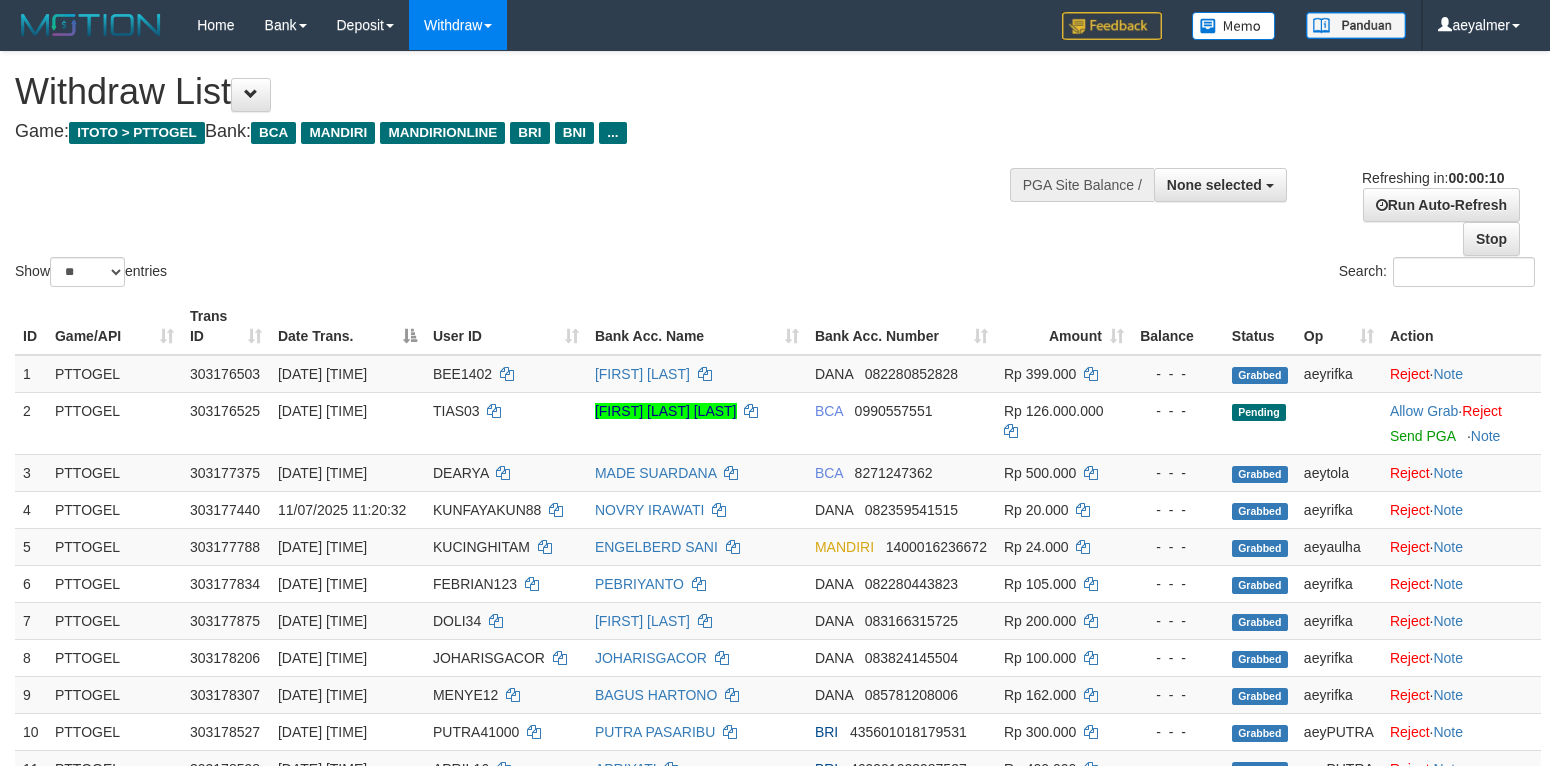 select 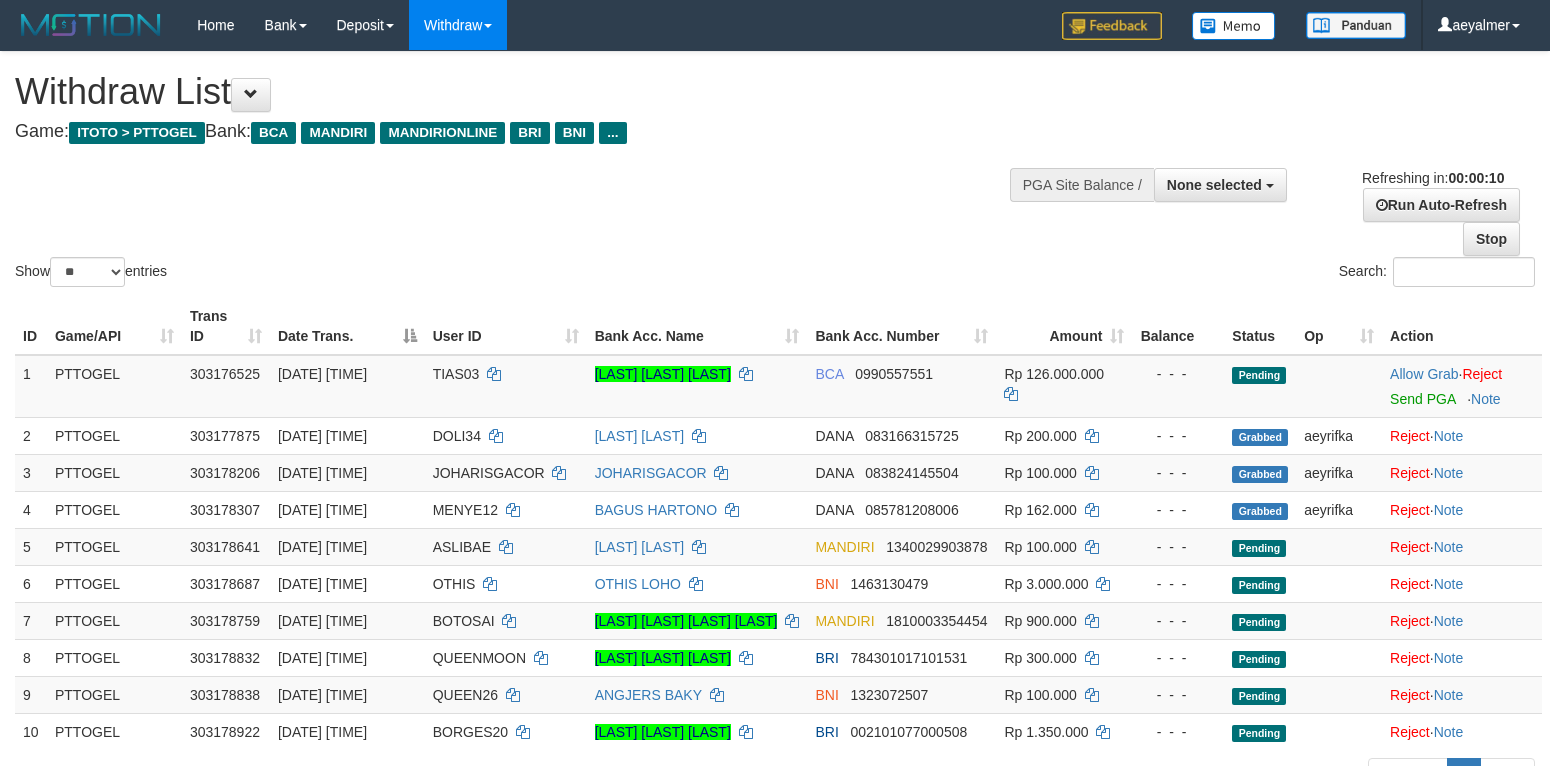 select 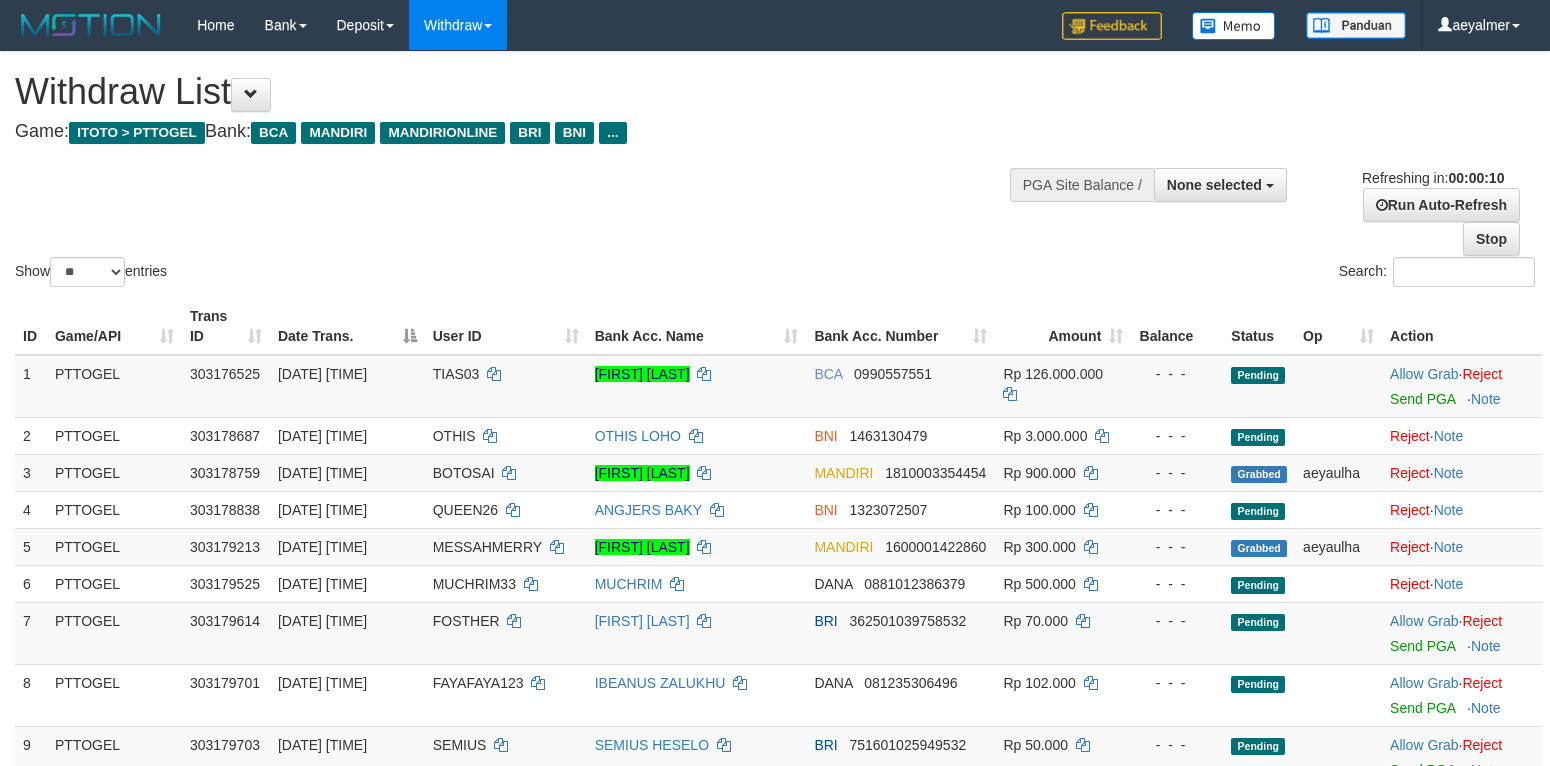 select 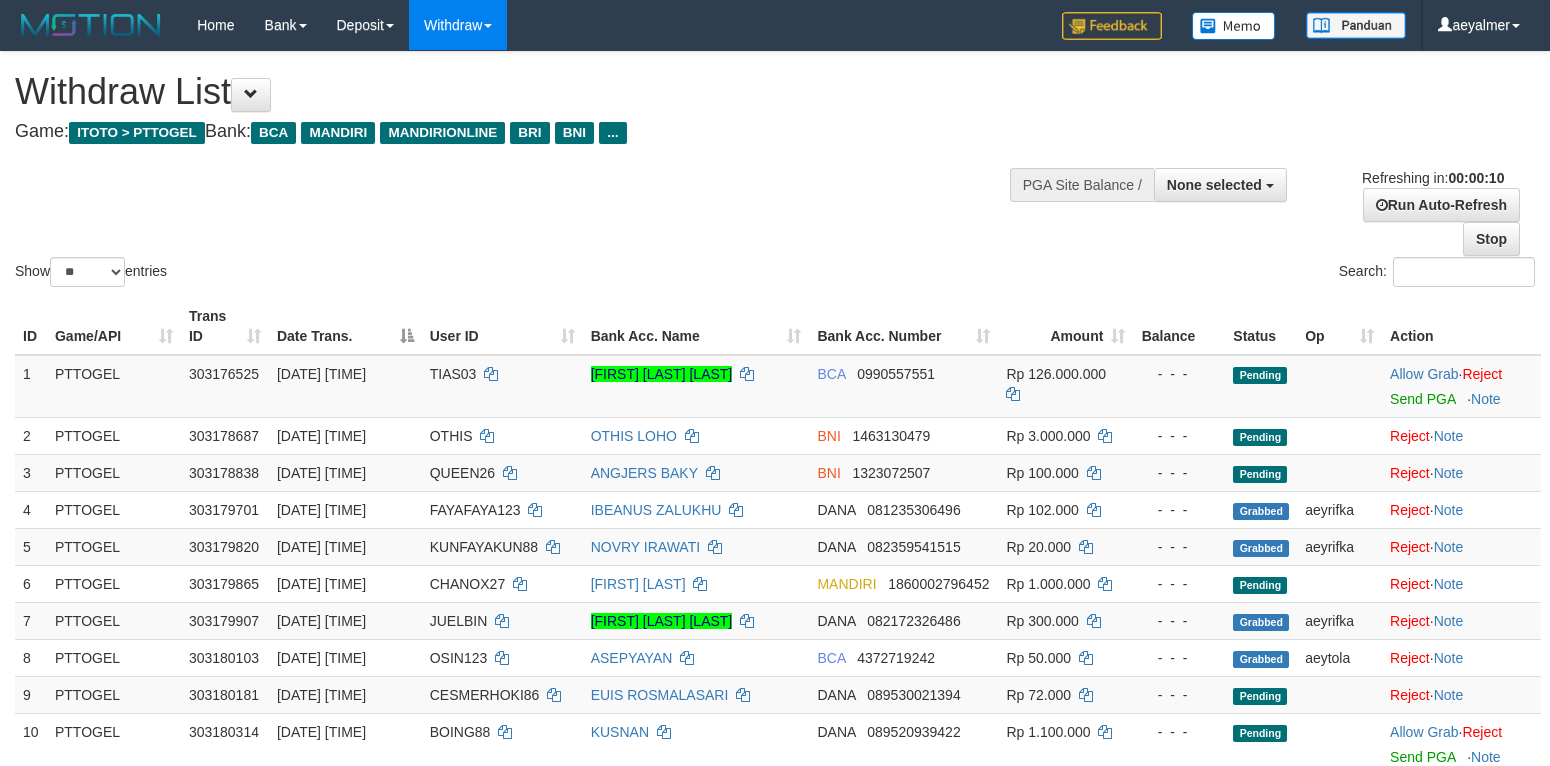select 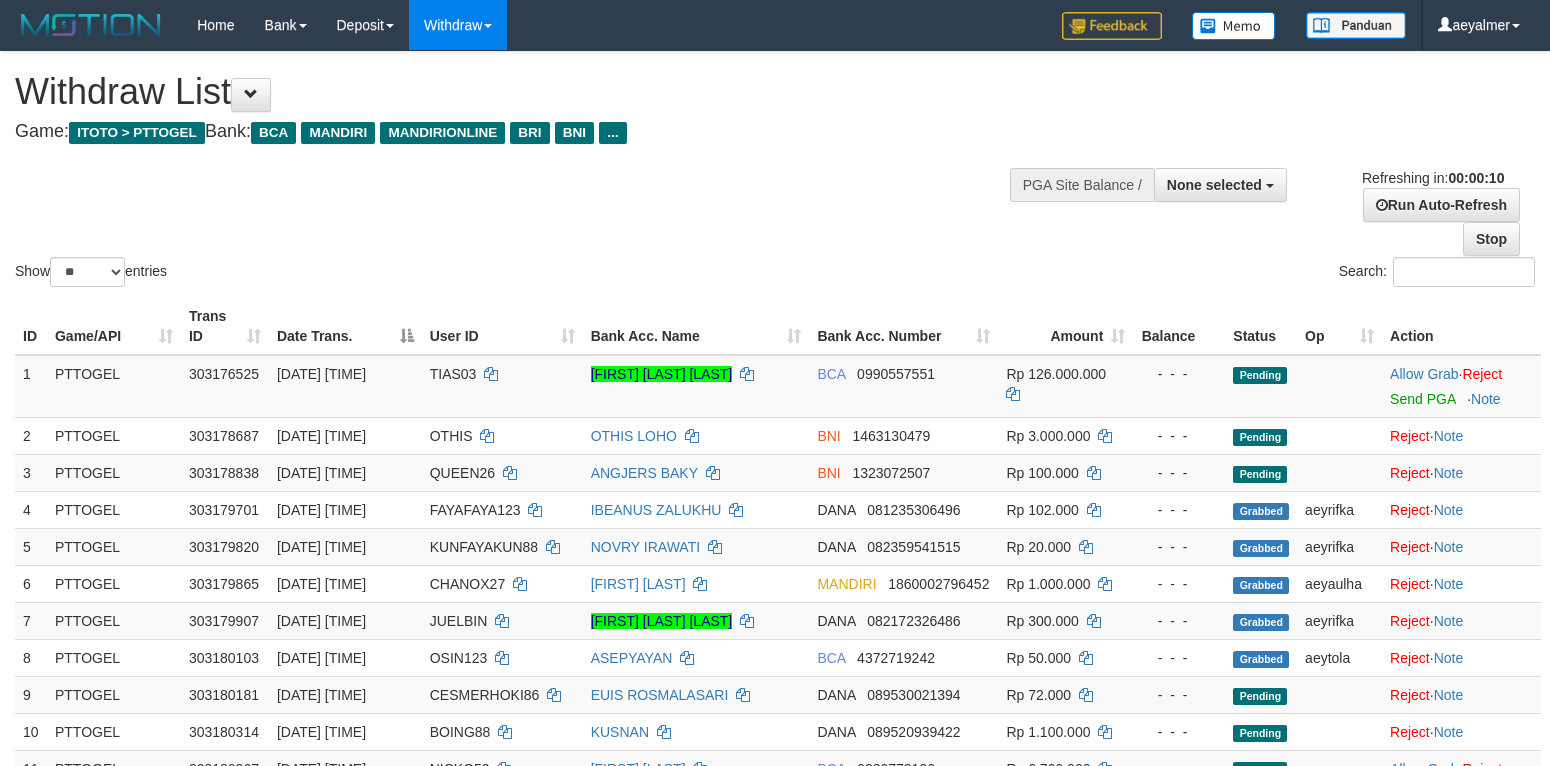 select 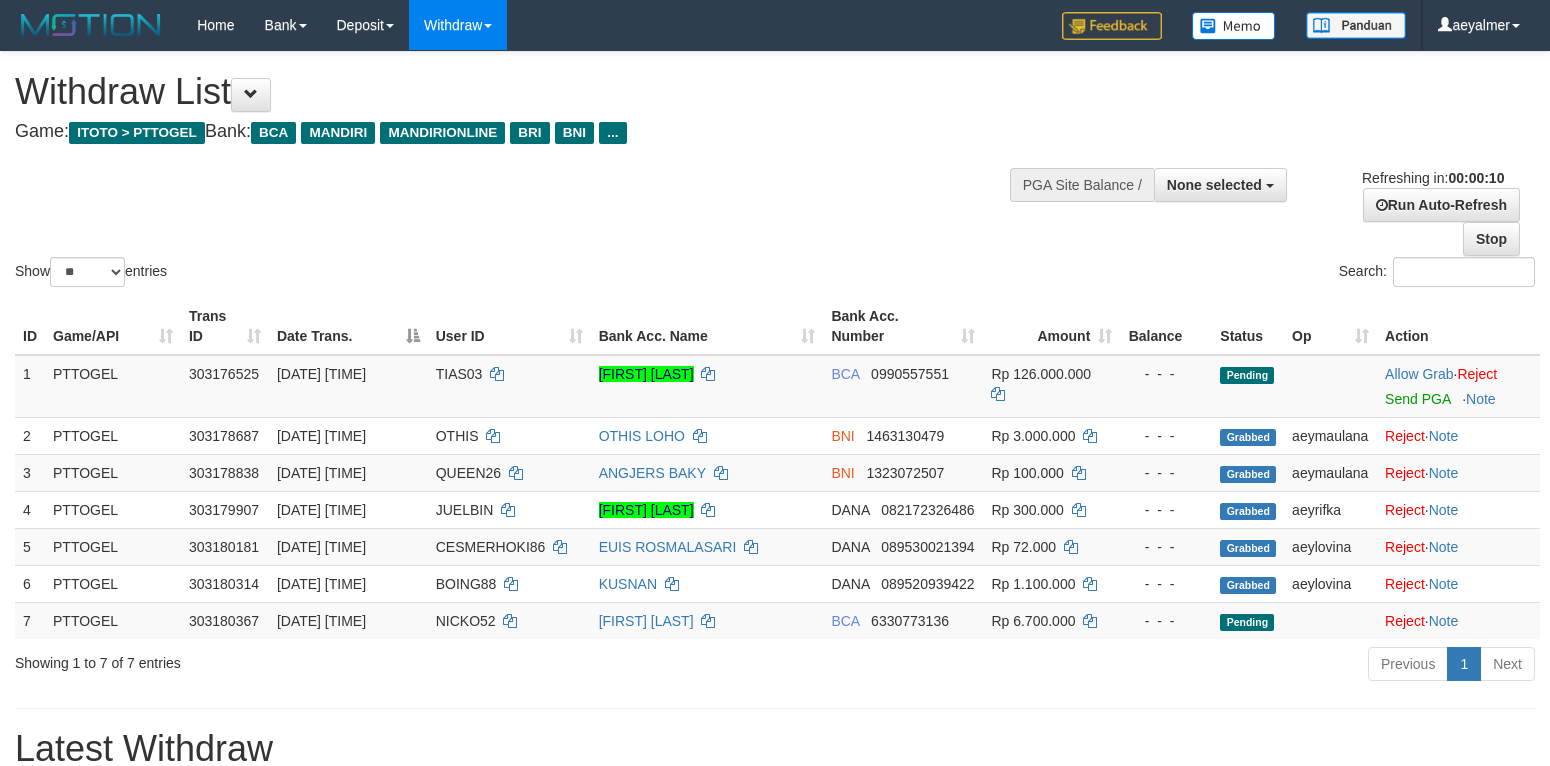 select 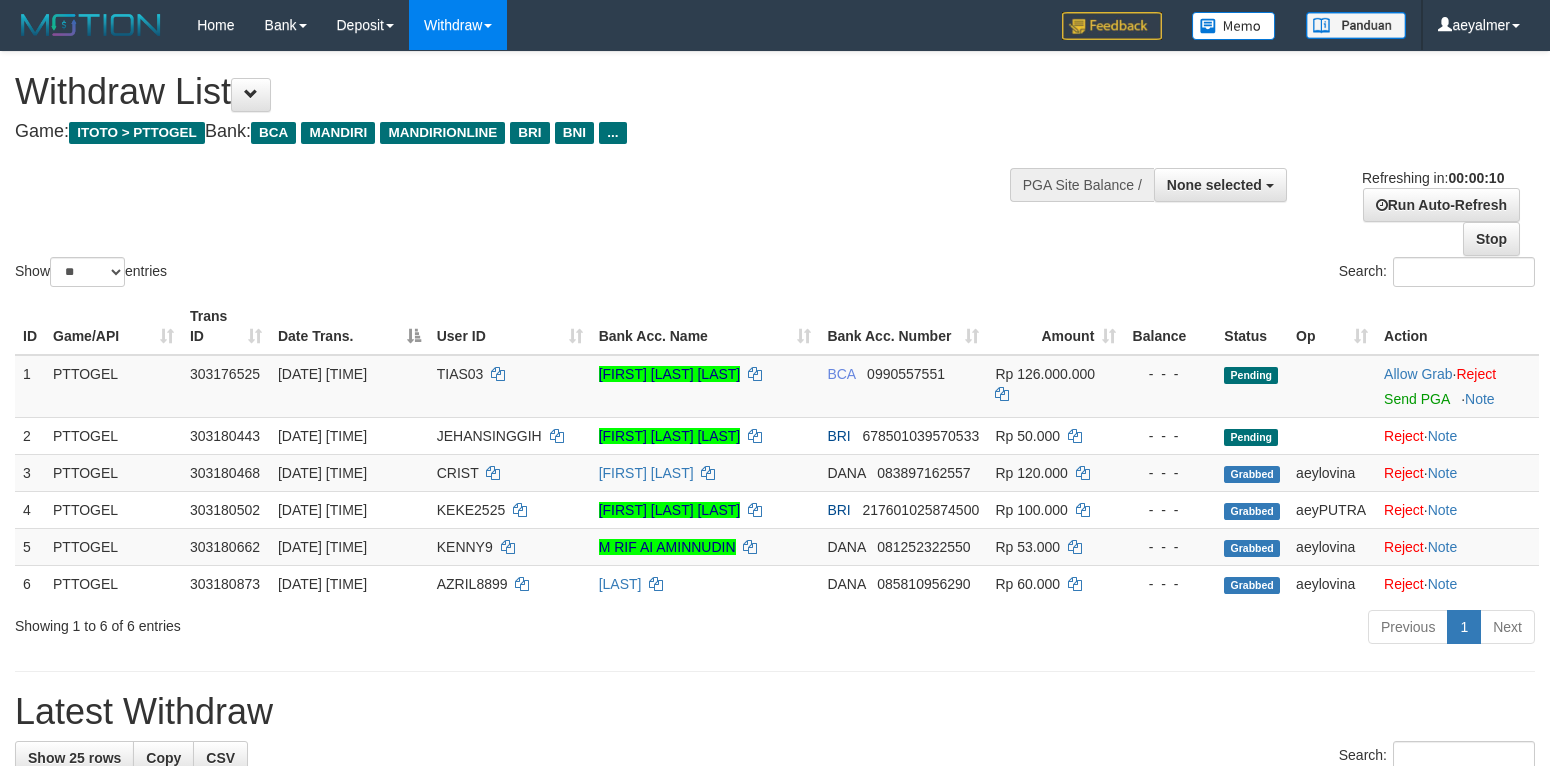 select 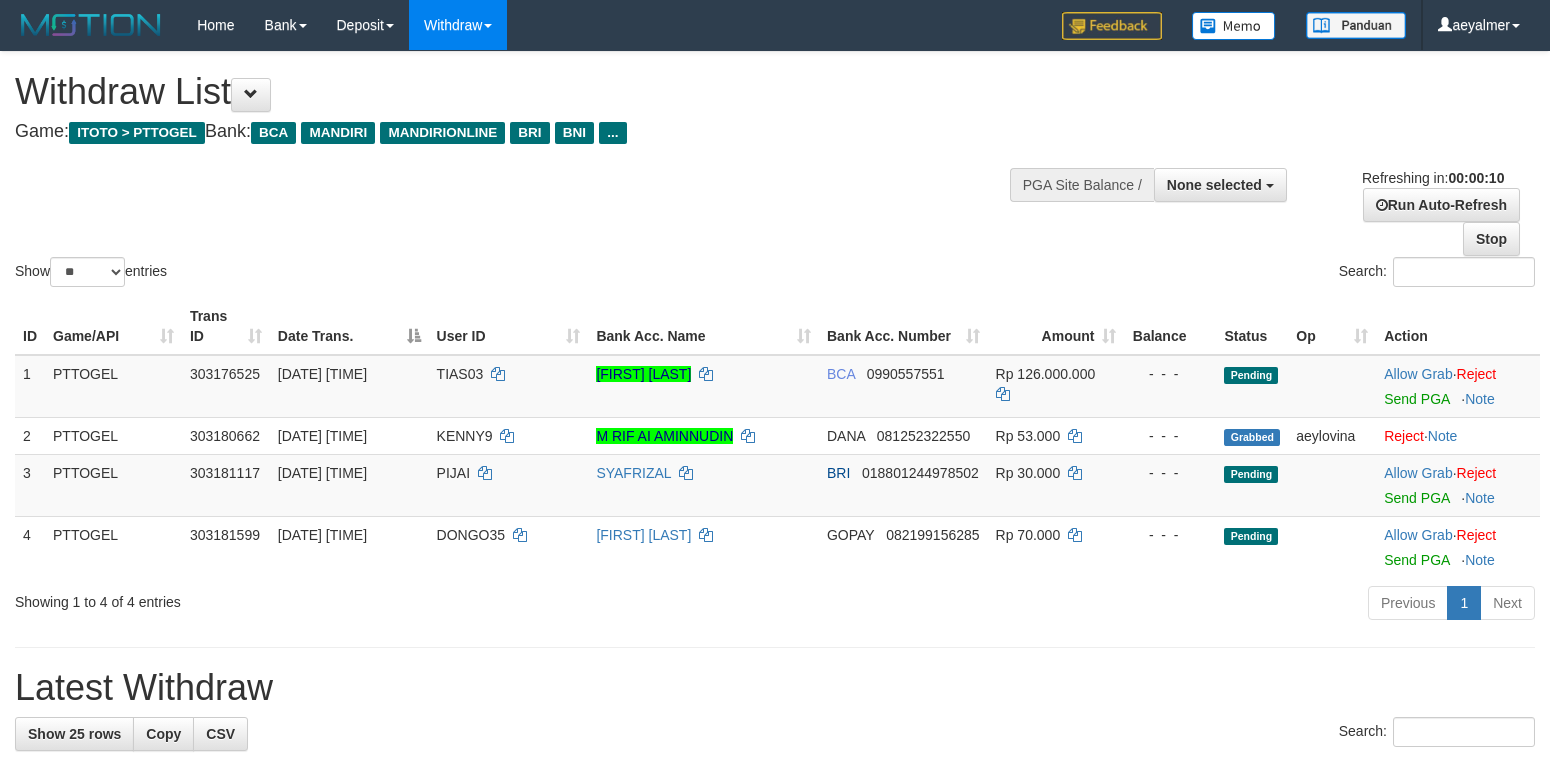 select 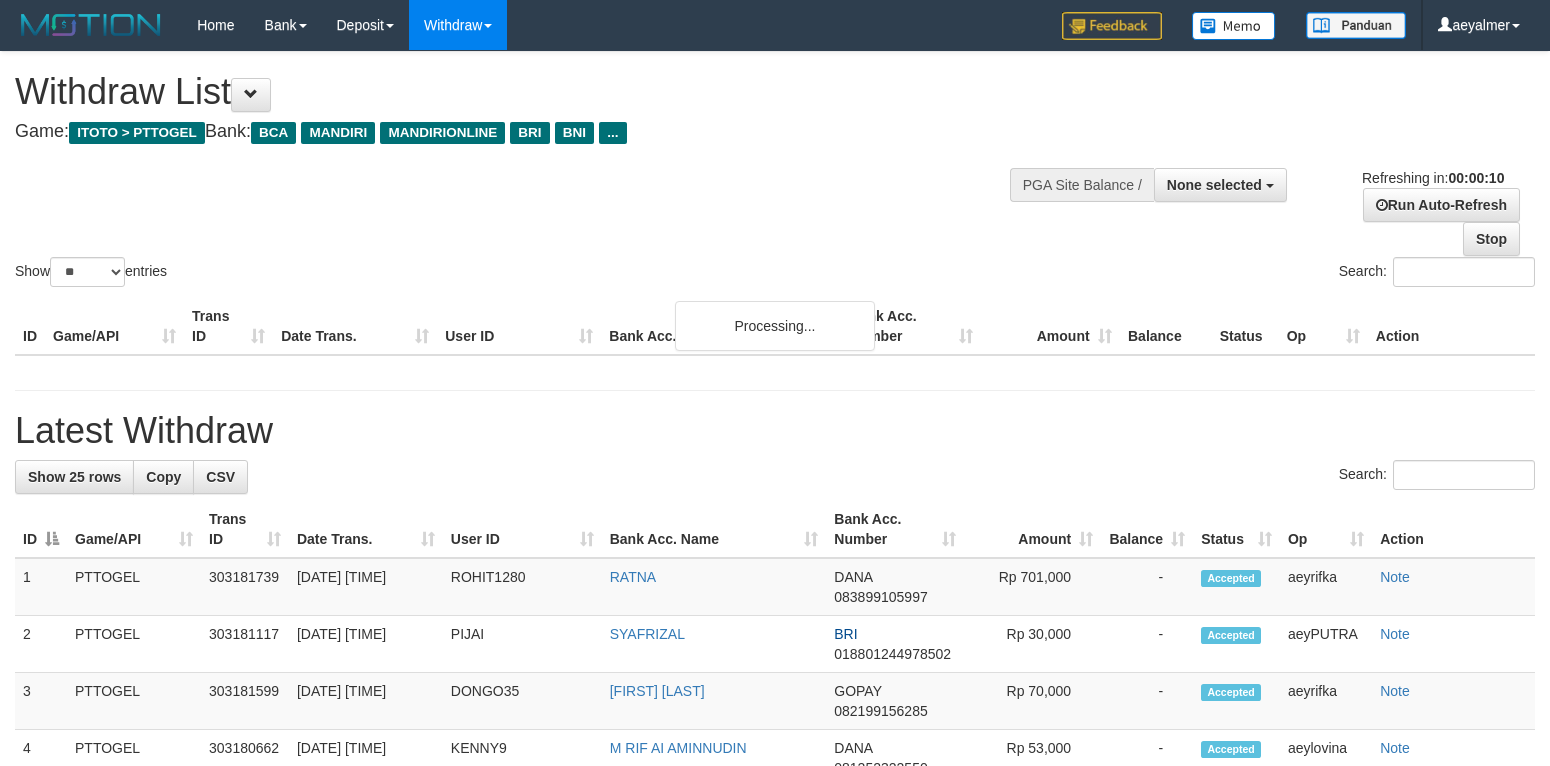 select 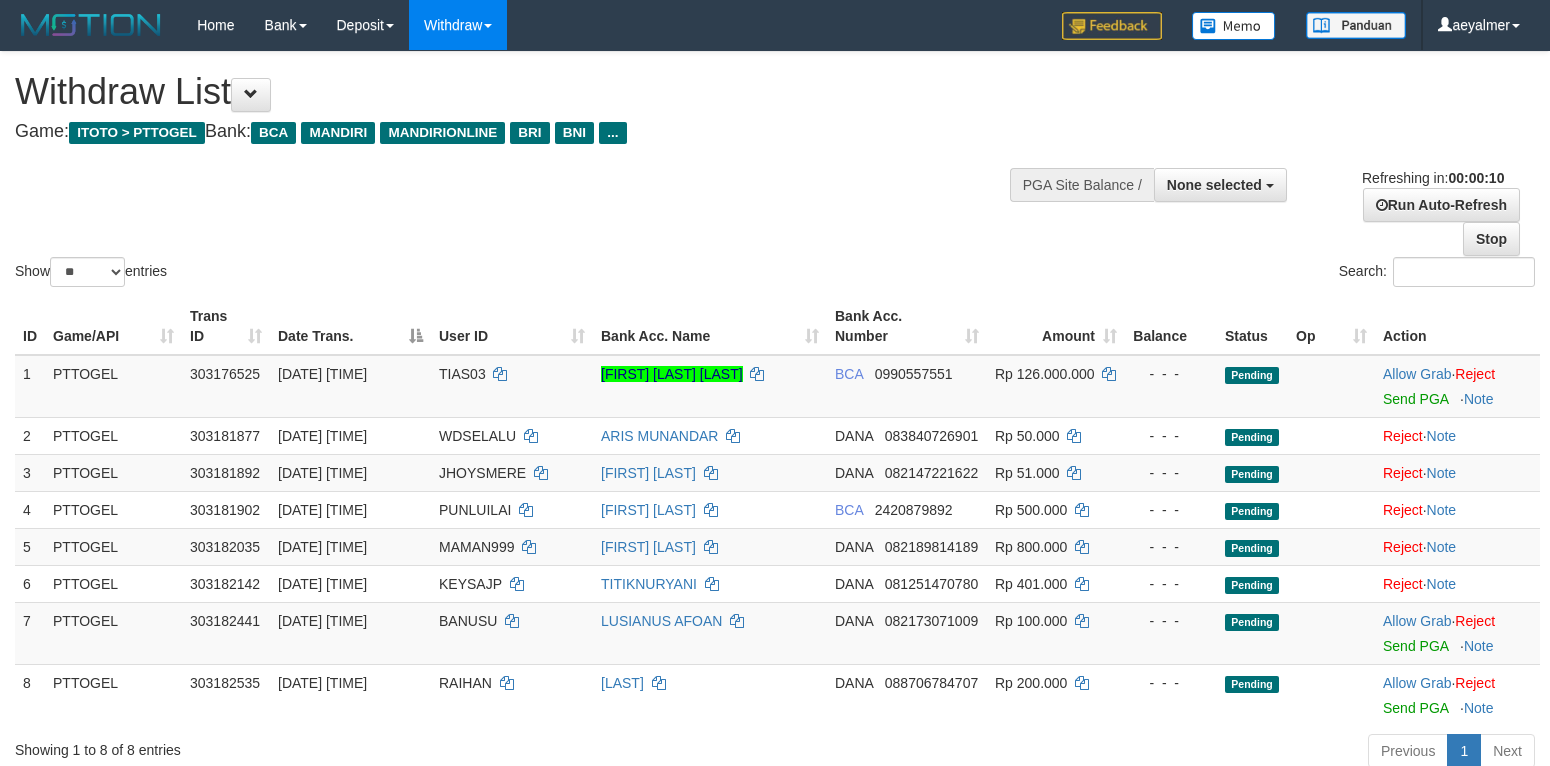 select 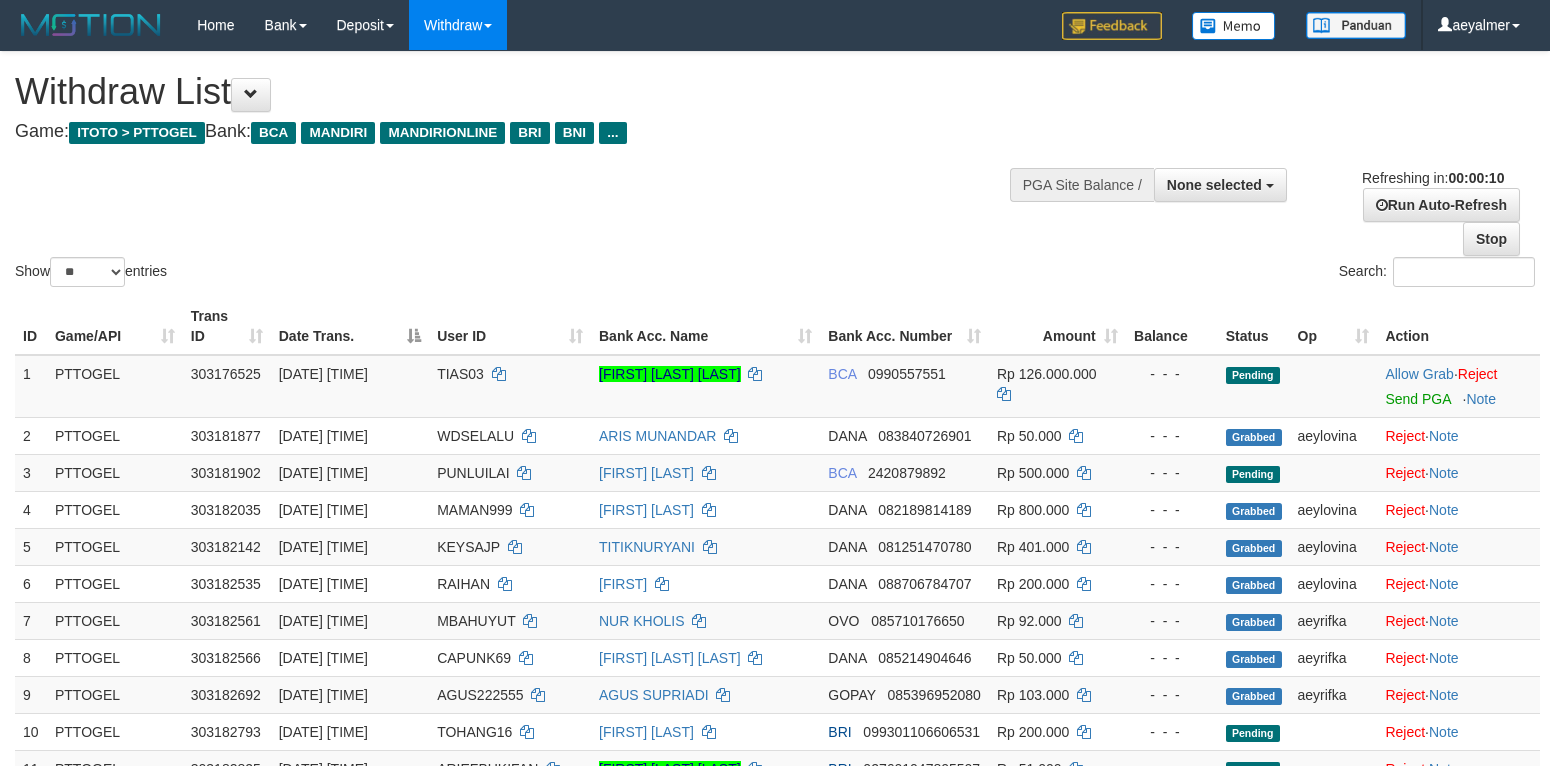select 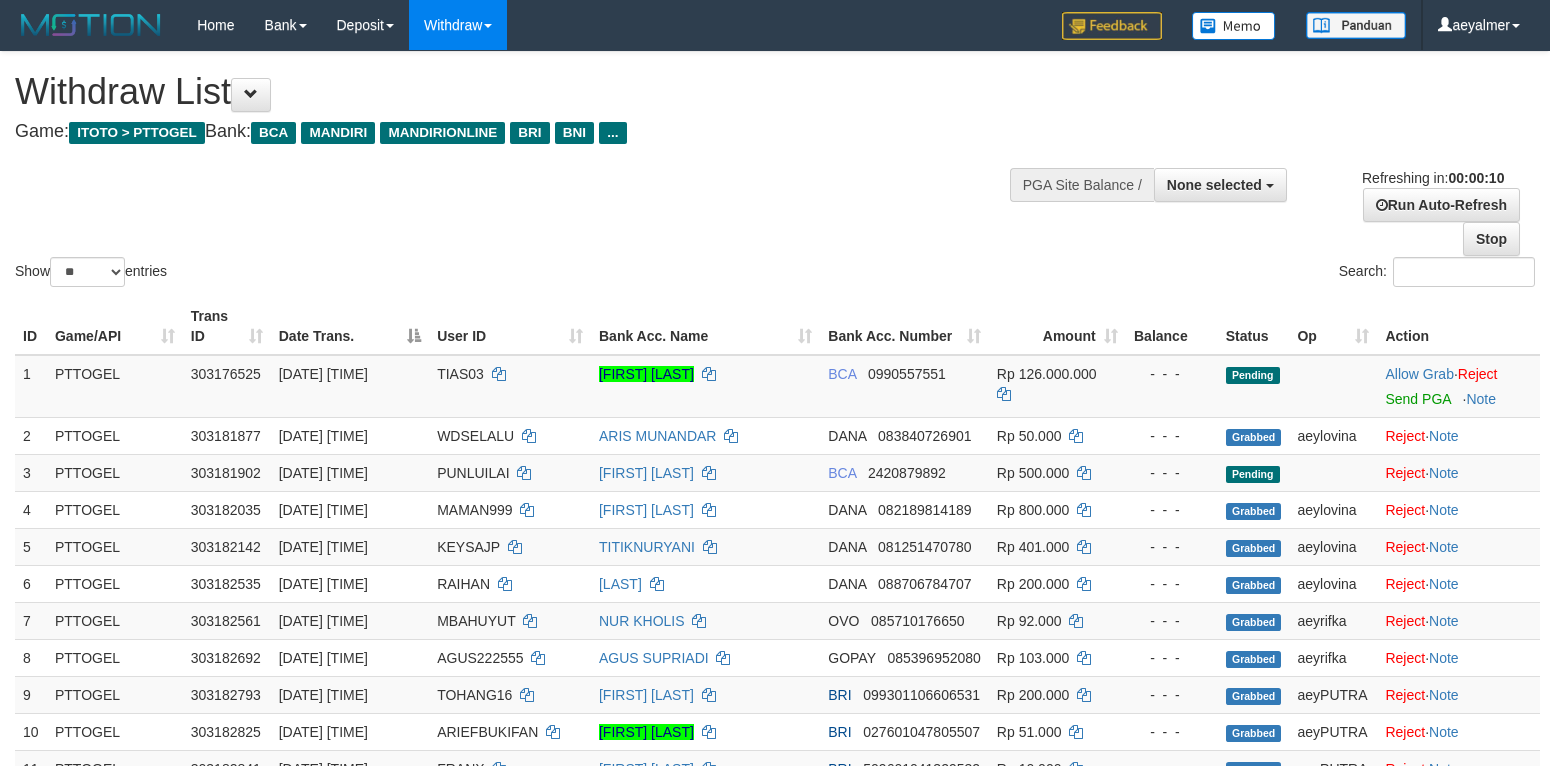 select 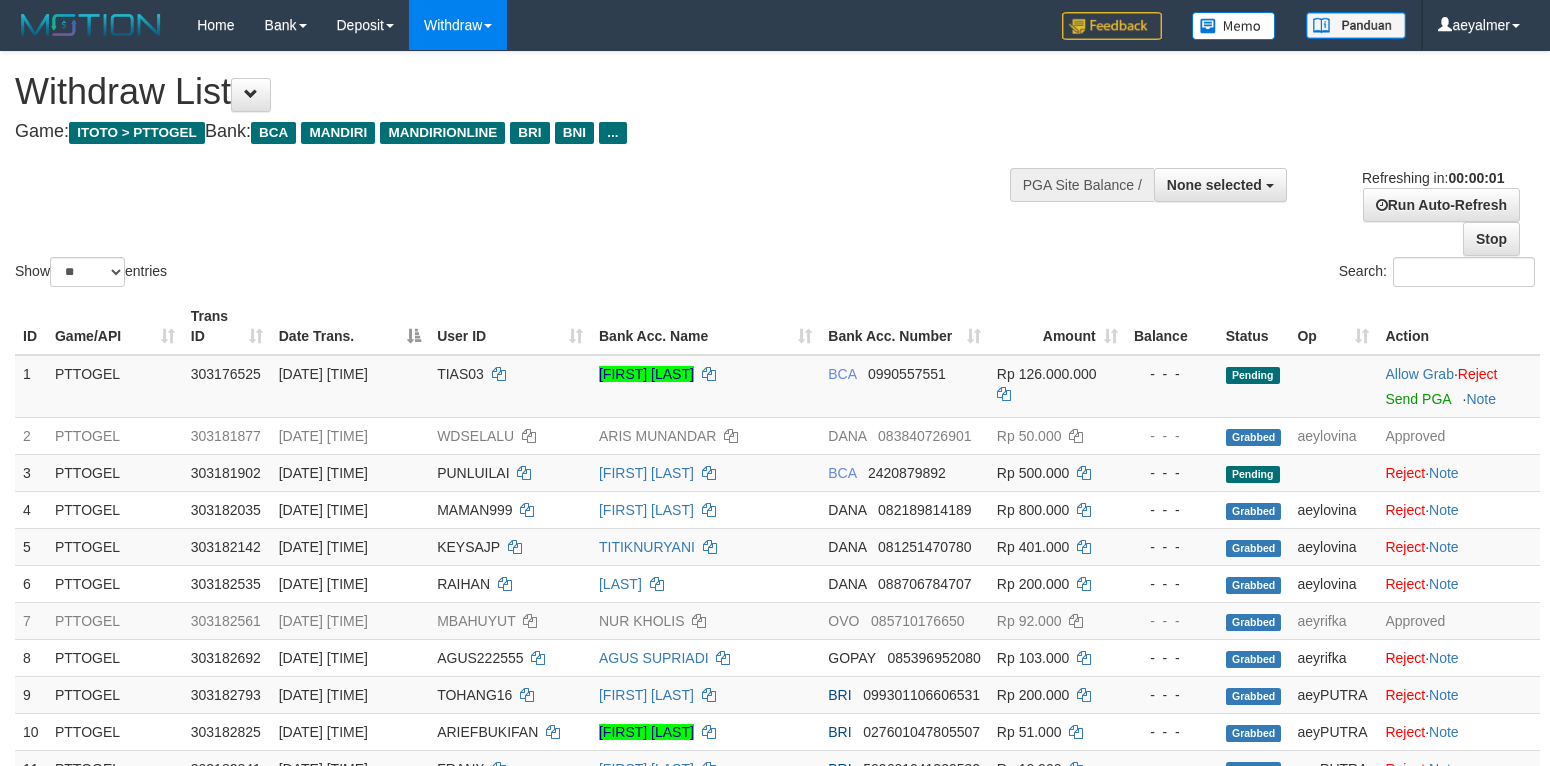 scroll, scrollTop: 0, scrollLeft: 0, axis: both 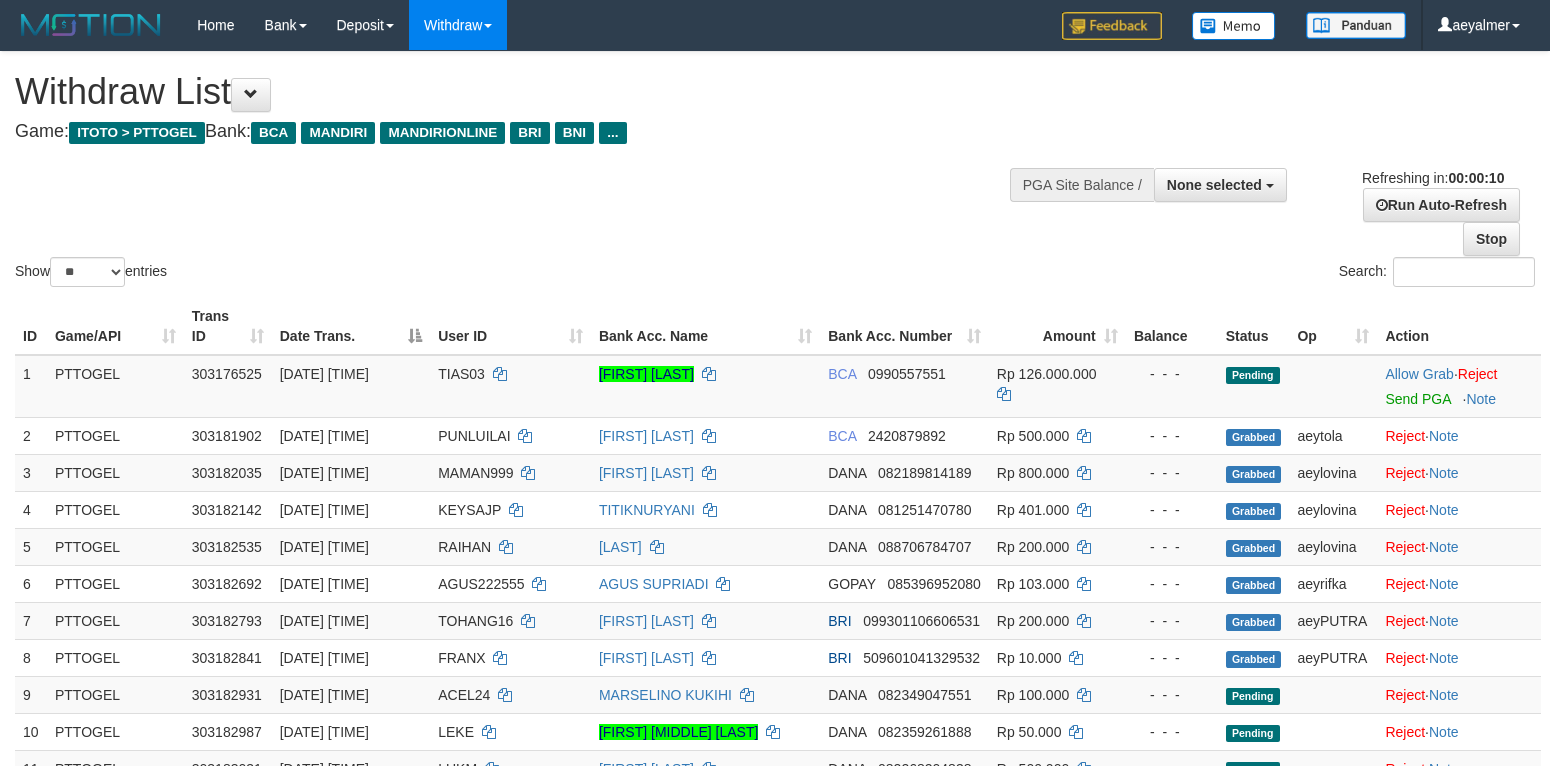 select 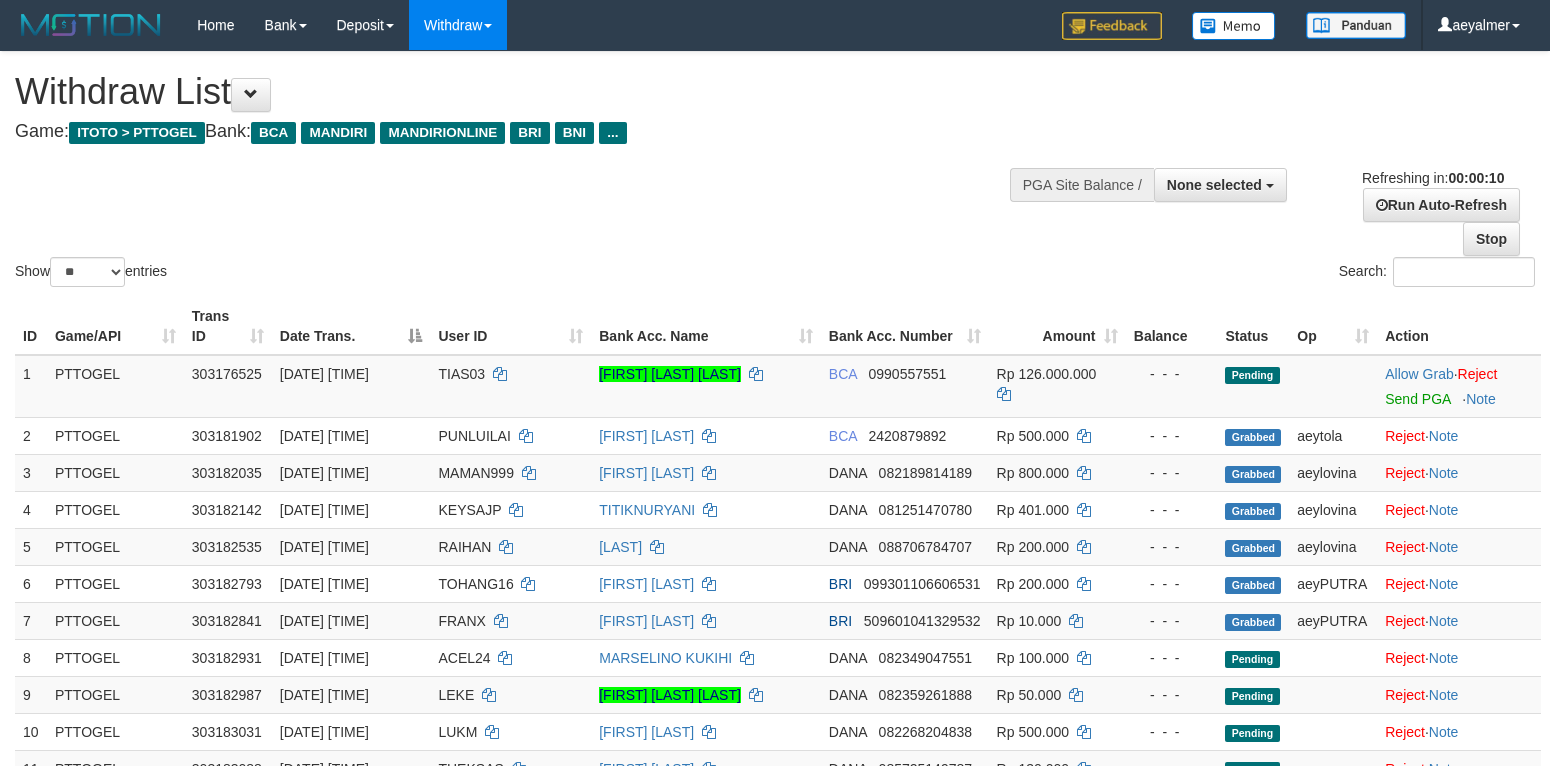 select 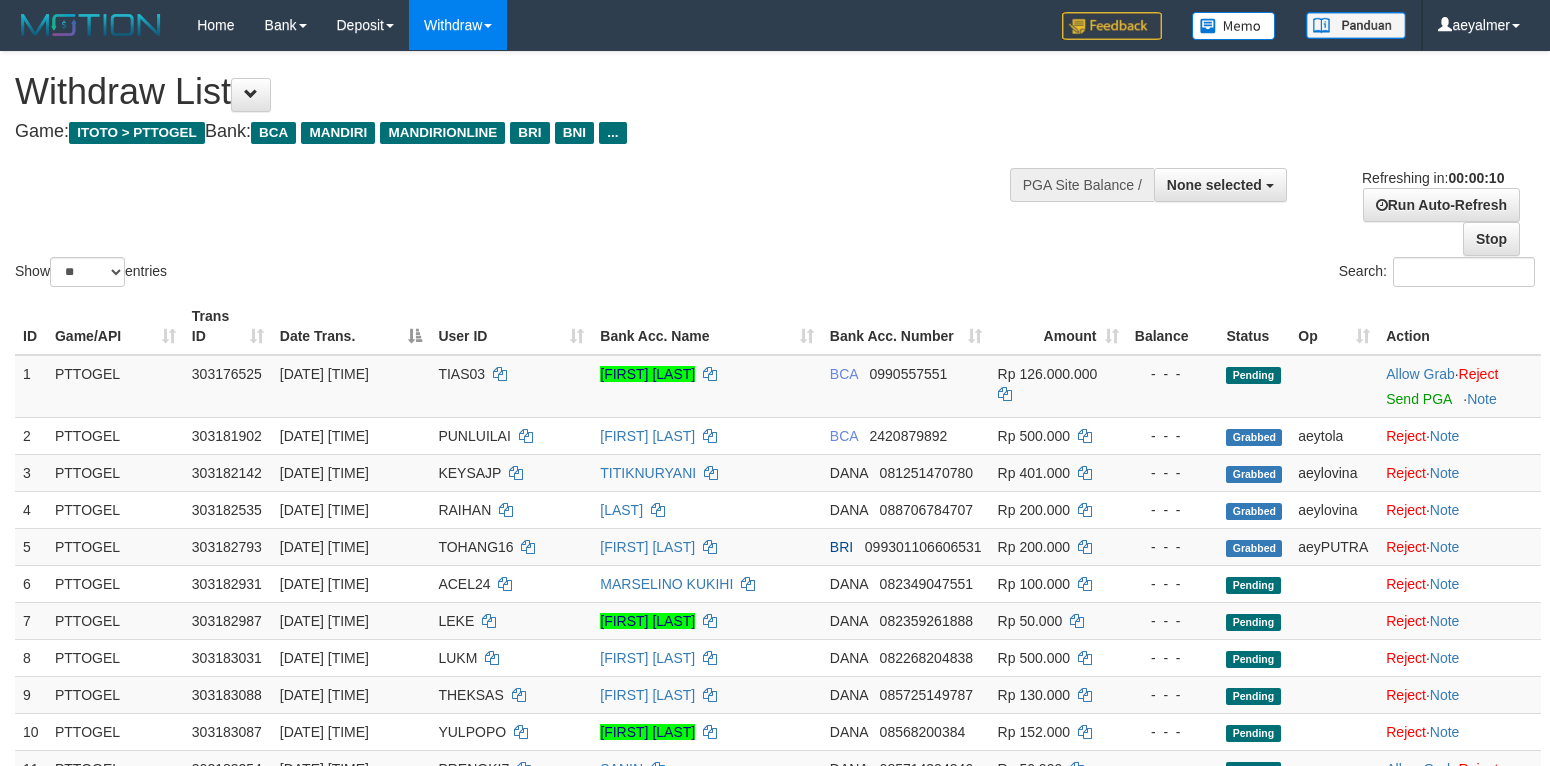 select 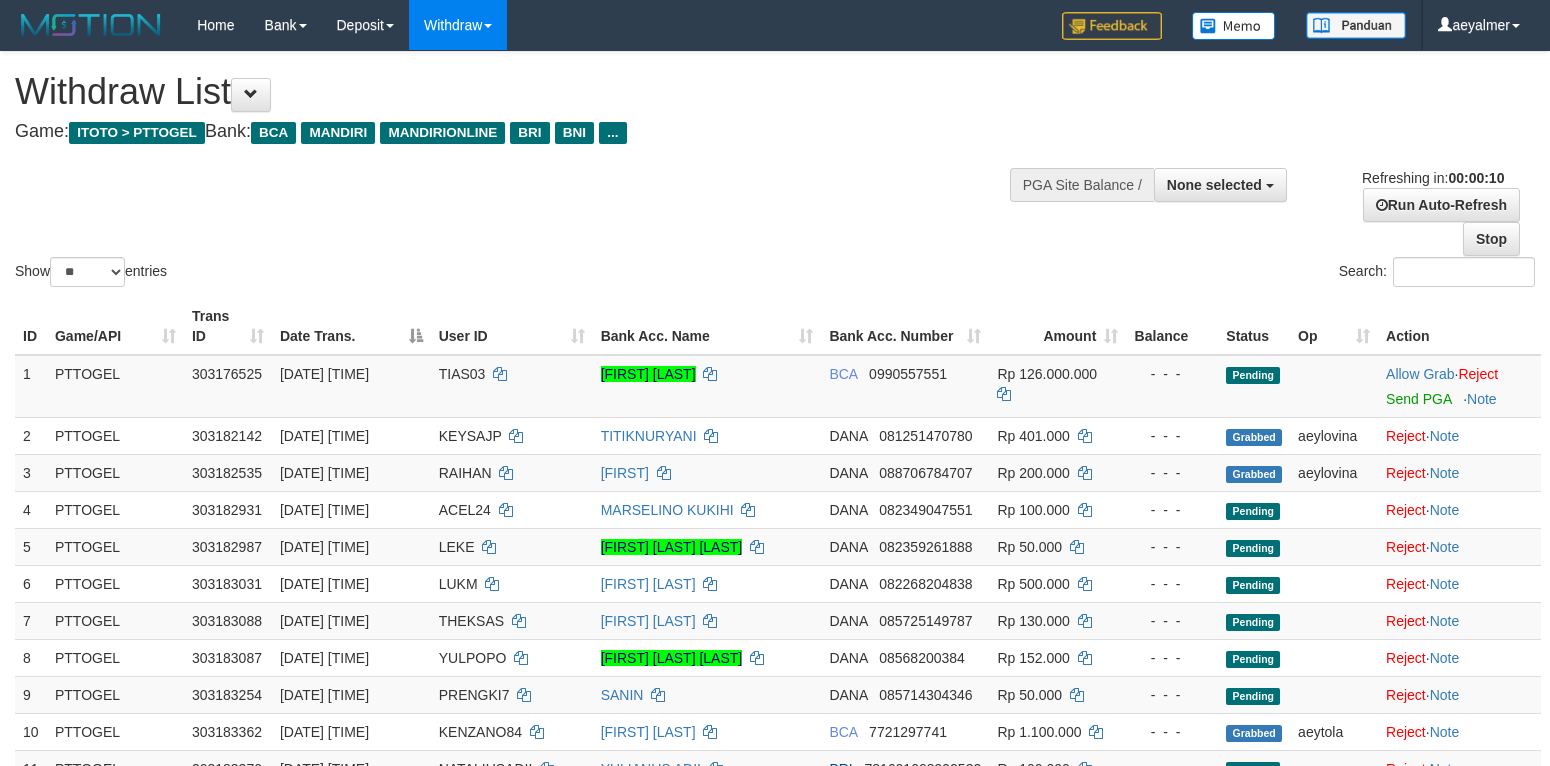 select 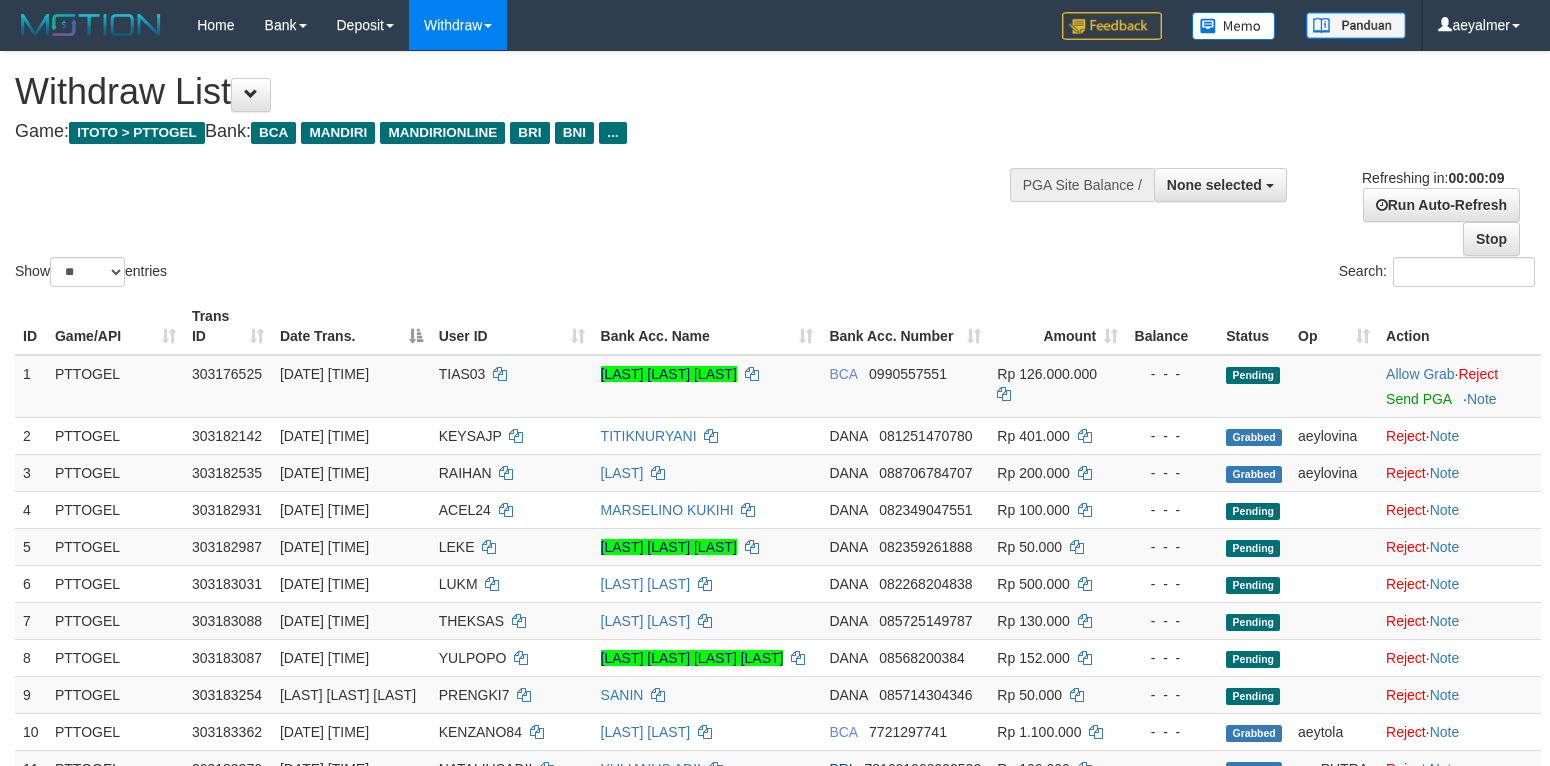 select 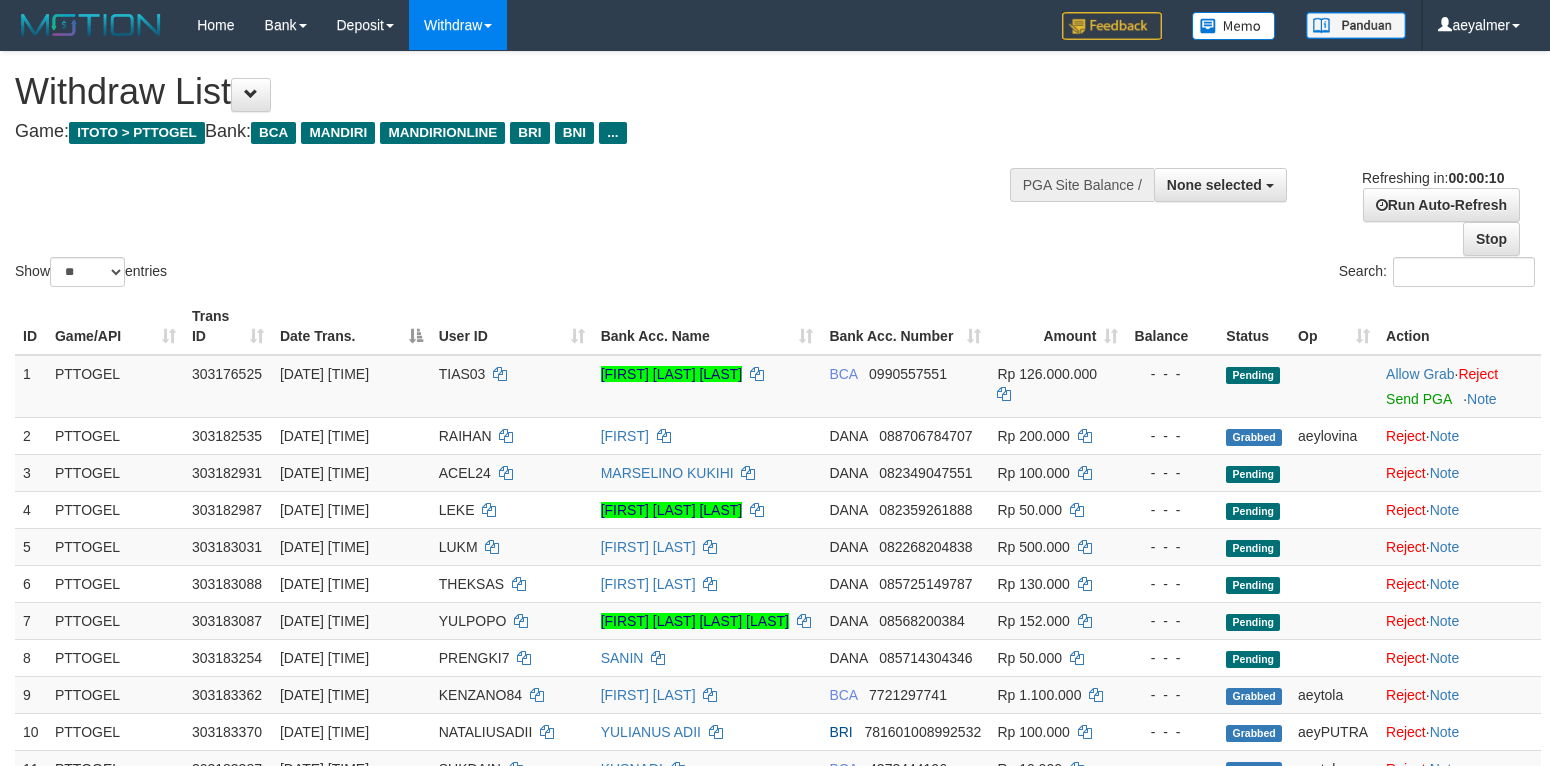 select 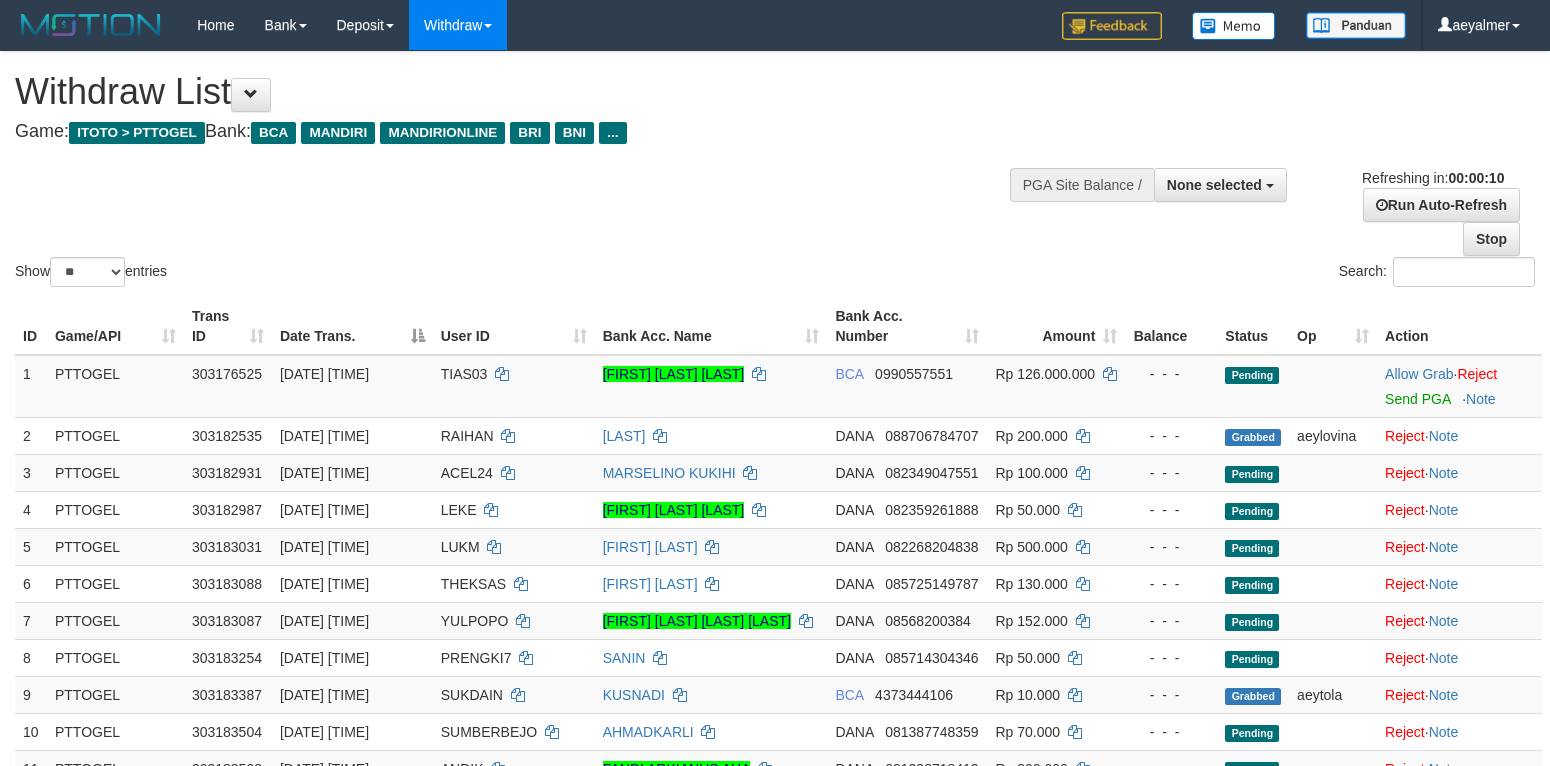 select 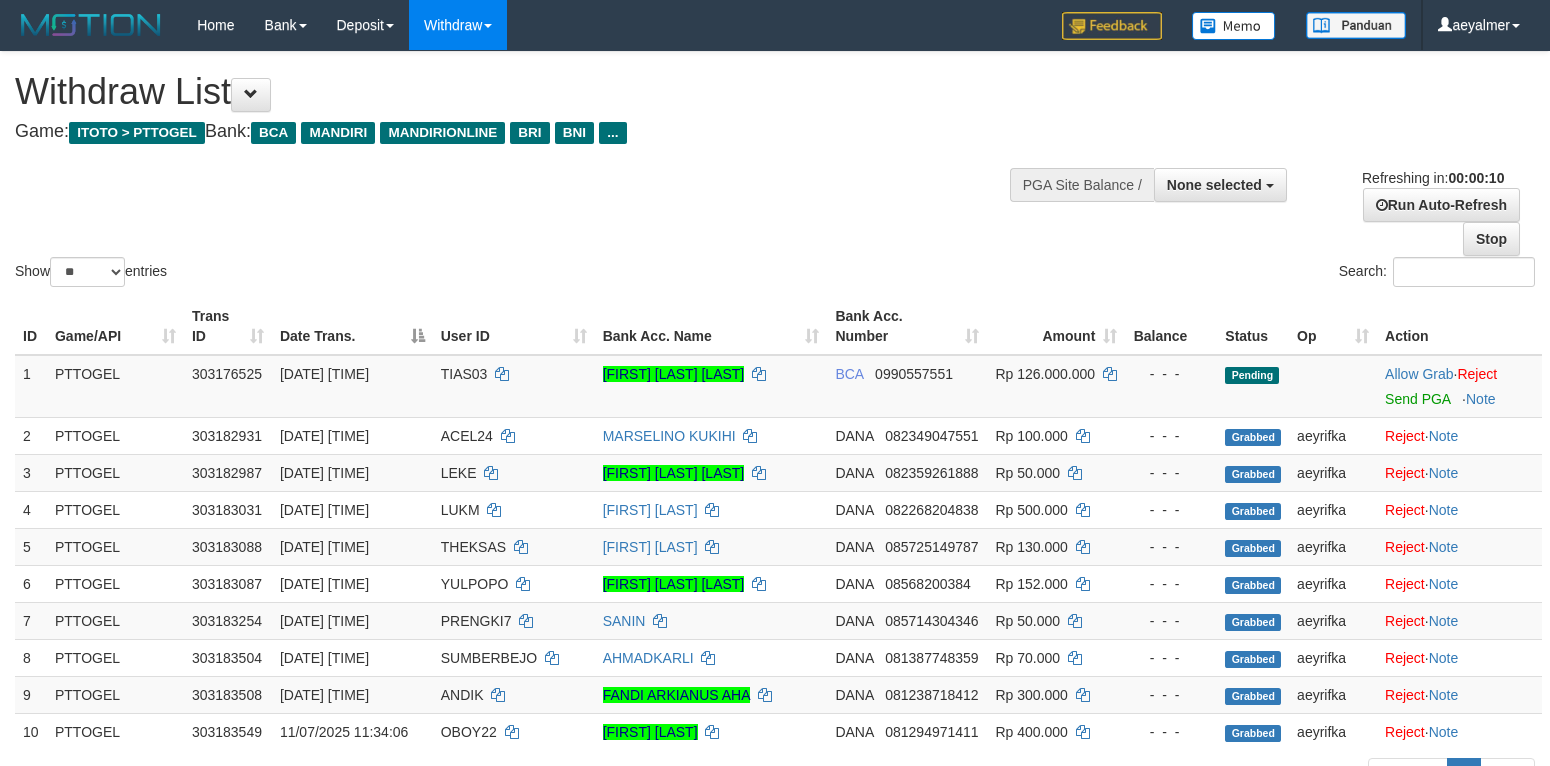 select 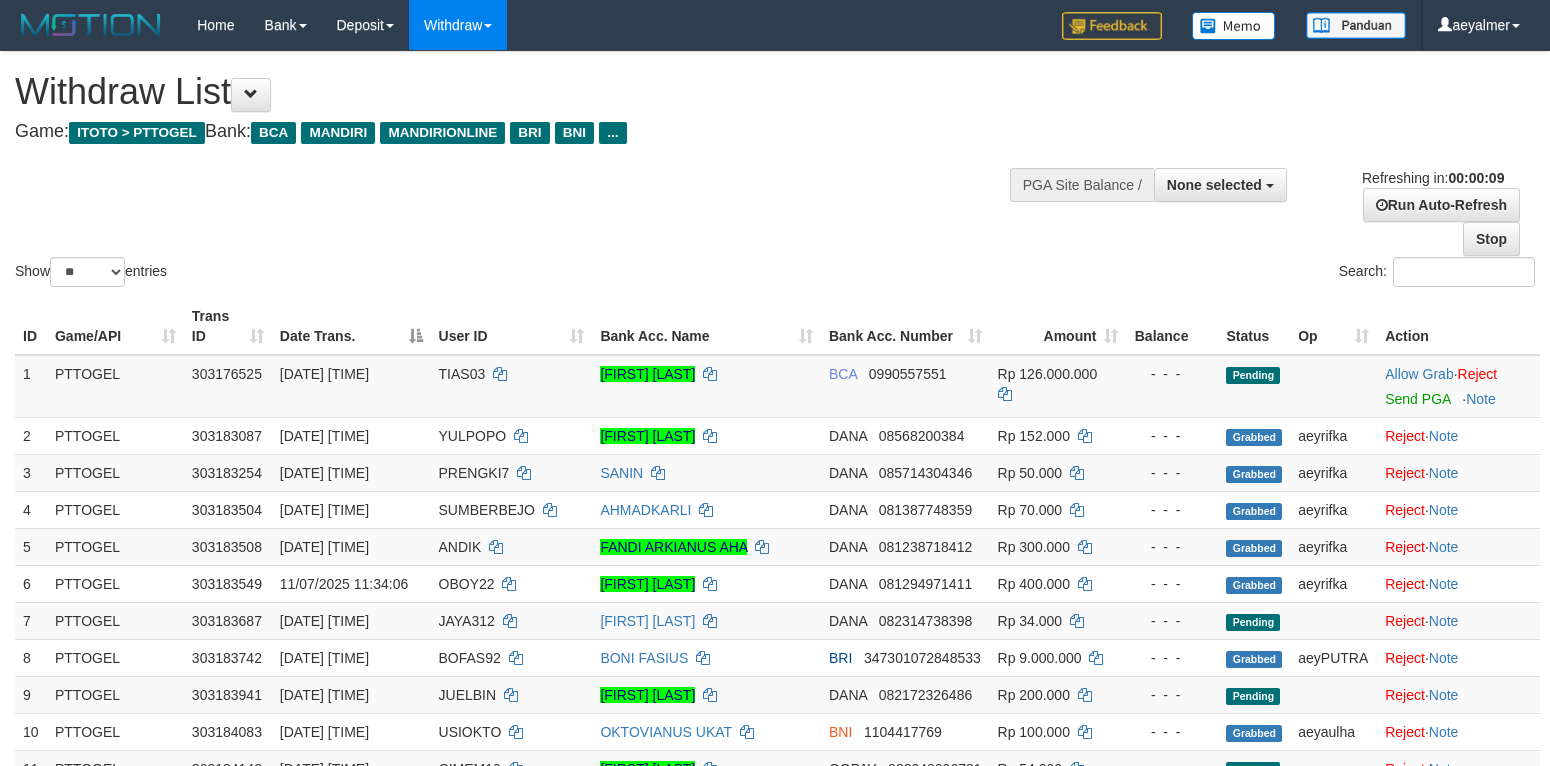 select 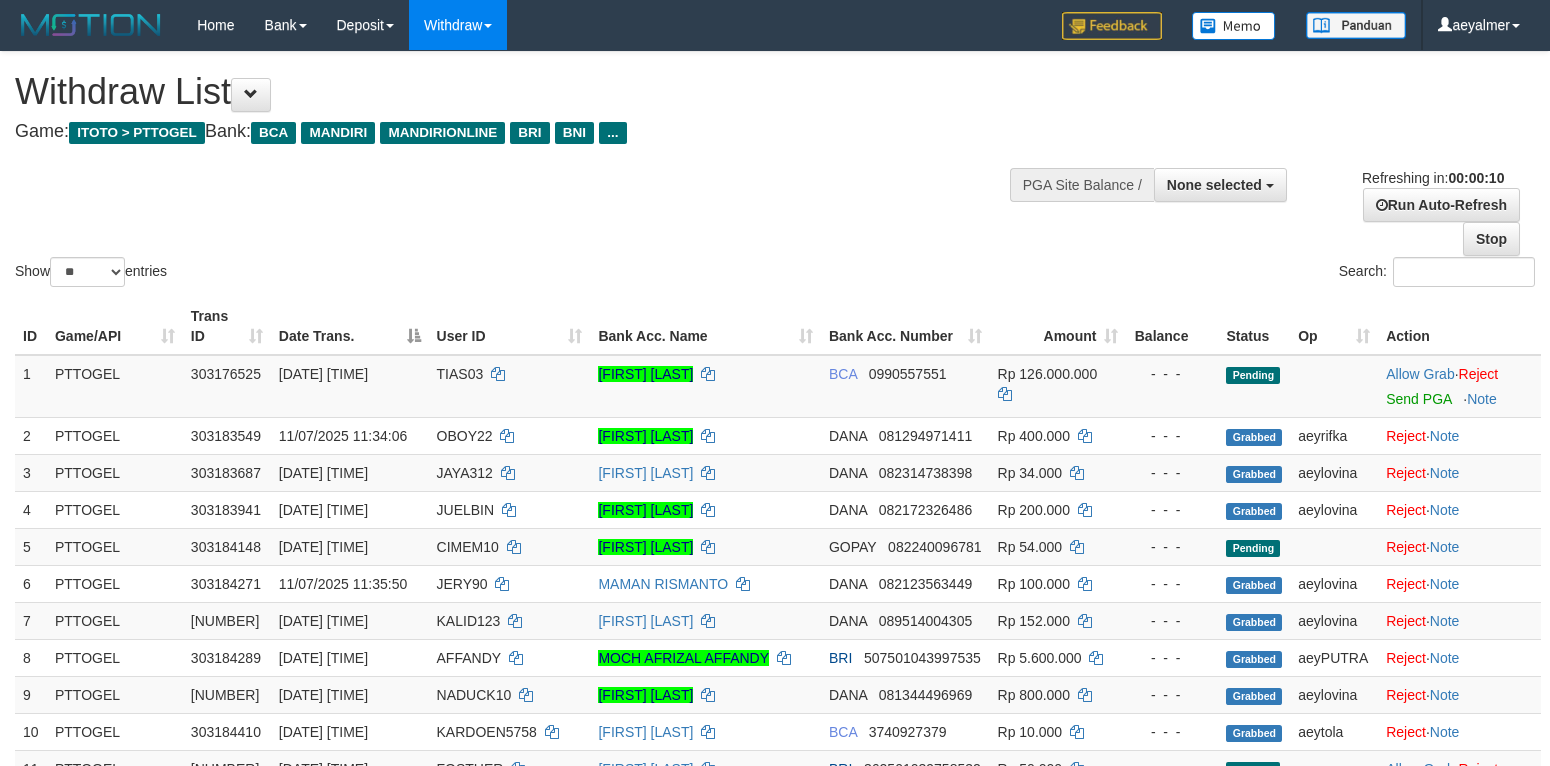 select 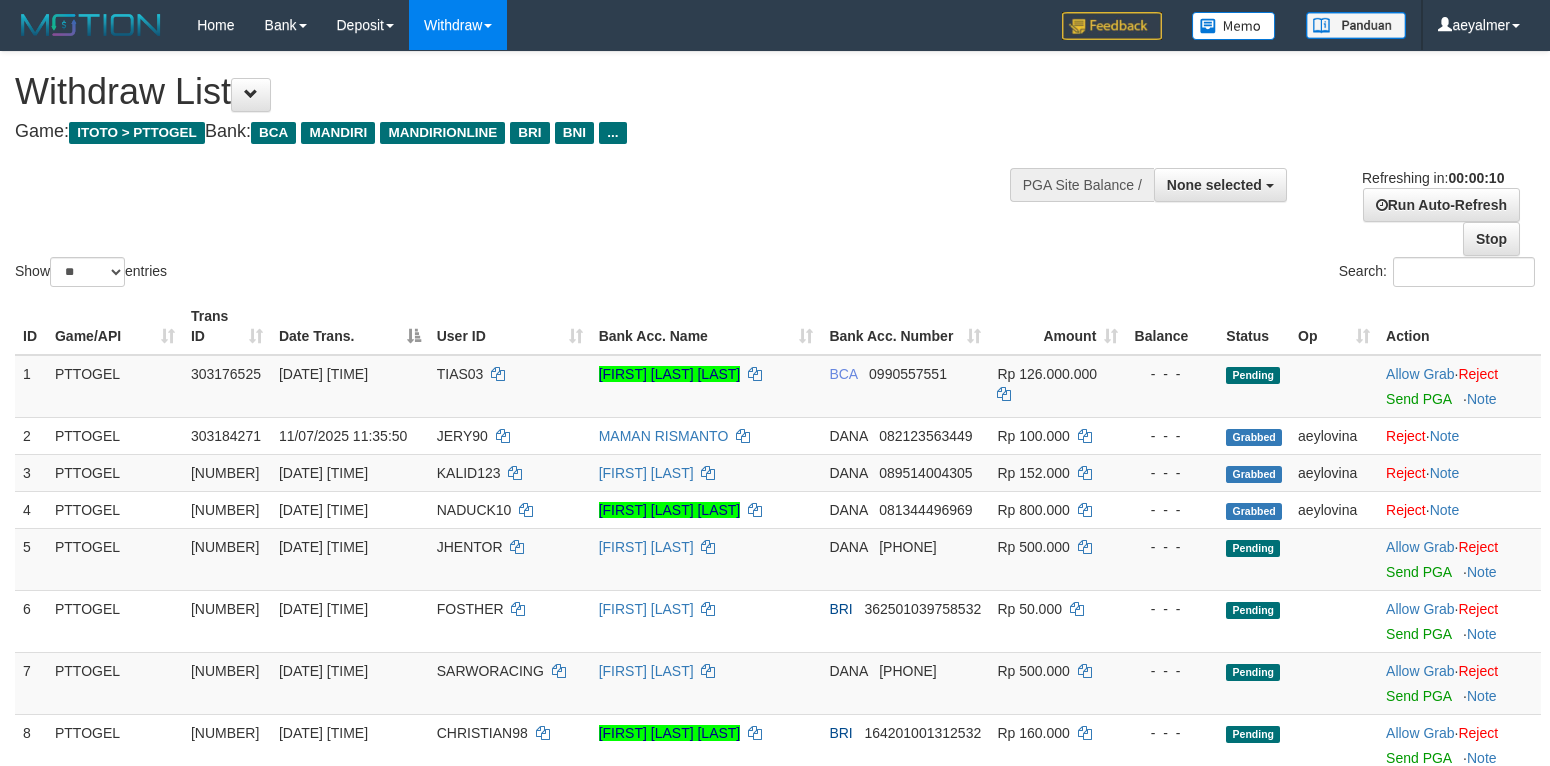 select 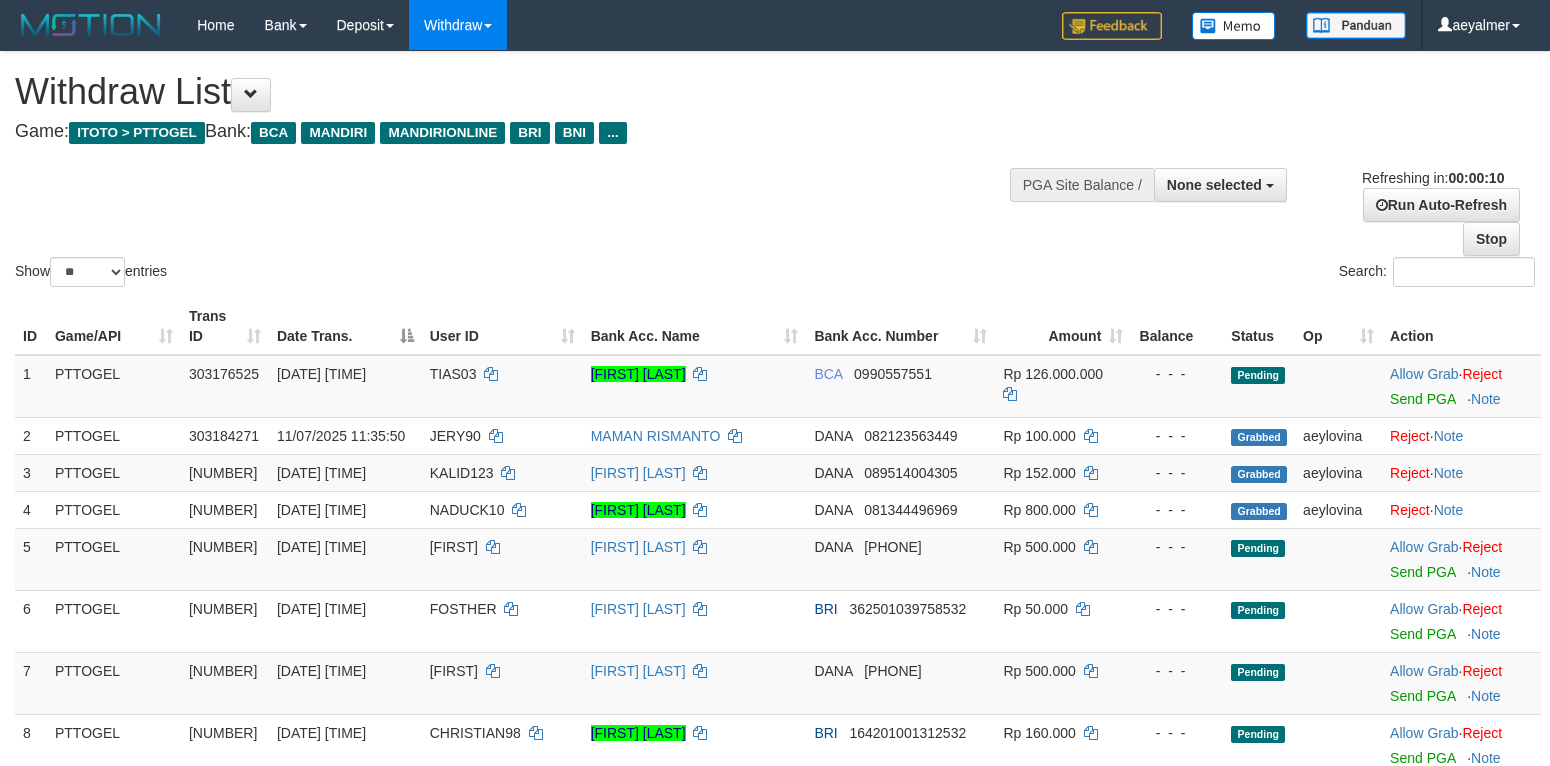 select 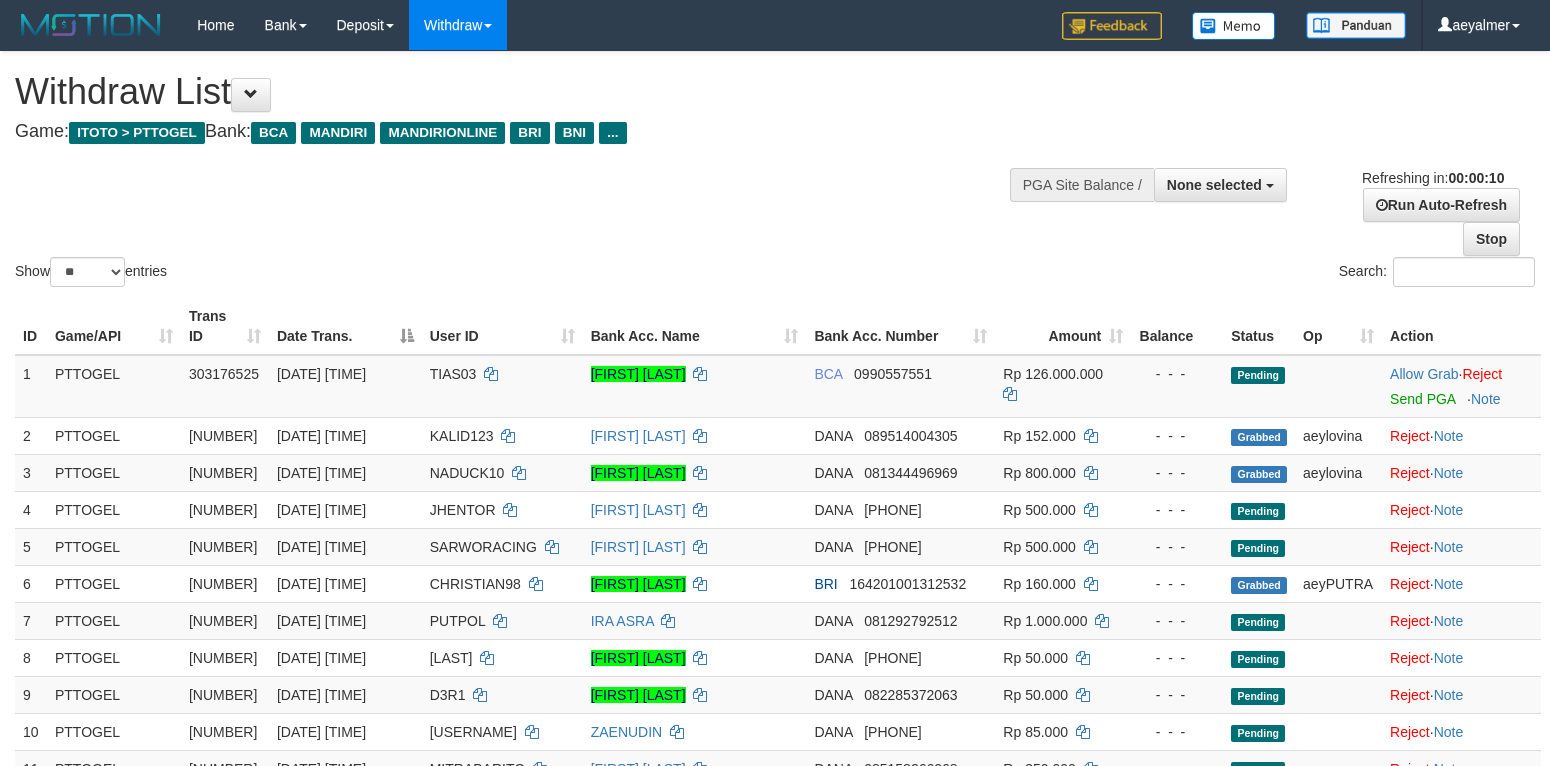 select 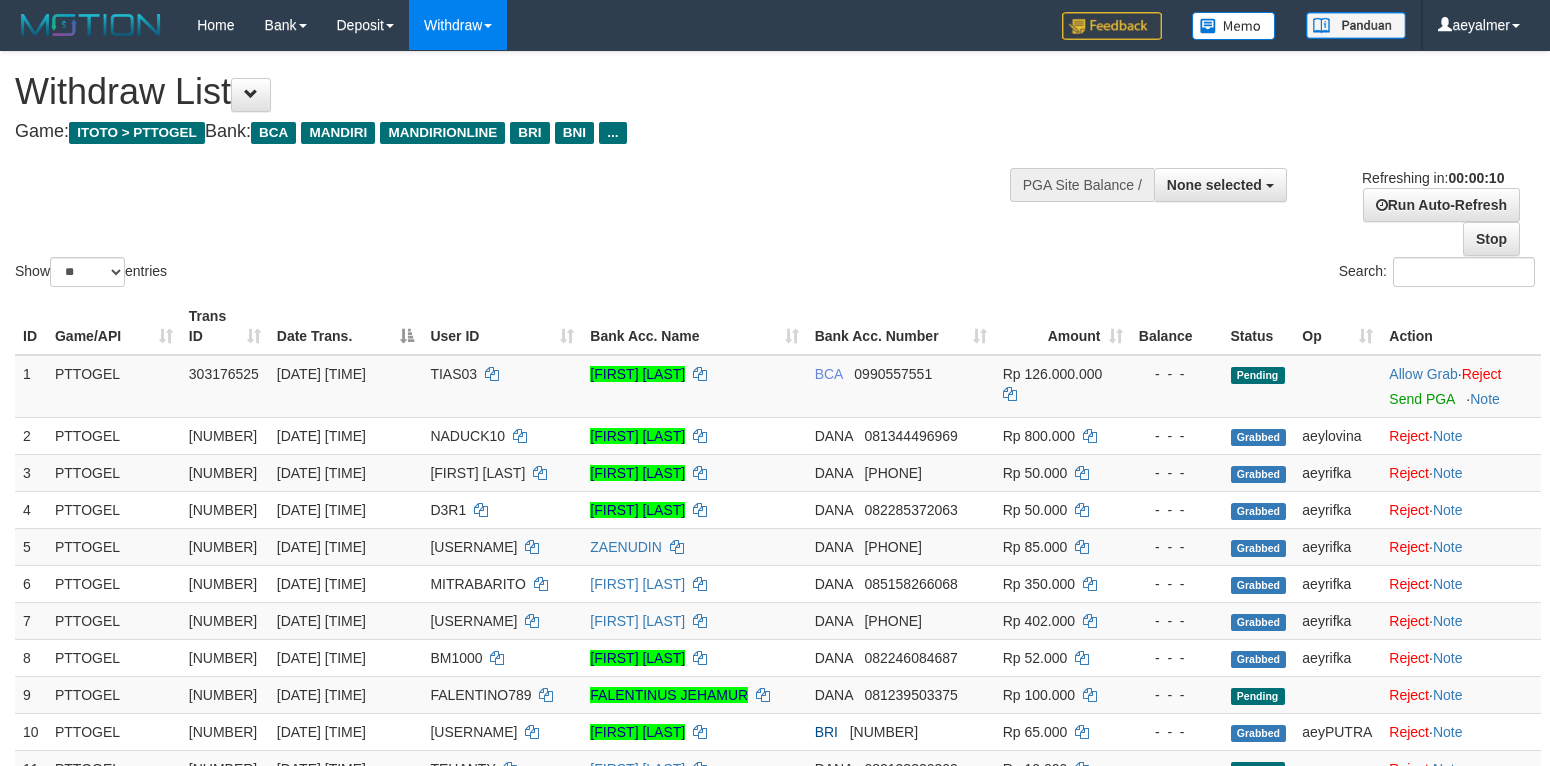select 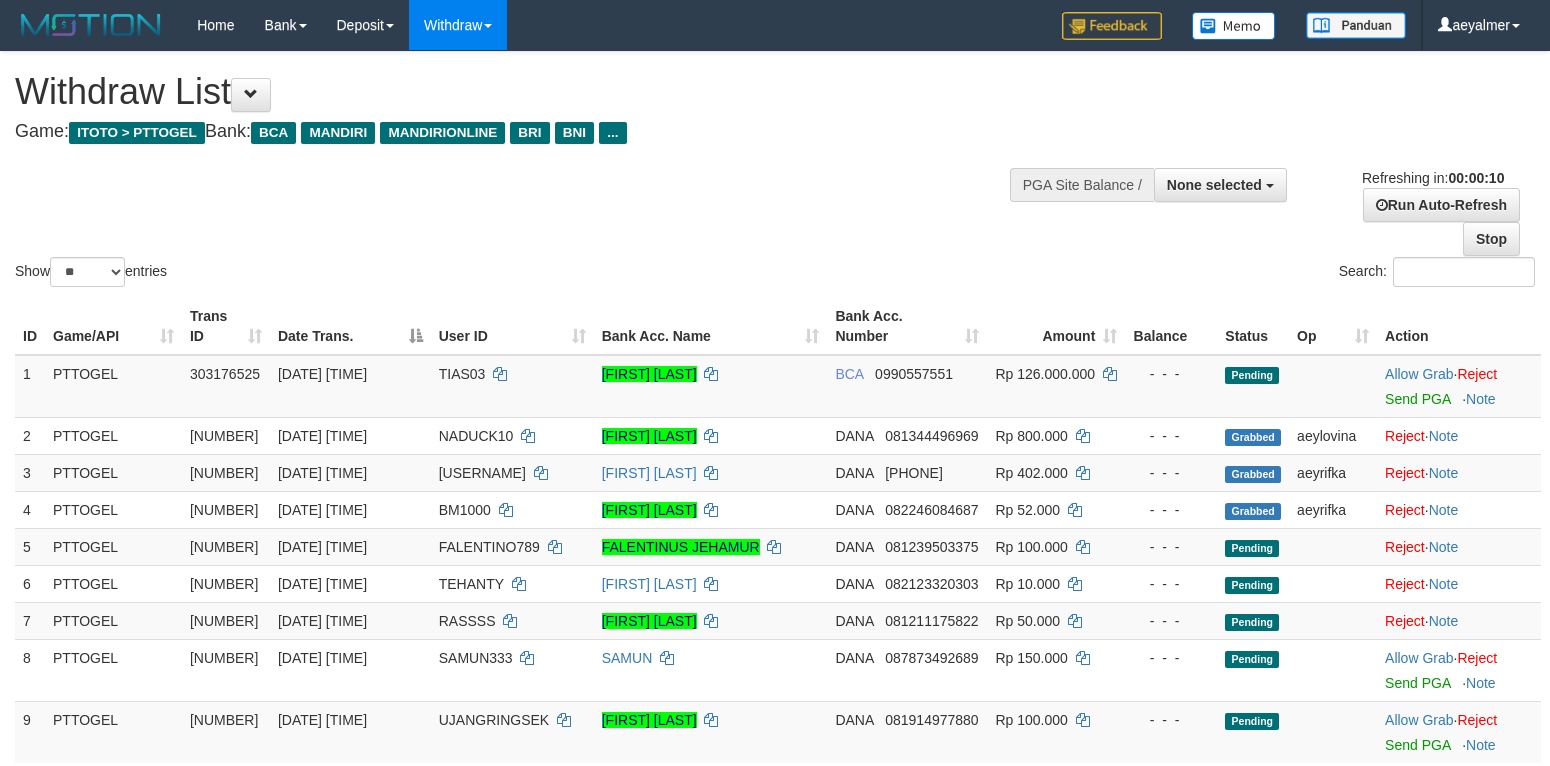 select 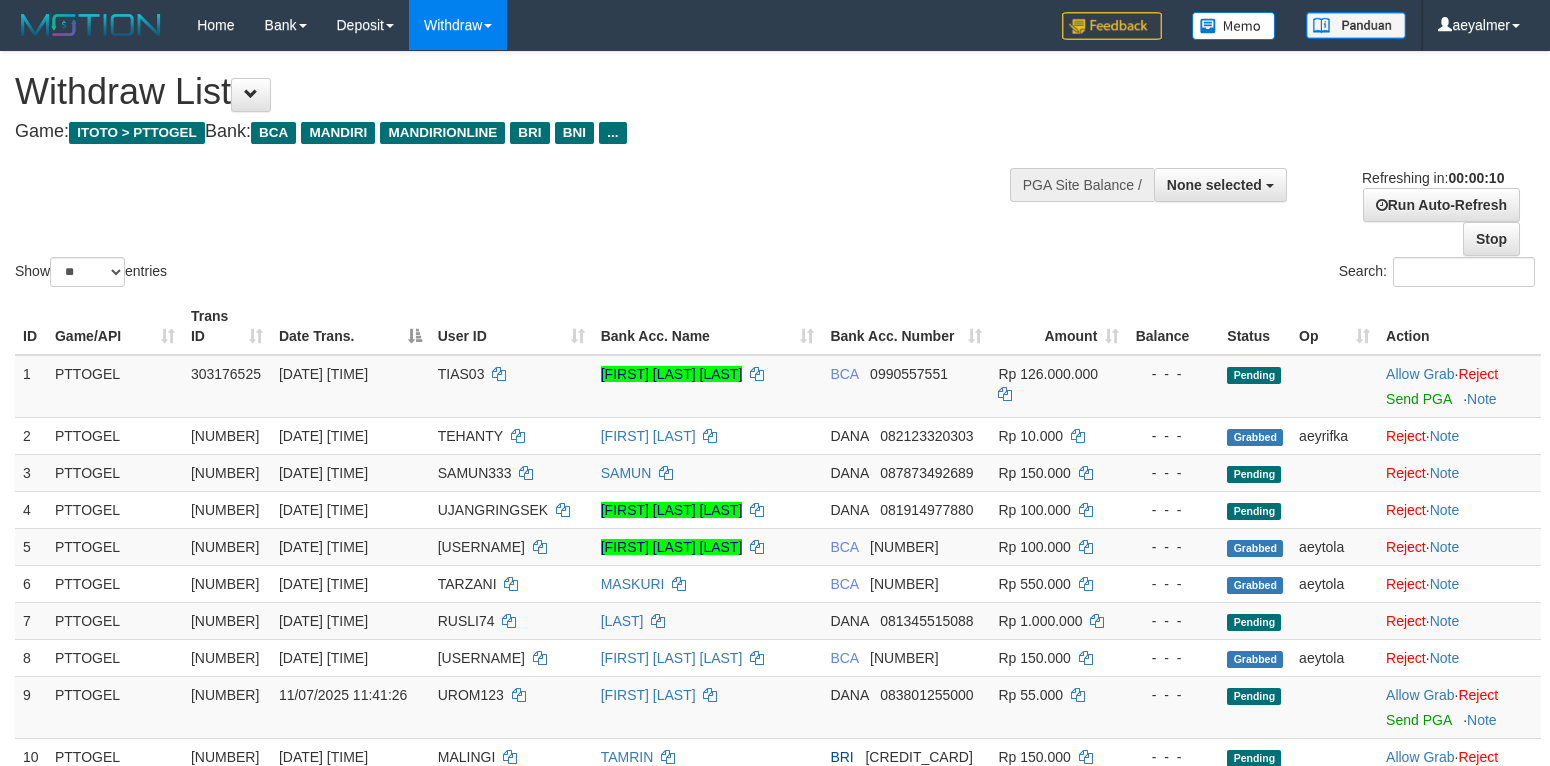 select 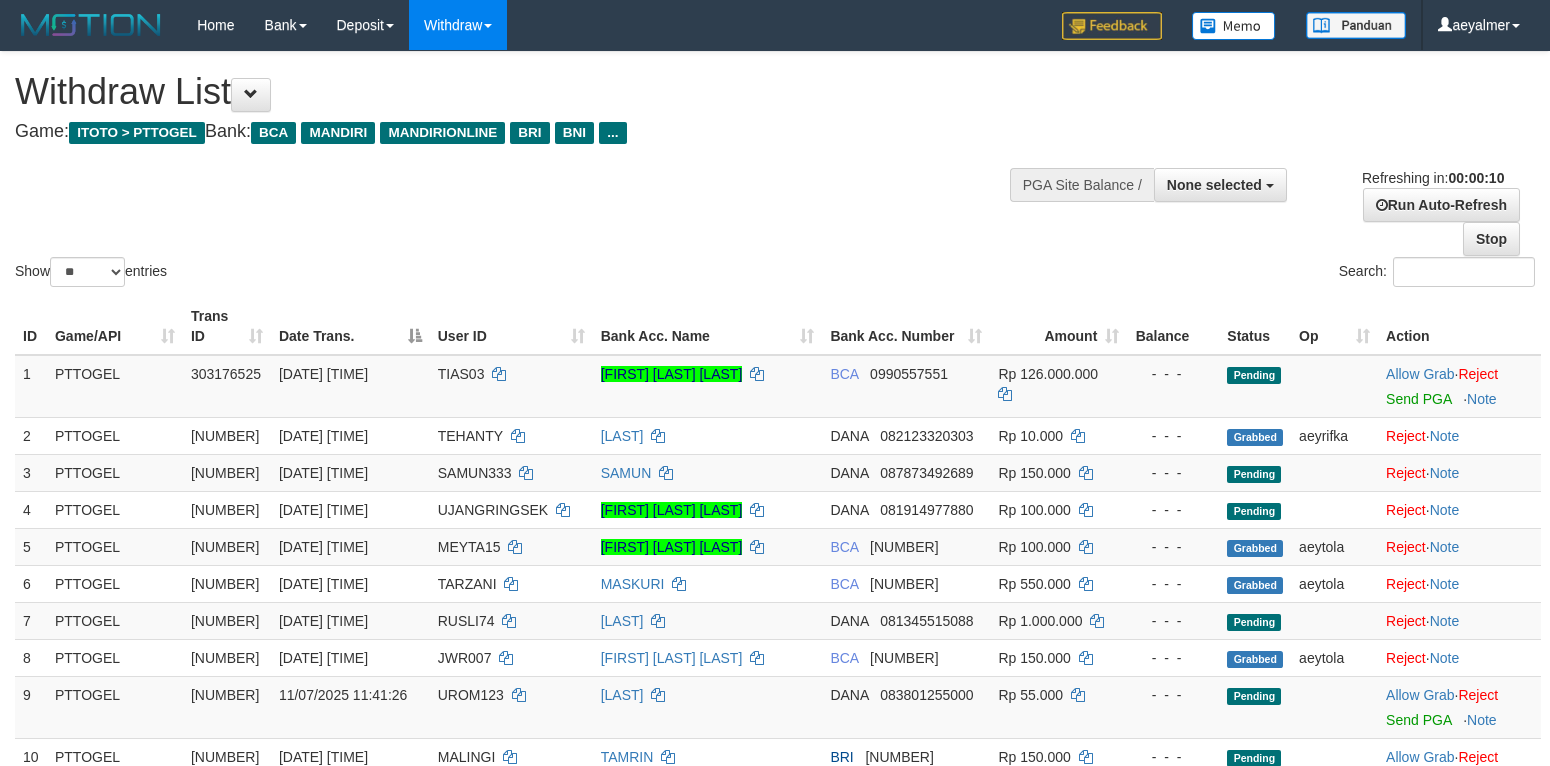 select 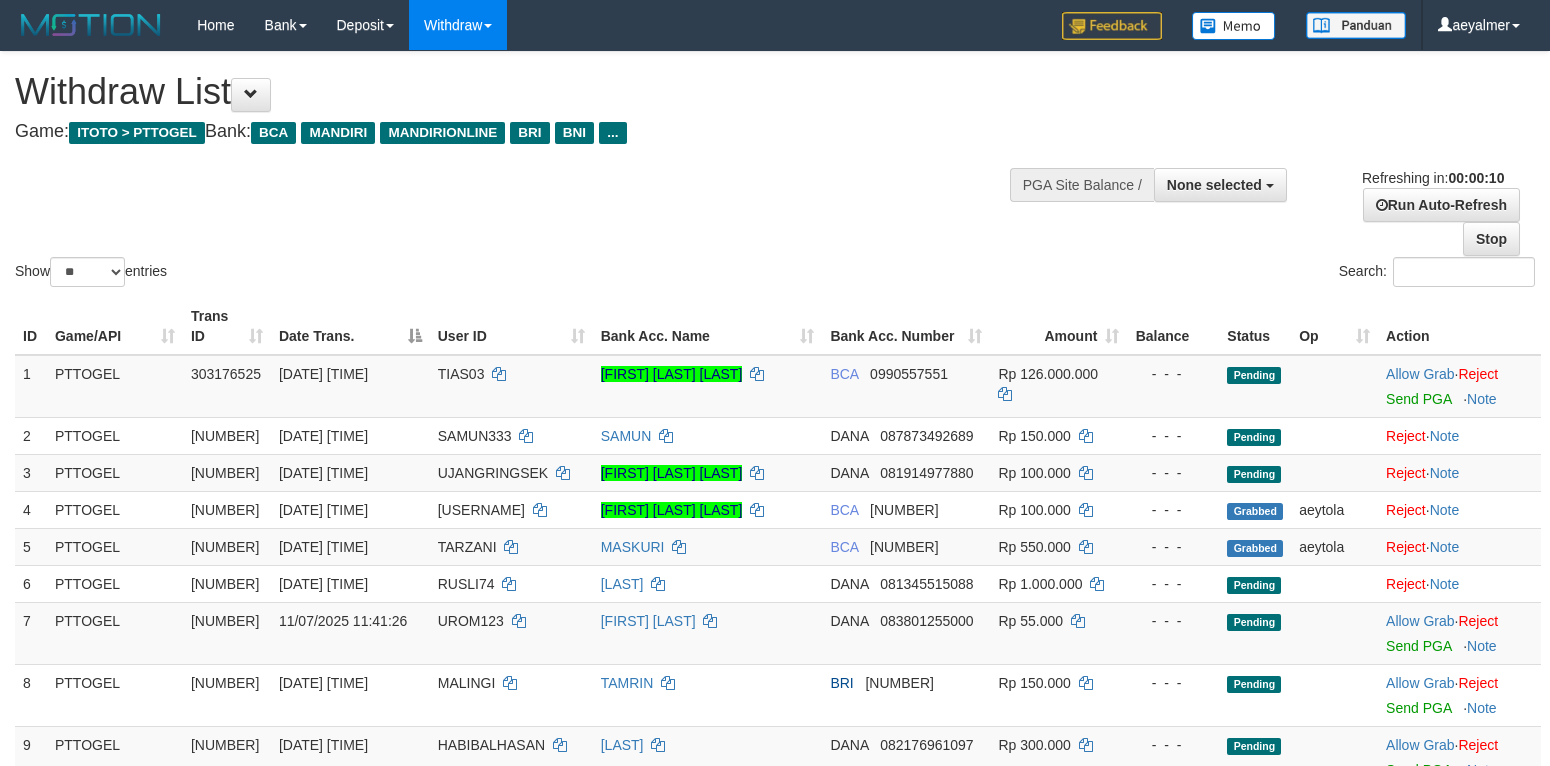 select 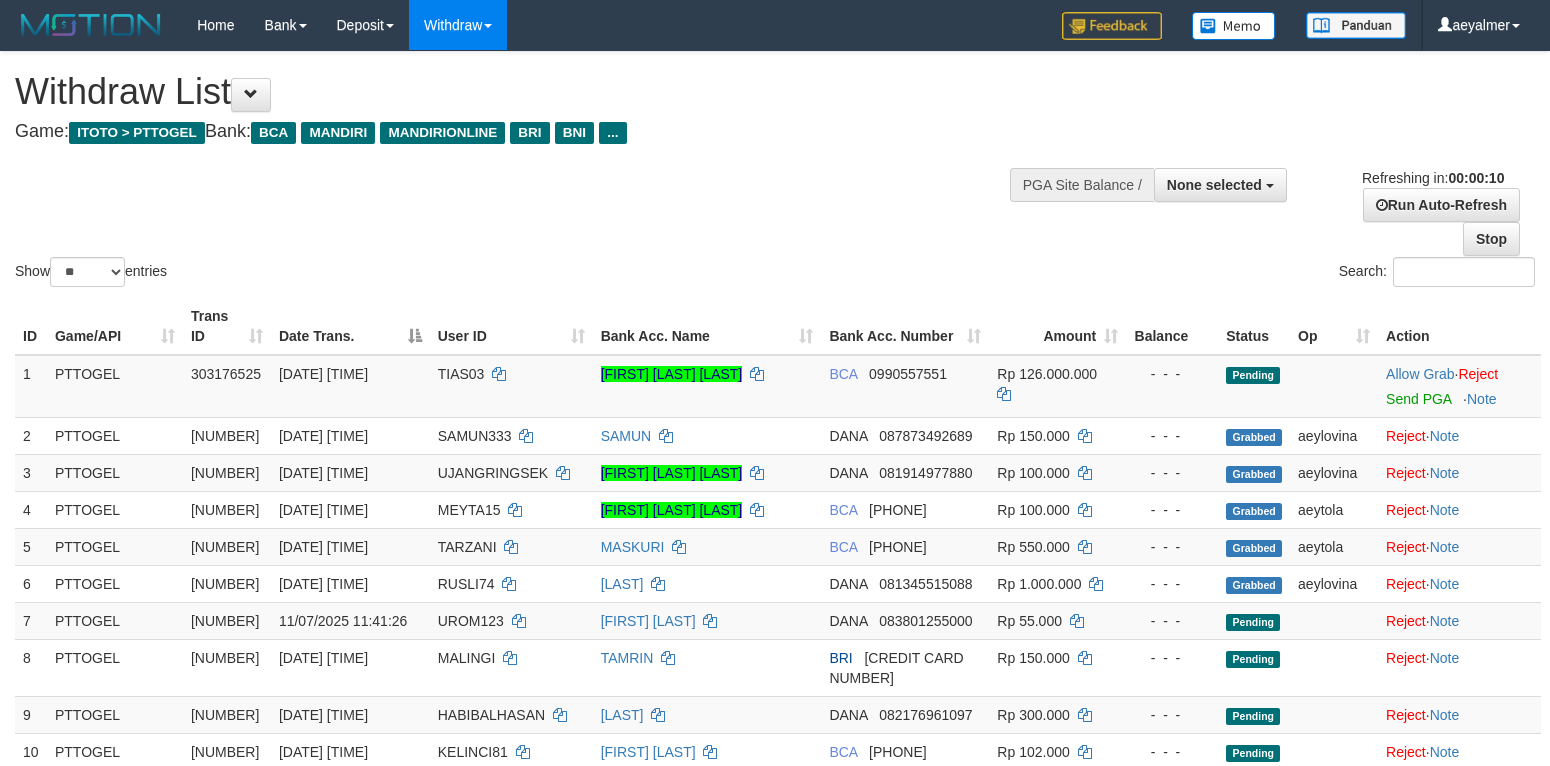 select 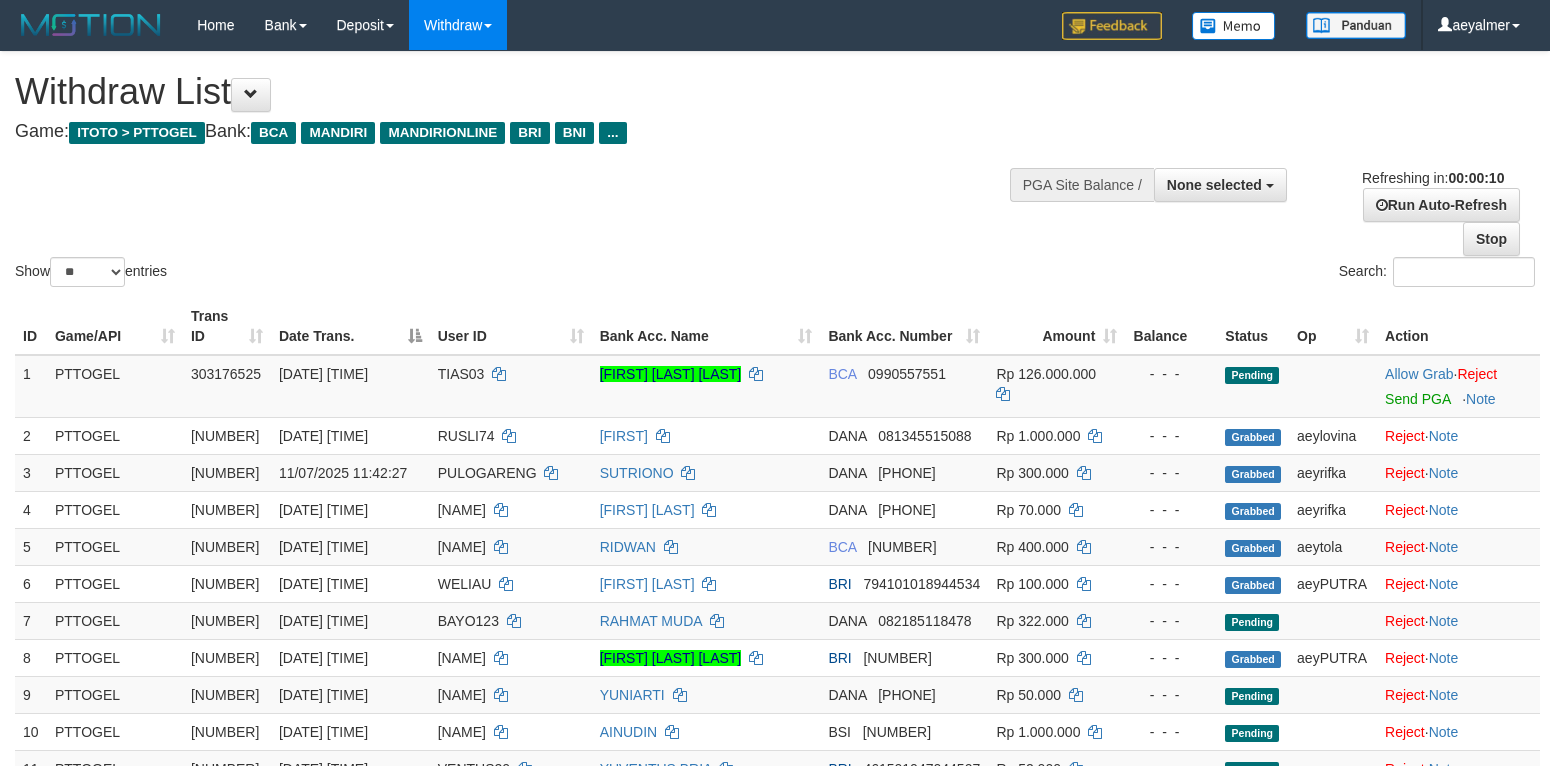 select 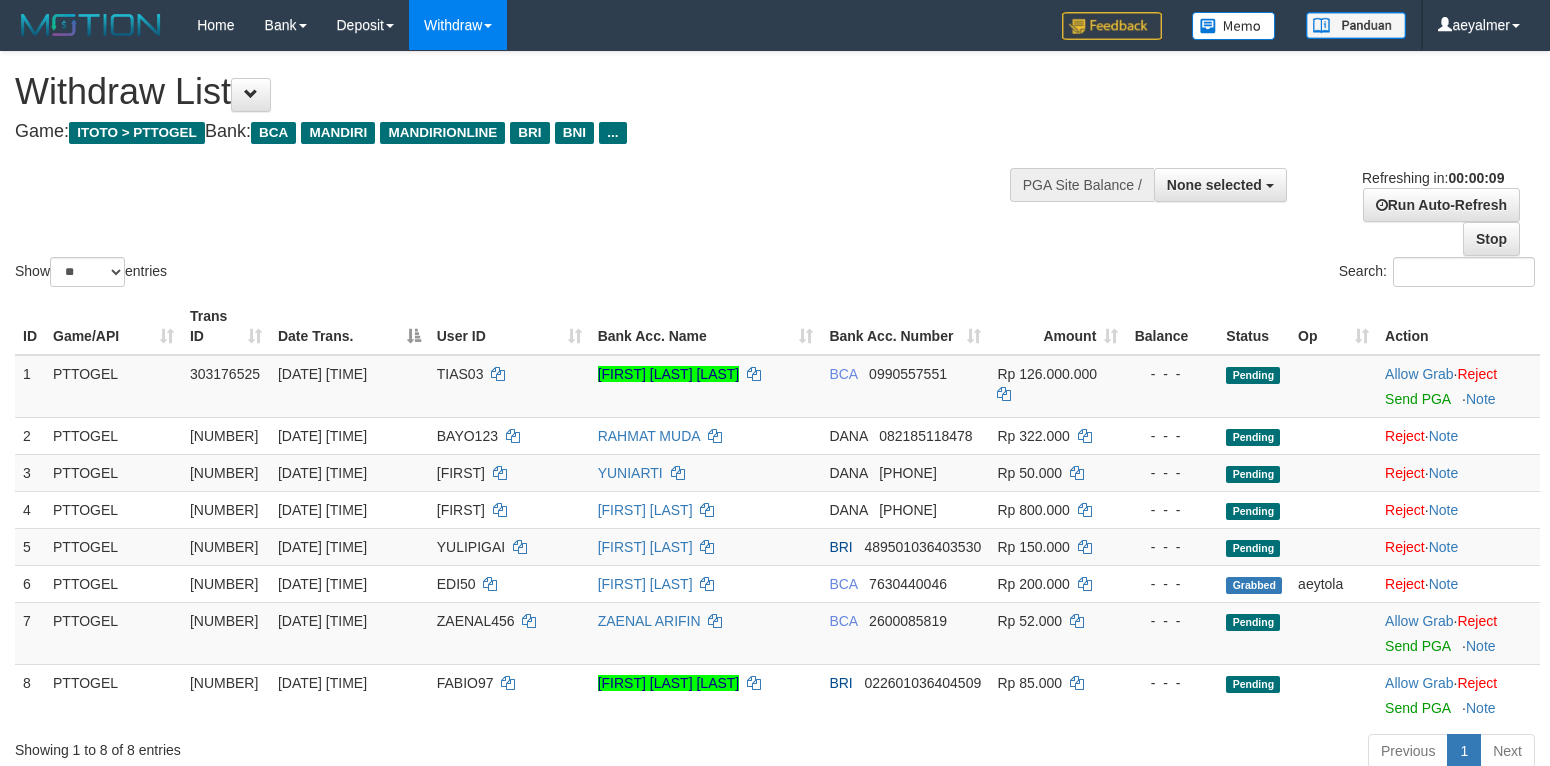 select 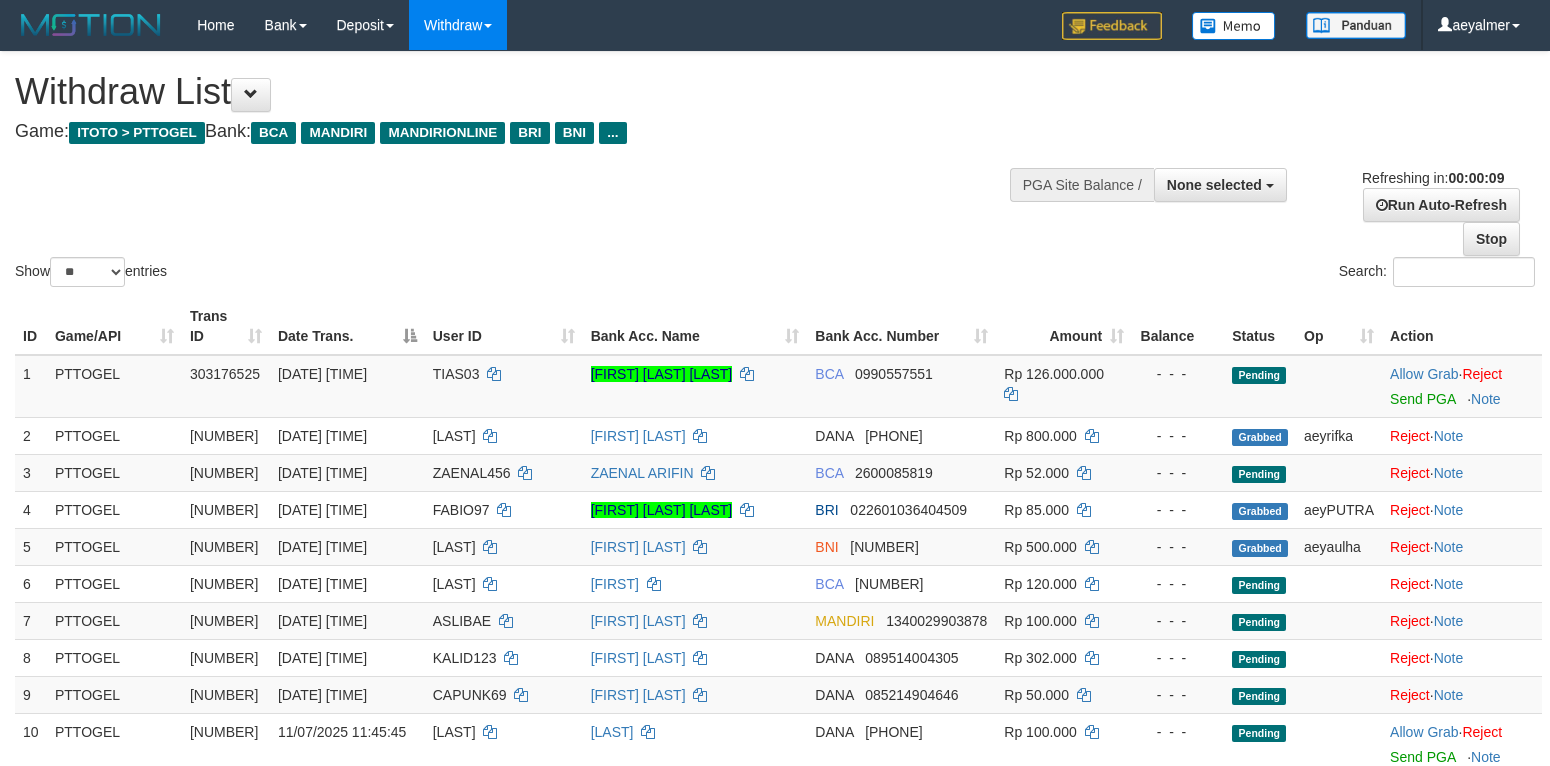 select 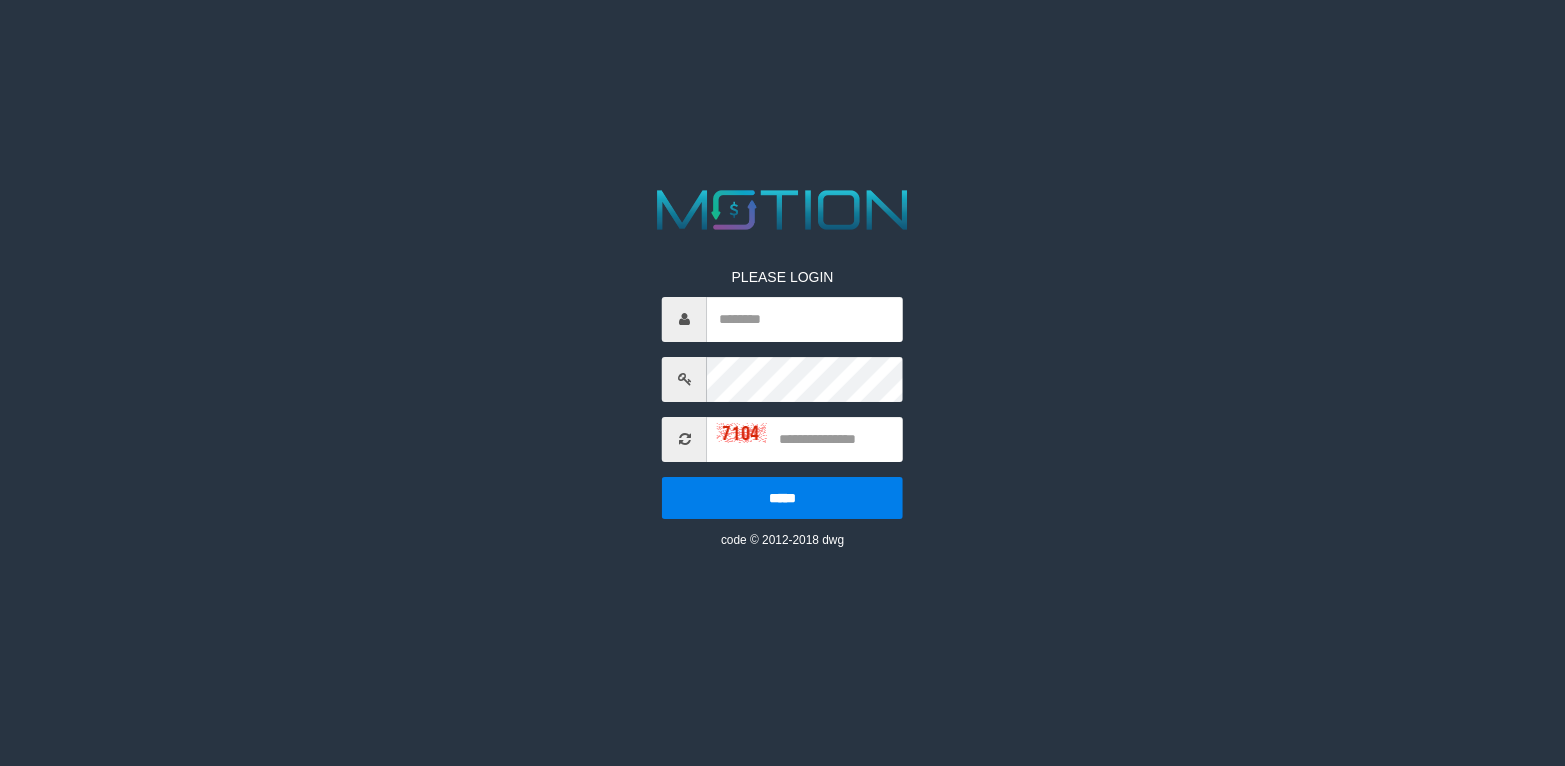 scroll, scrollTop: 0, scrollLeft: 0, axis: both 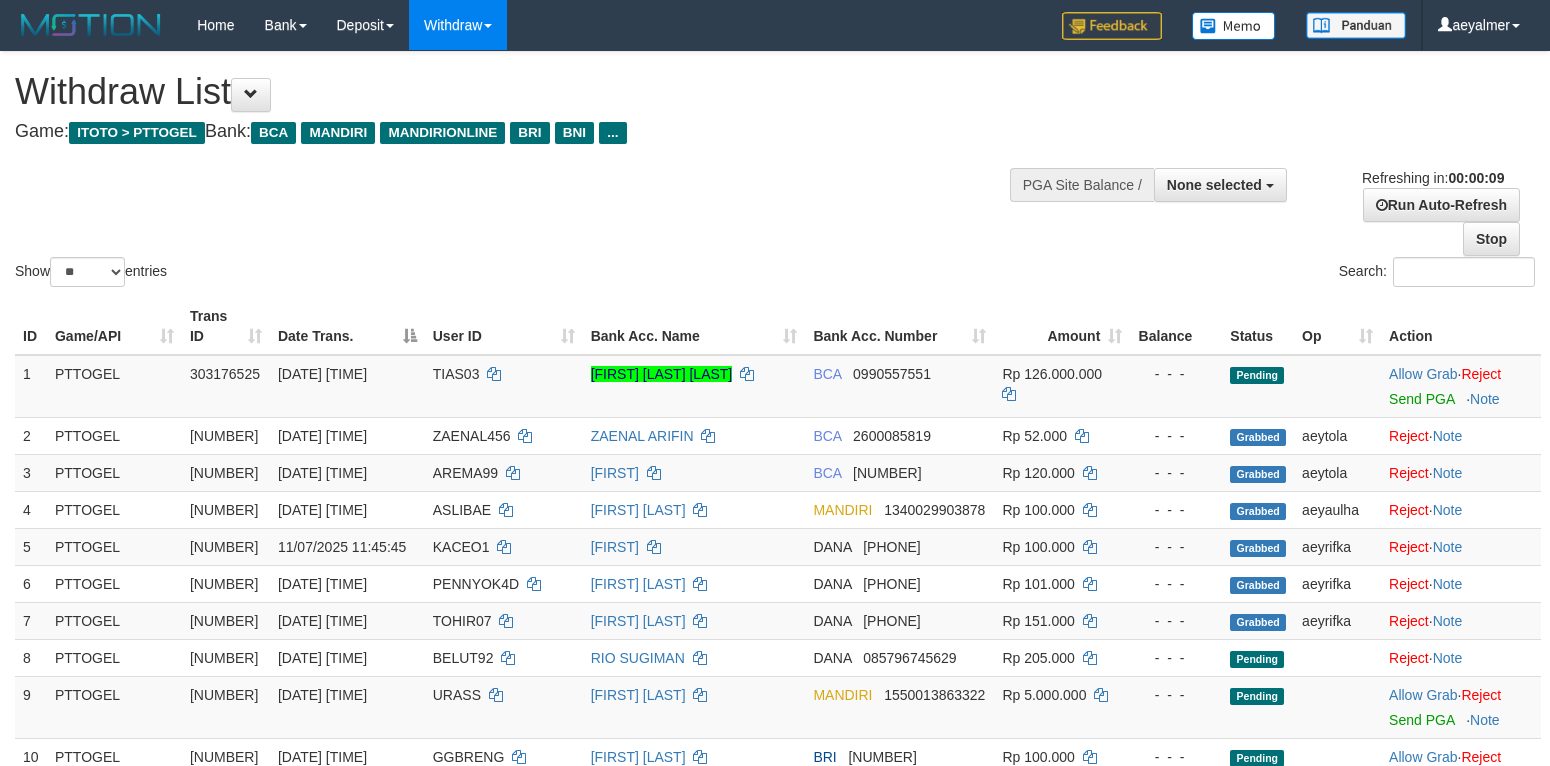 select 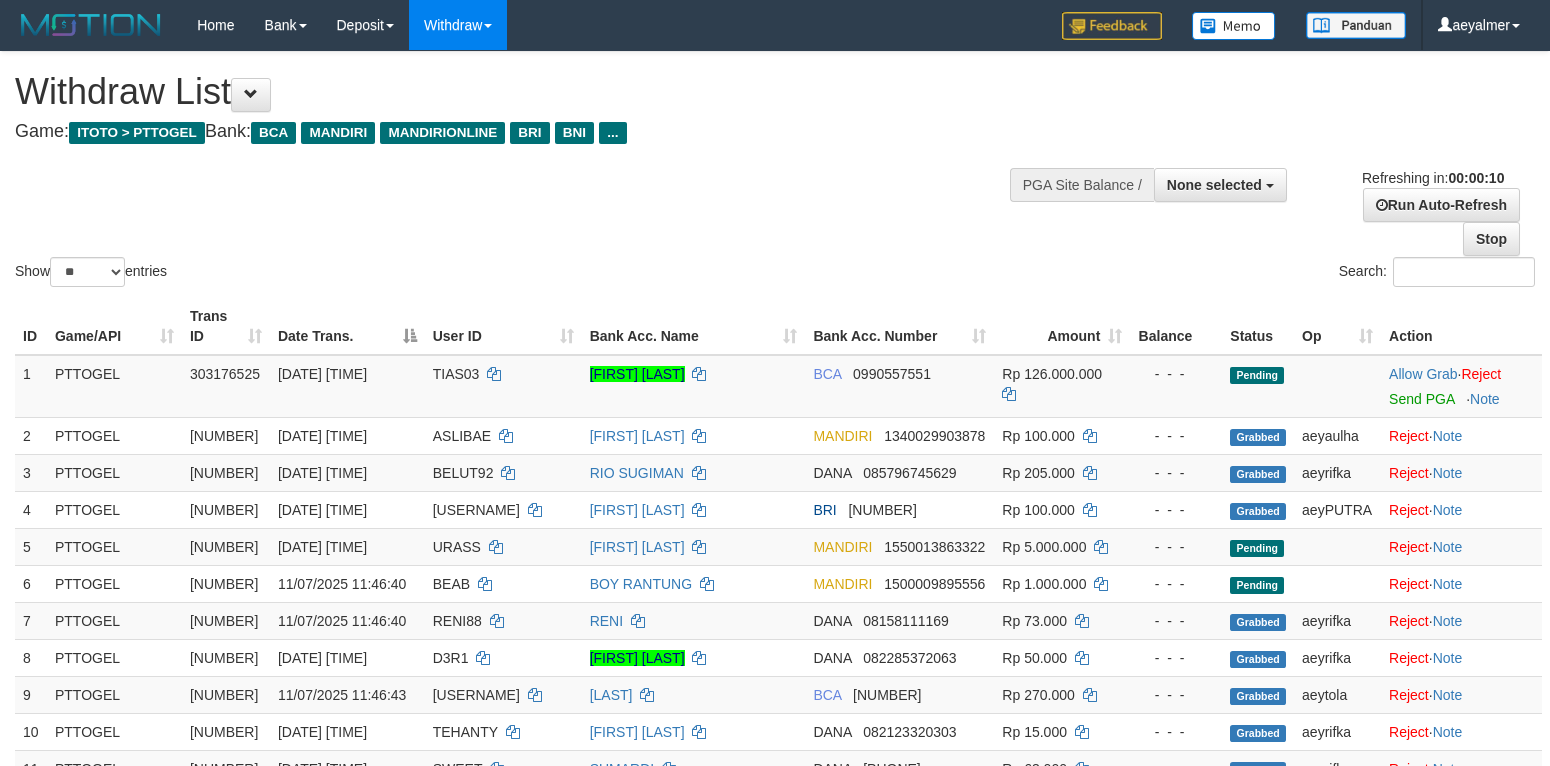select 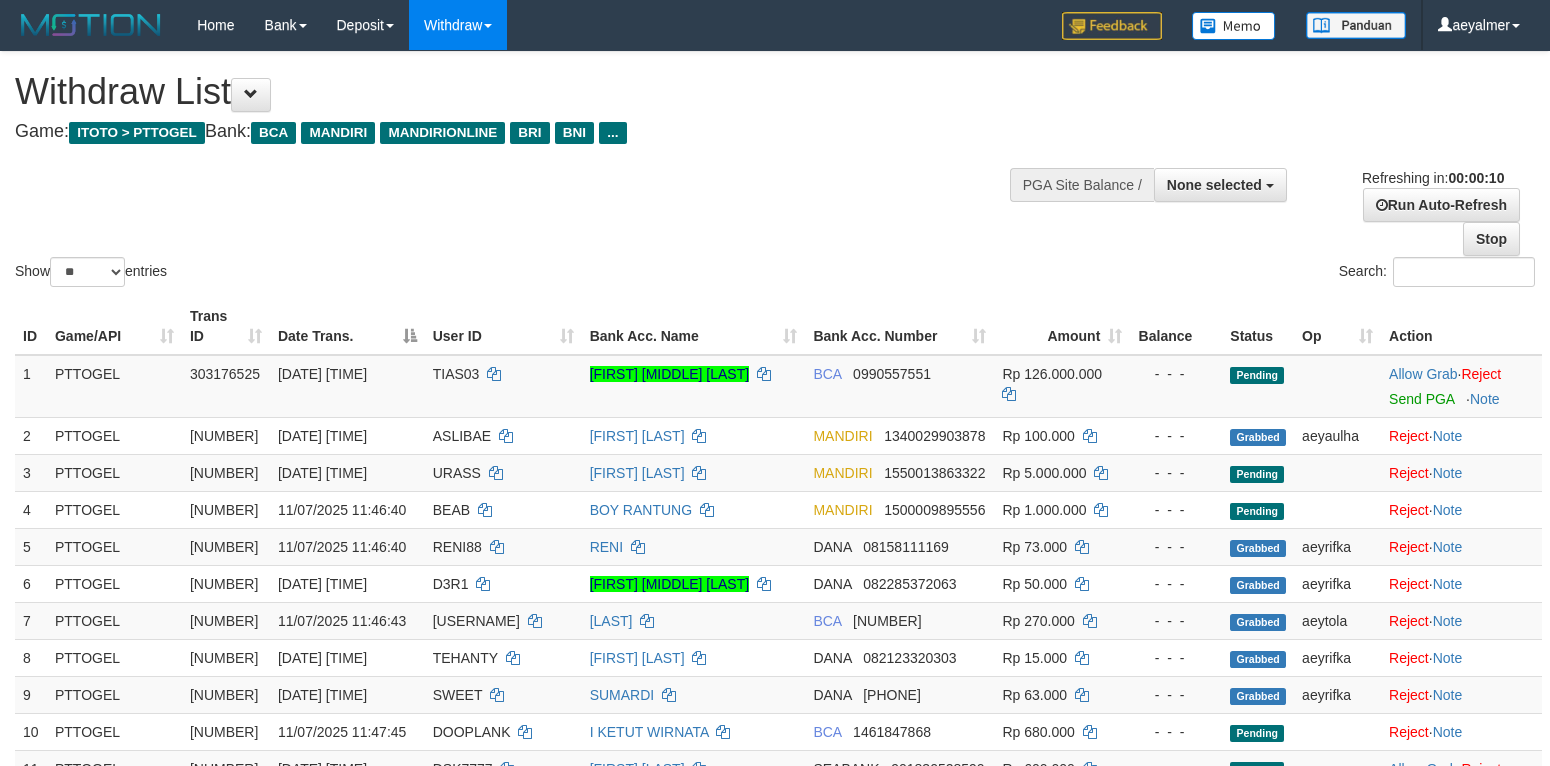select 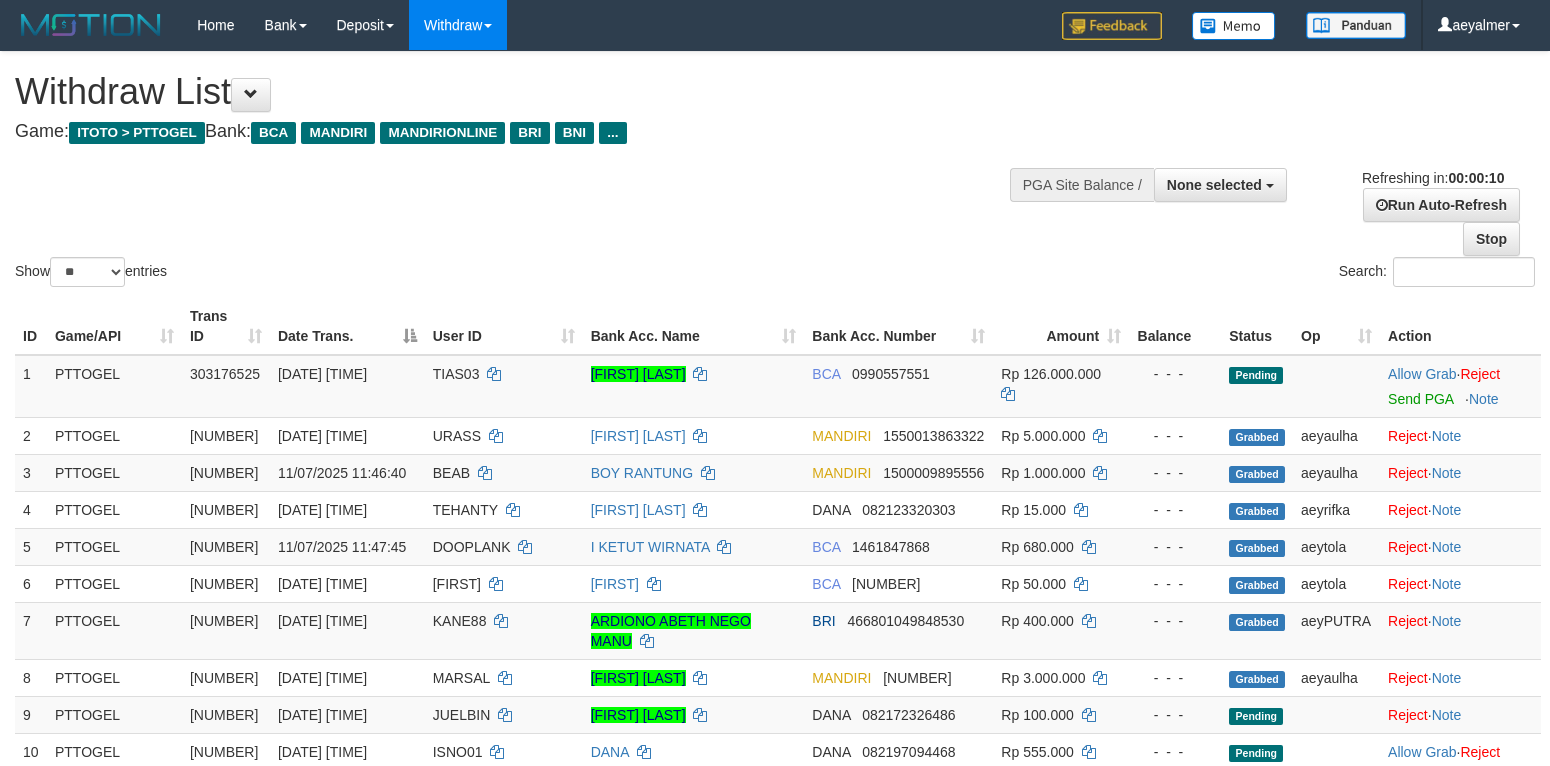 select 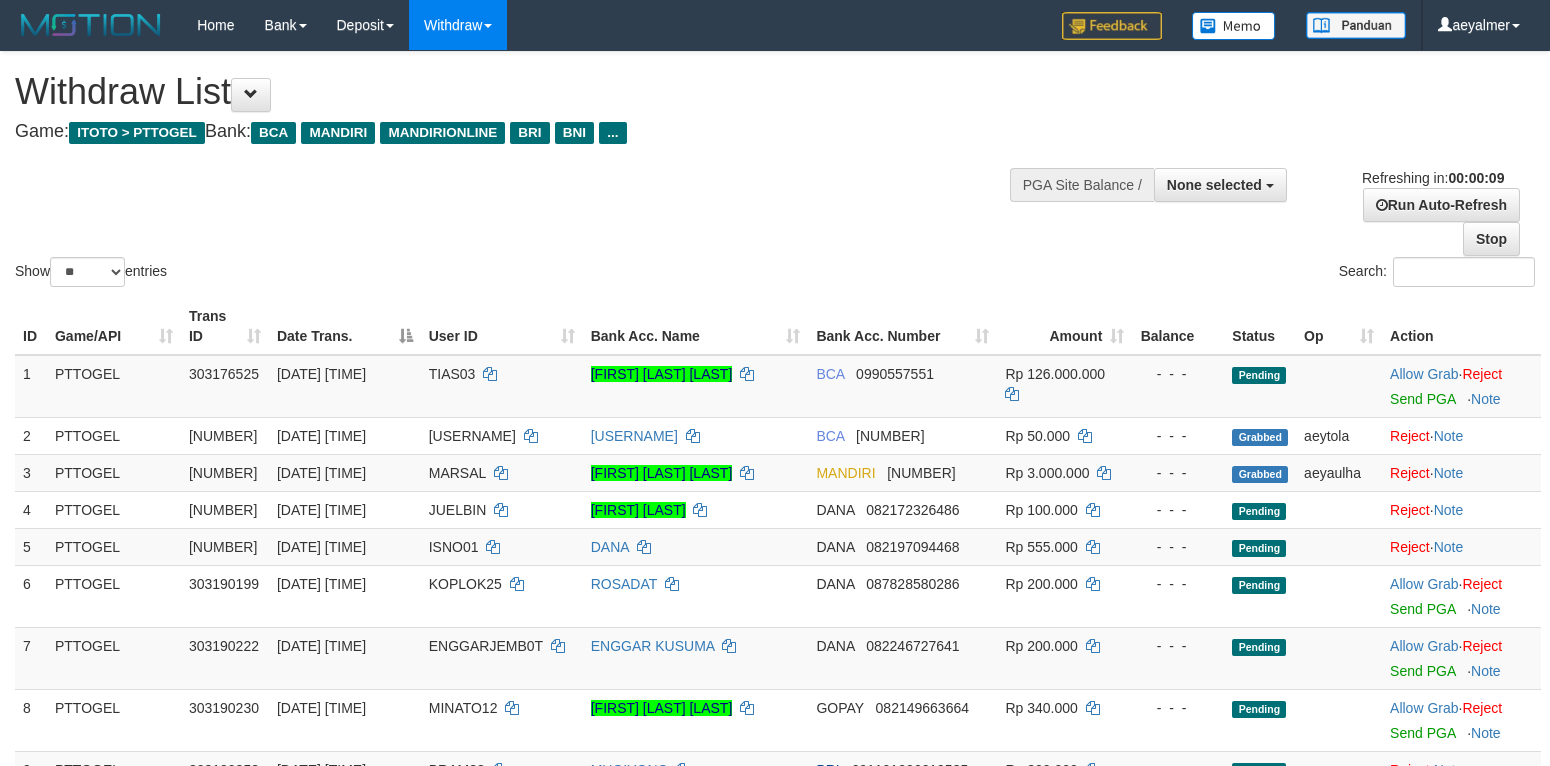 select 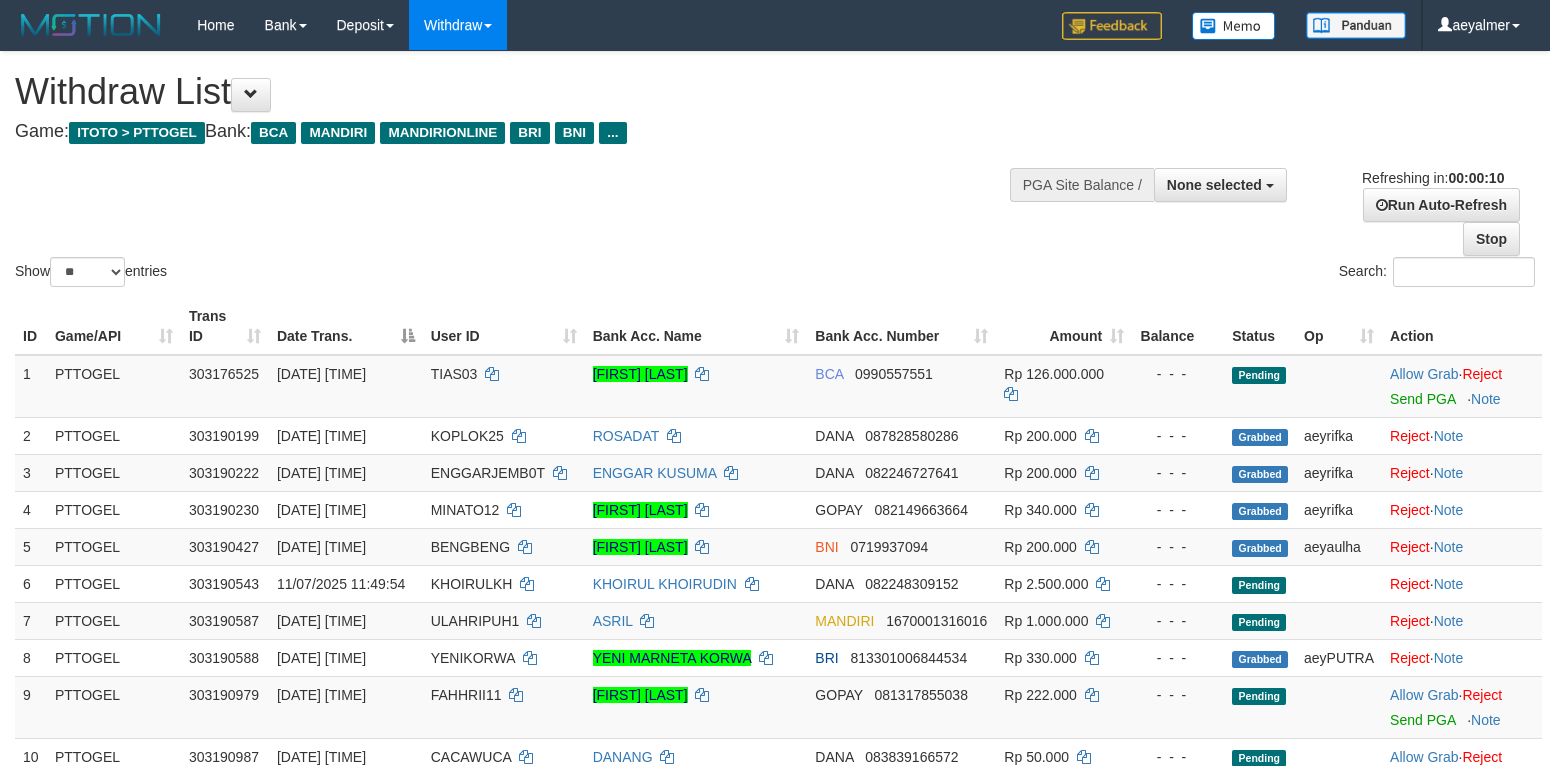 select 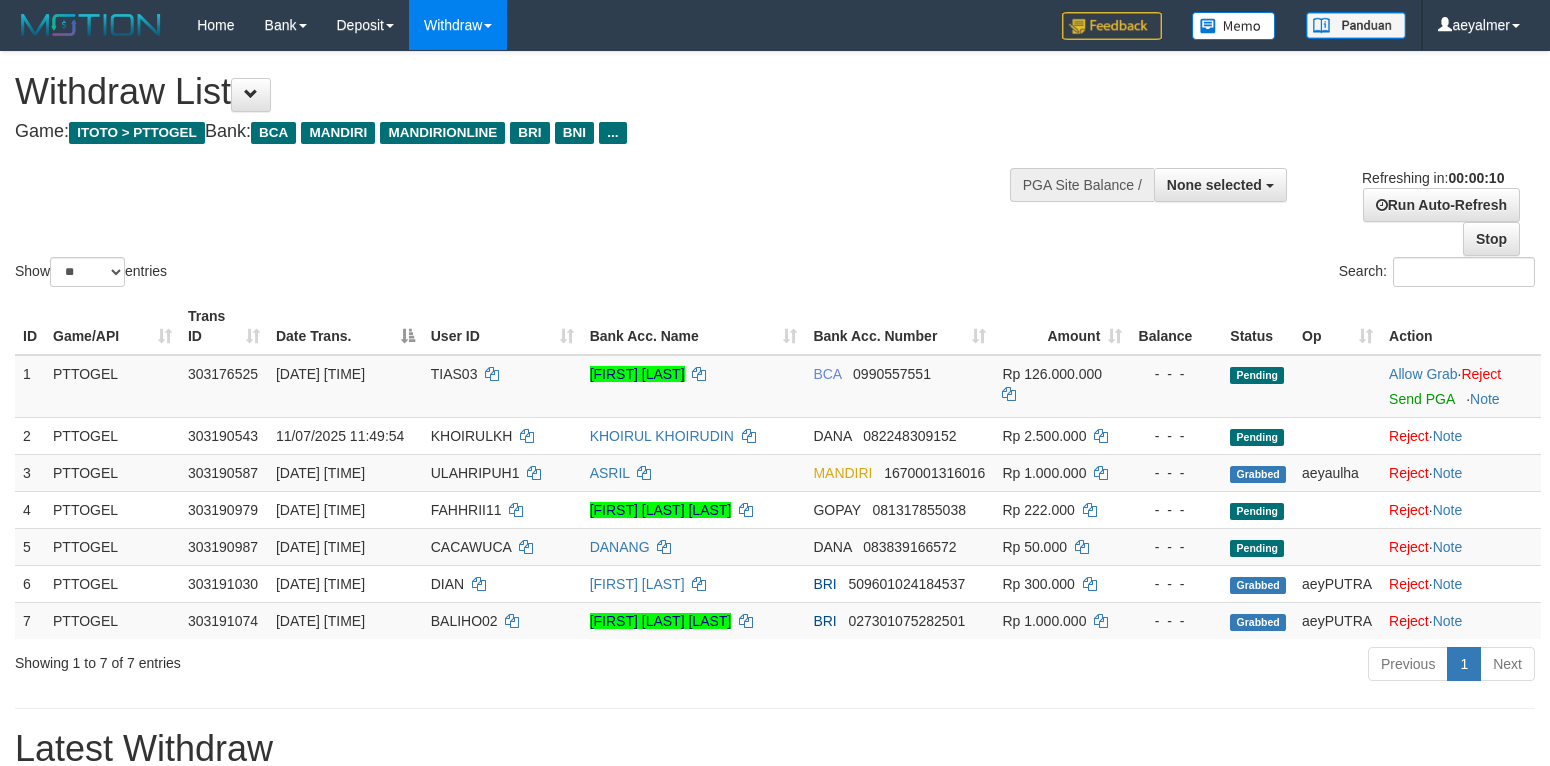 select 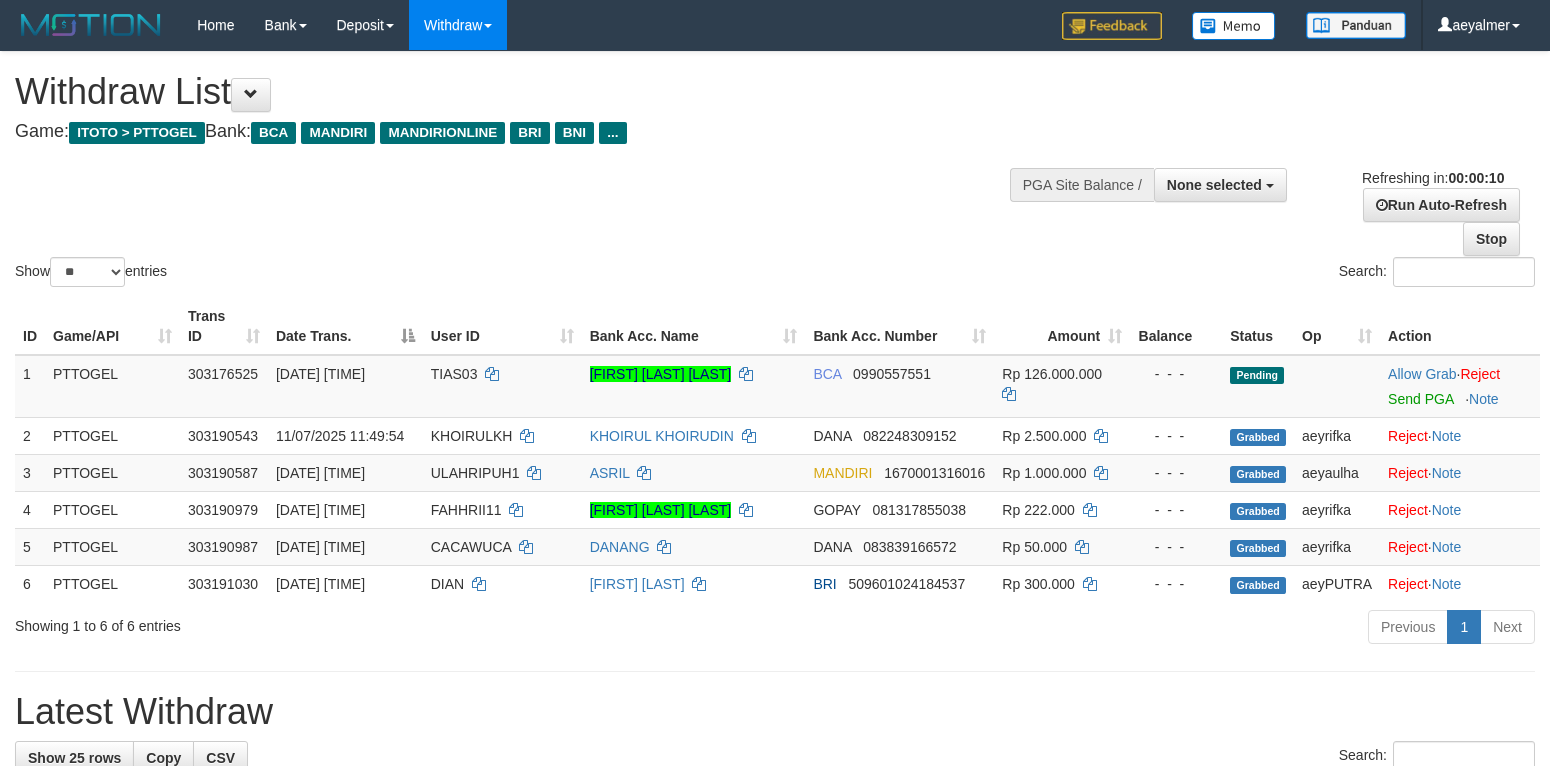 select 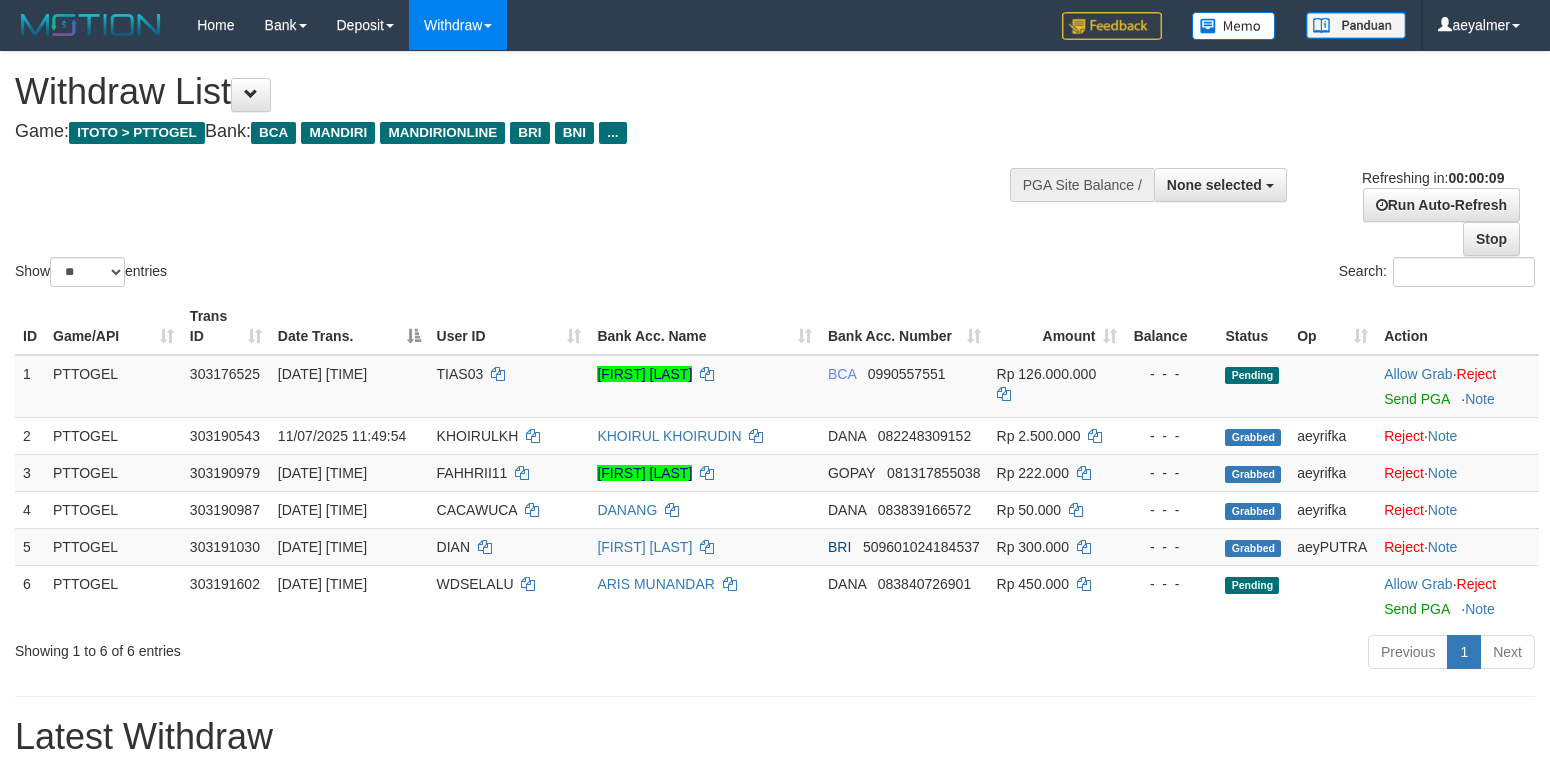 select 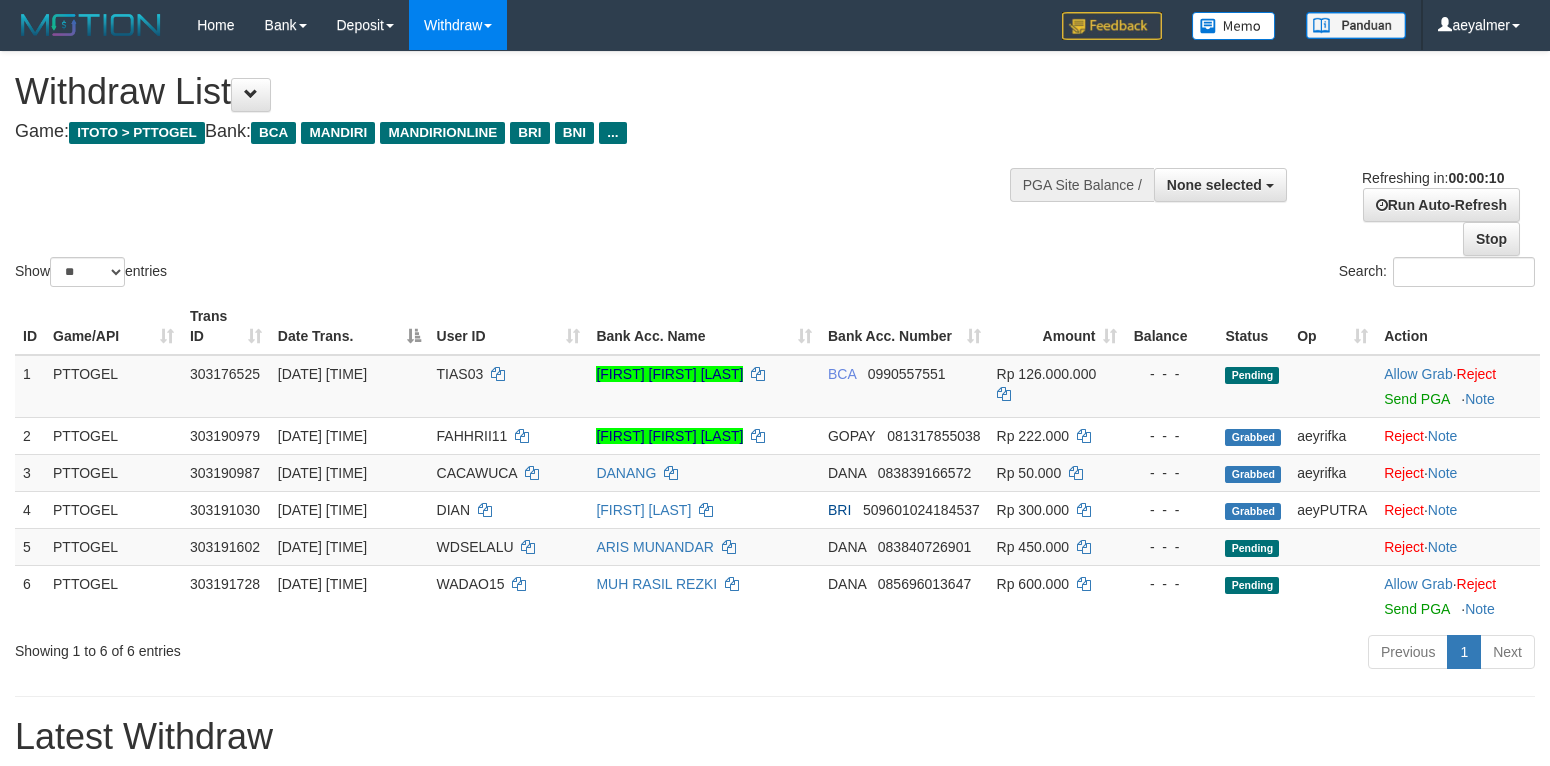 select 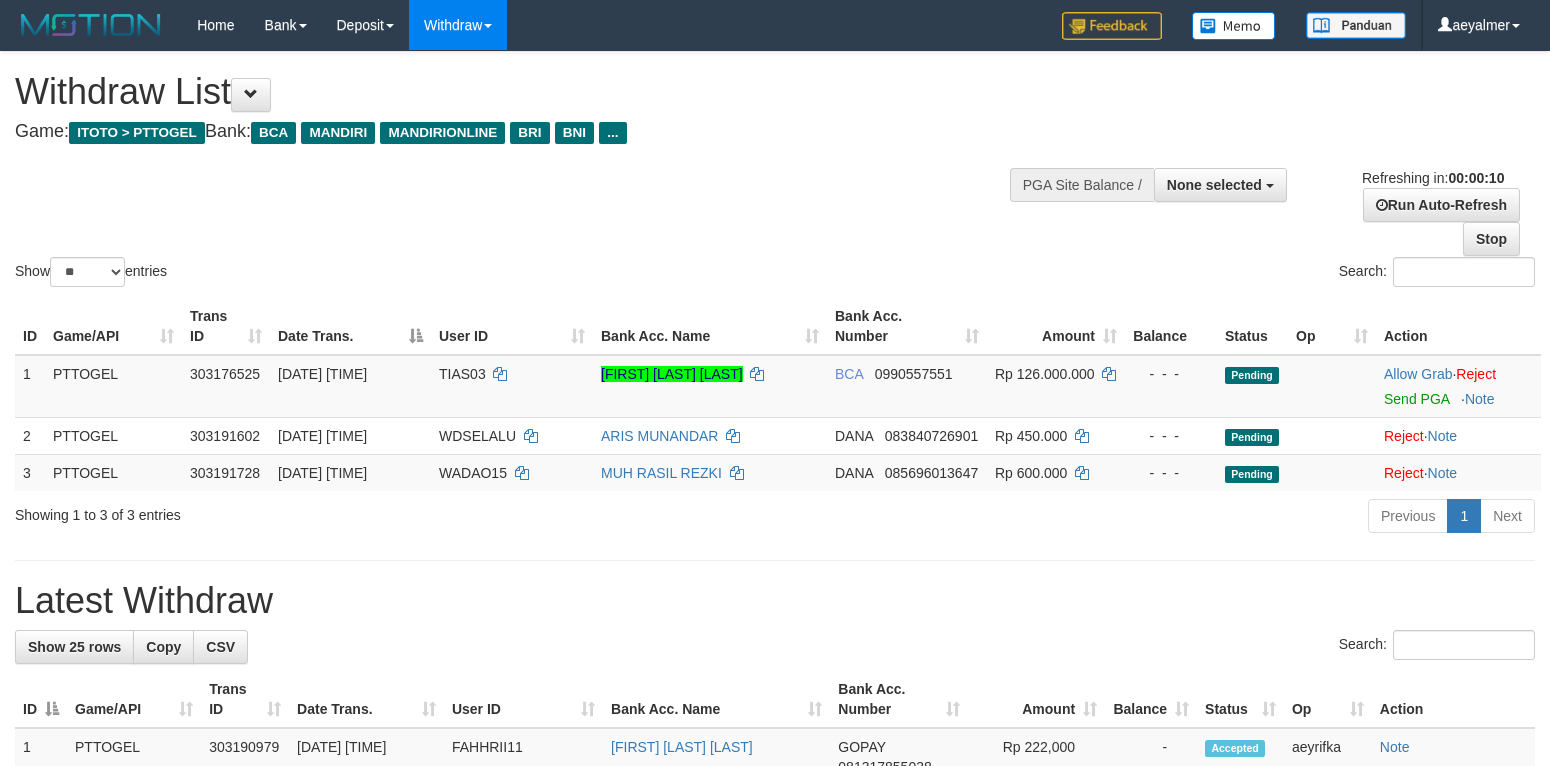 select 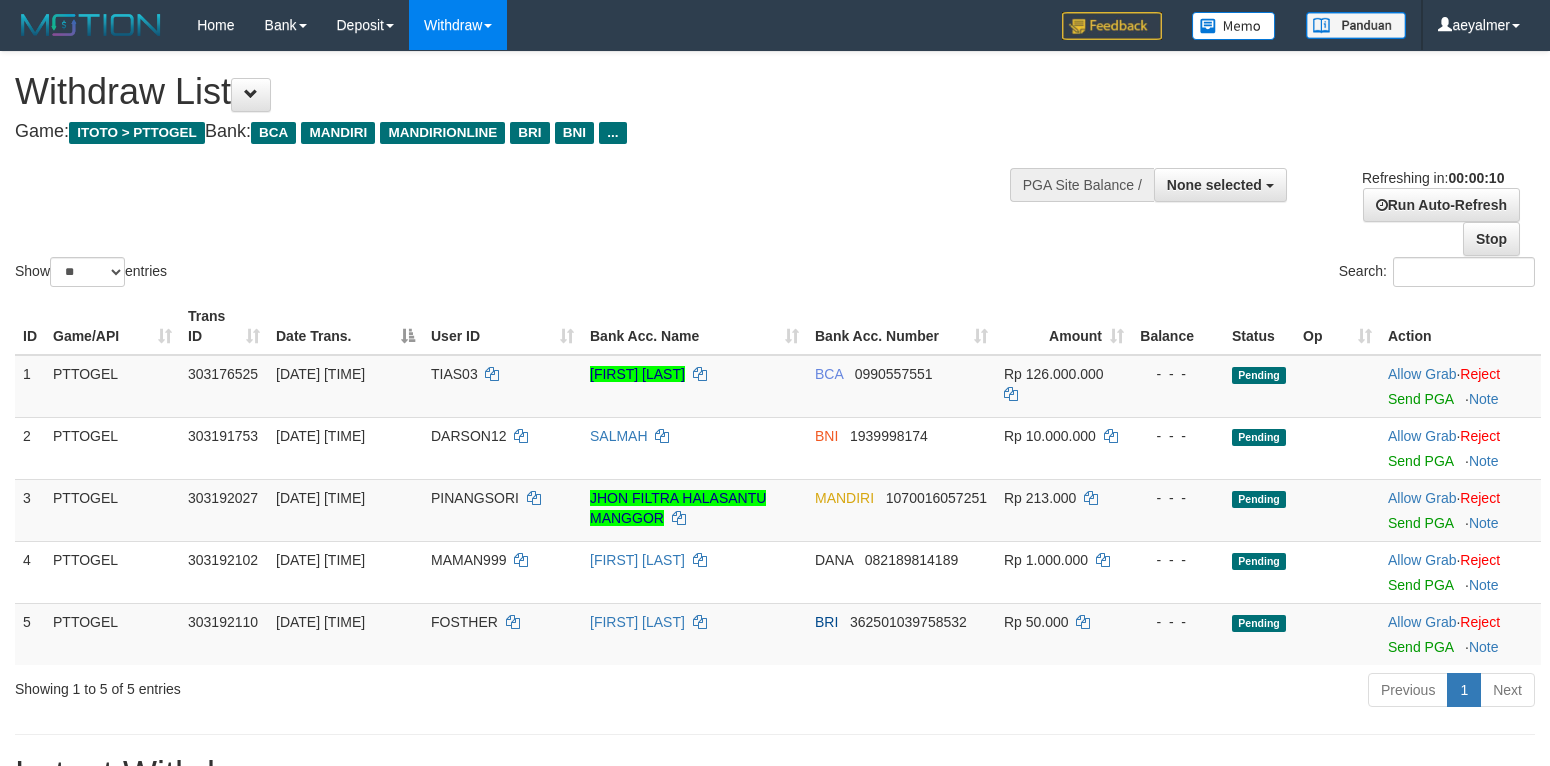 select 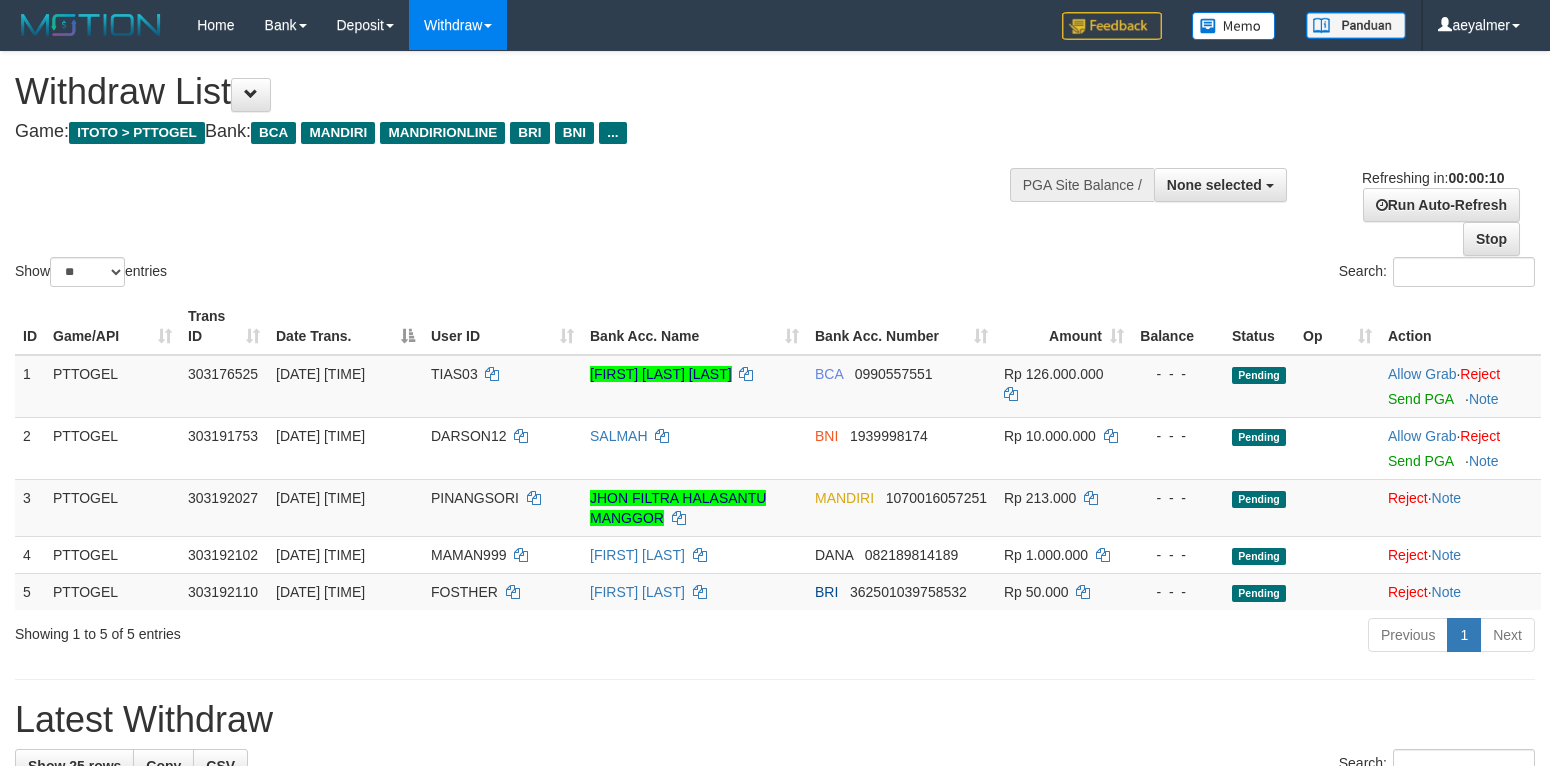 select 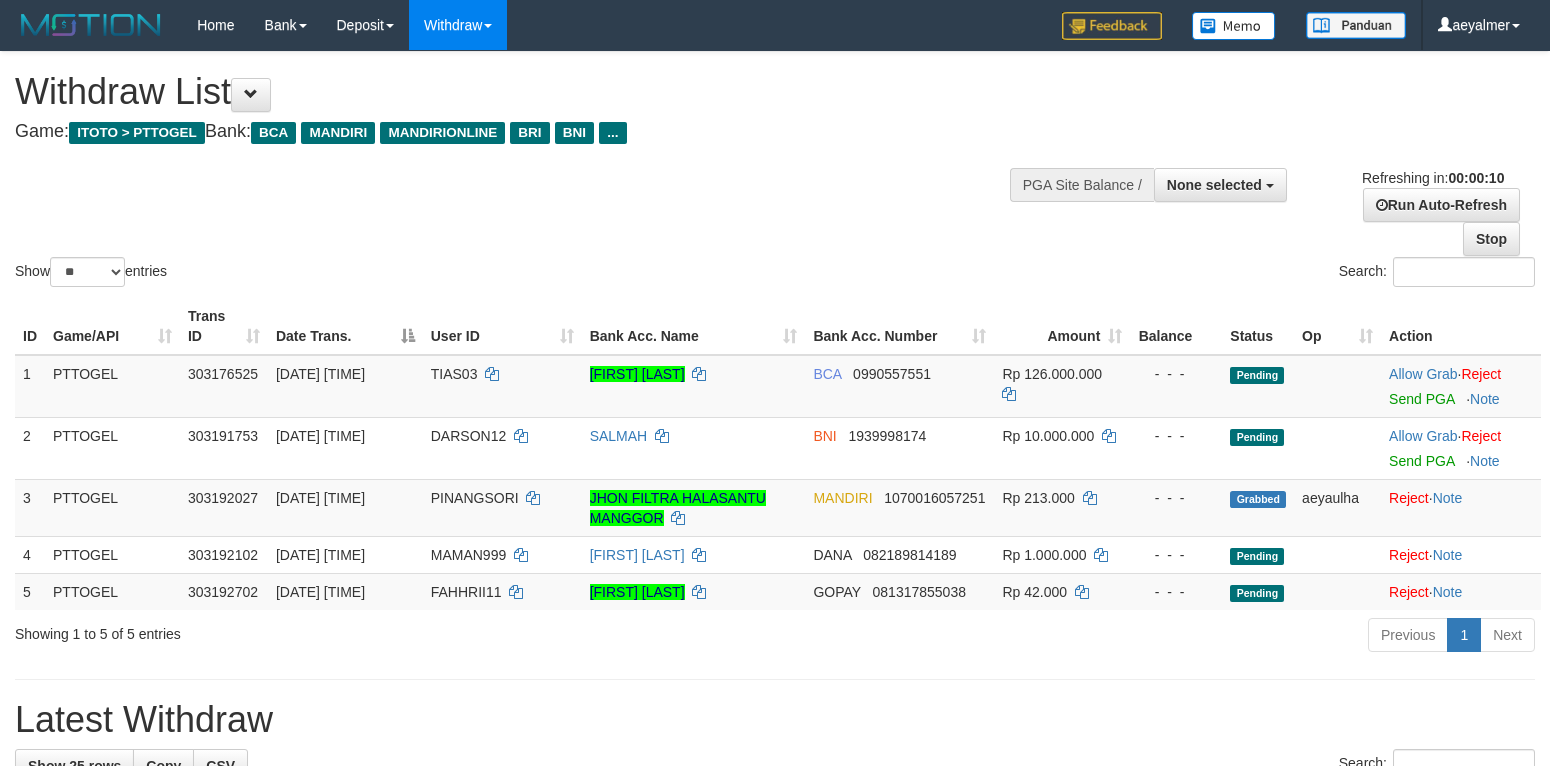 select 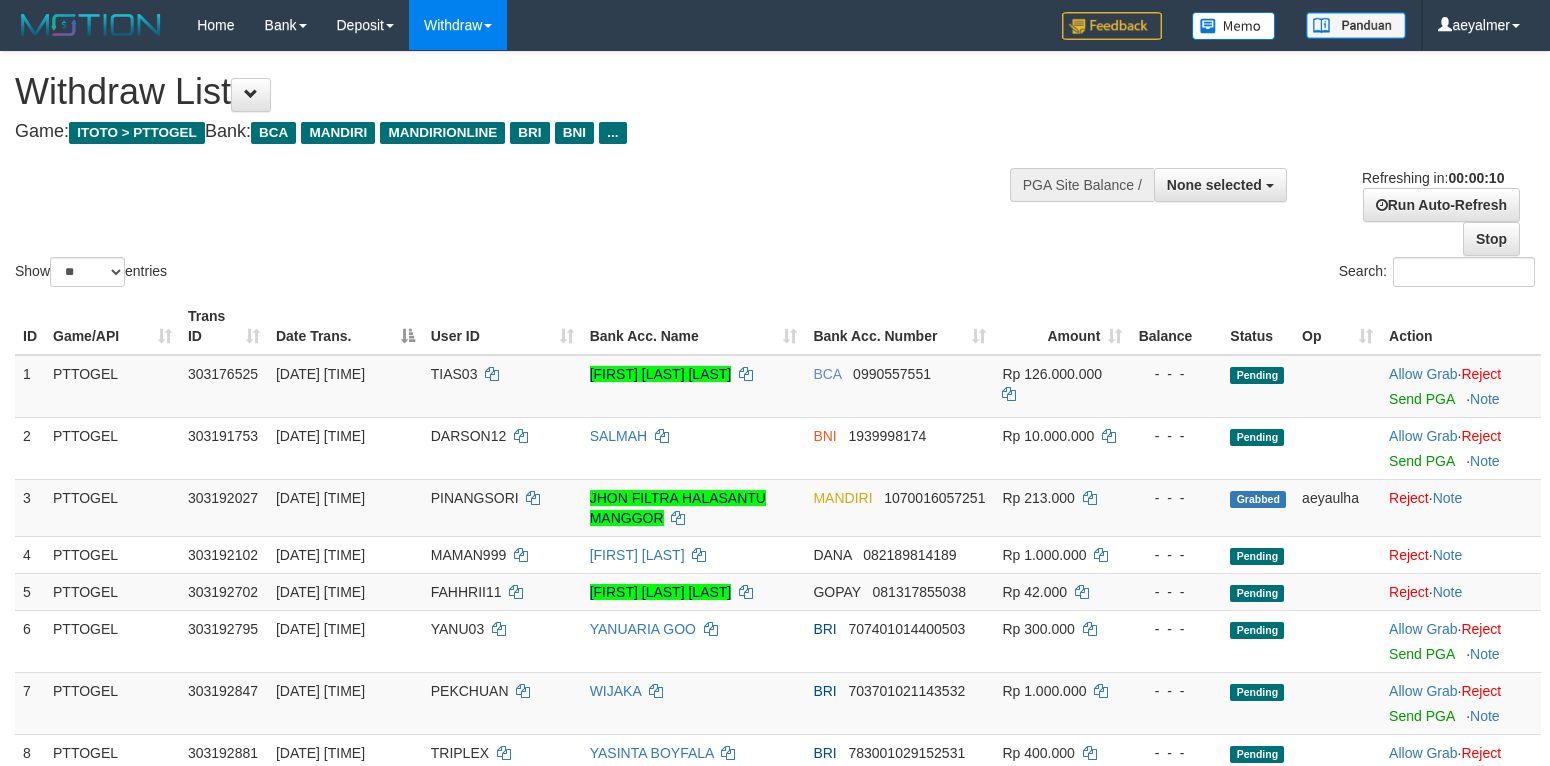 select 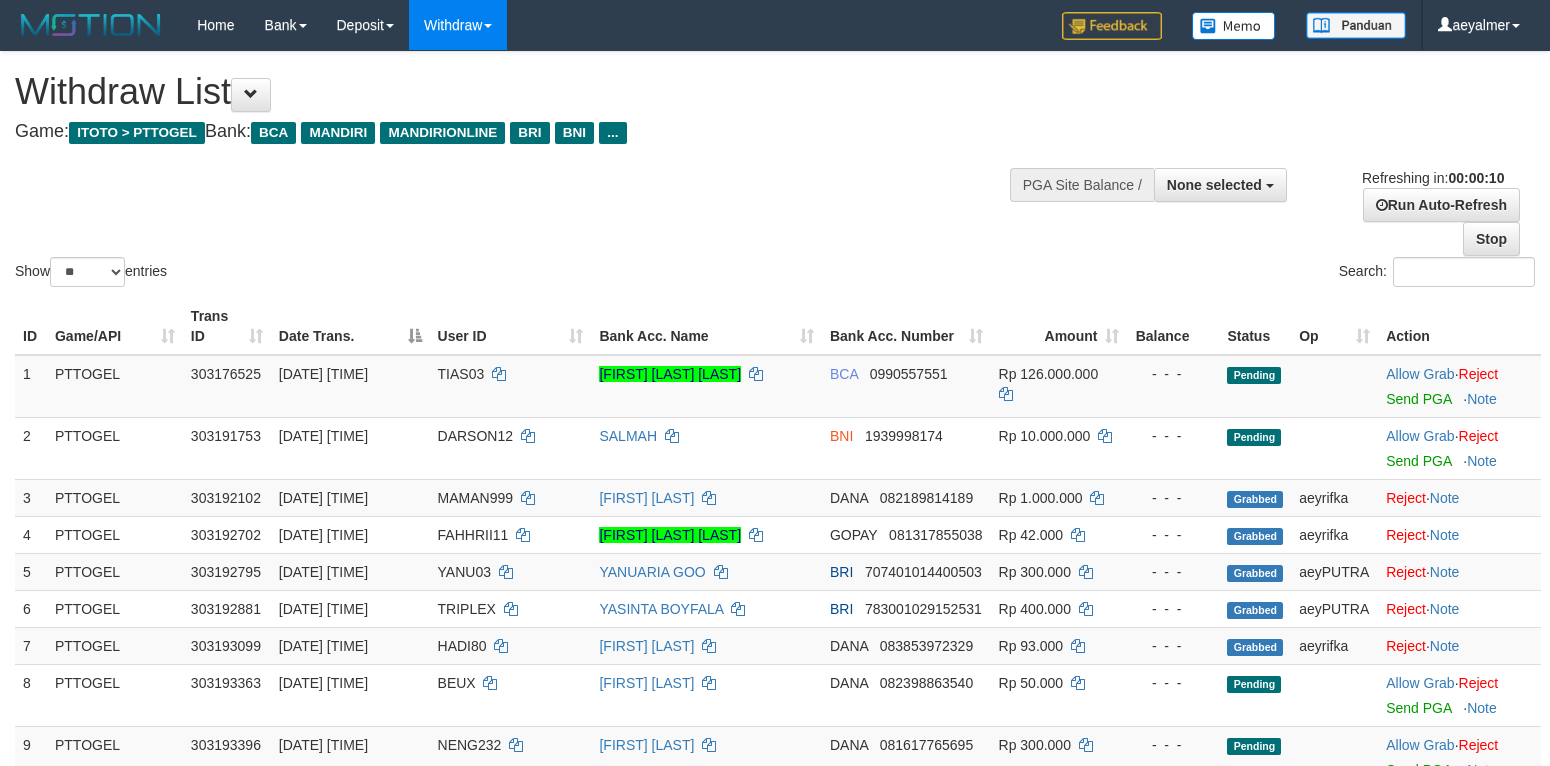 select 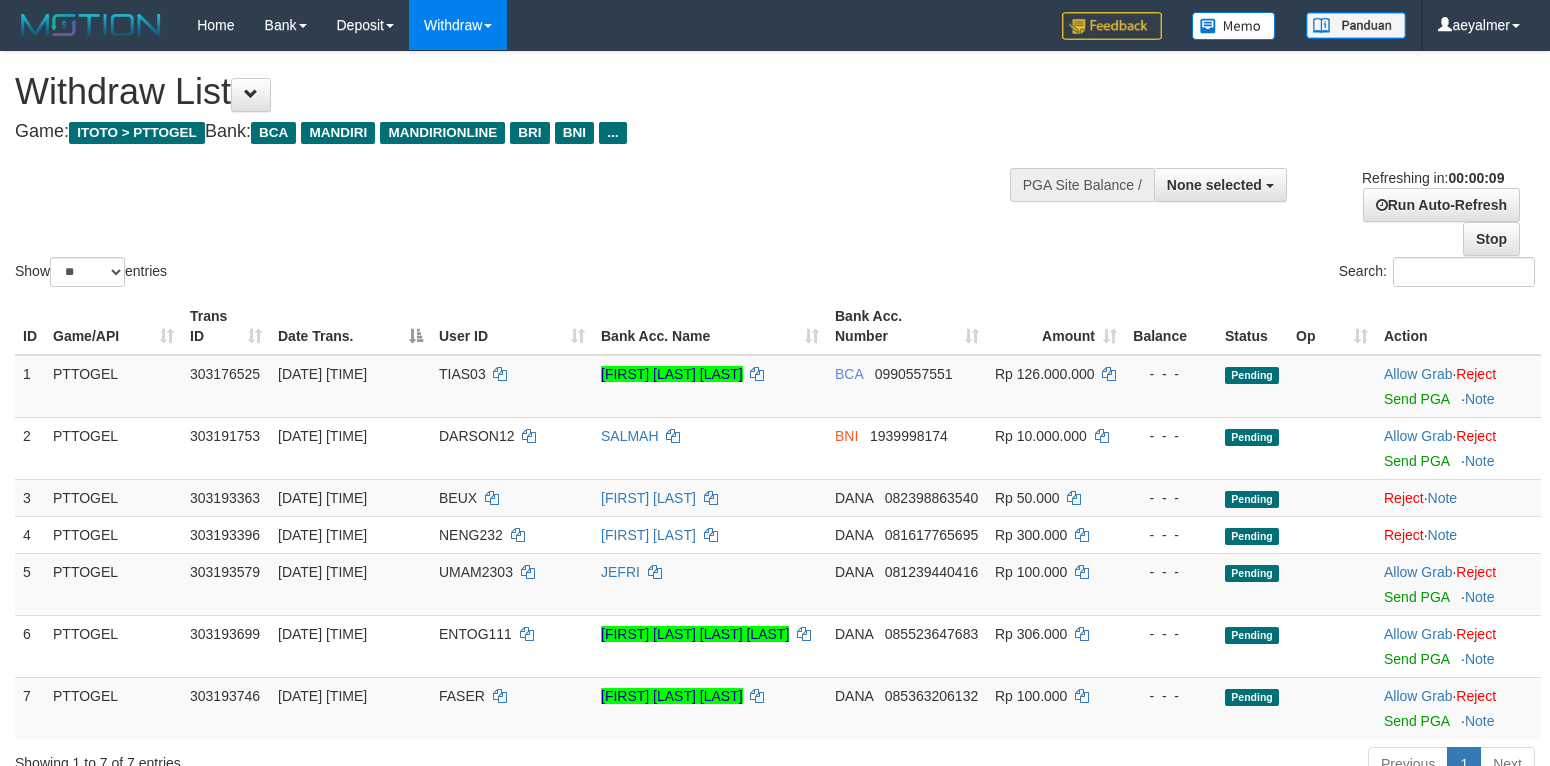 select 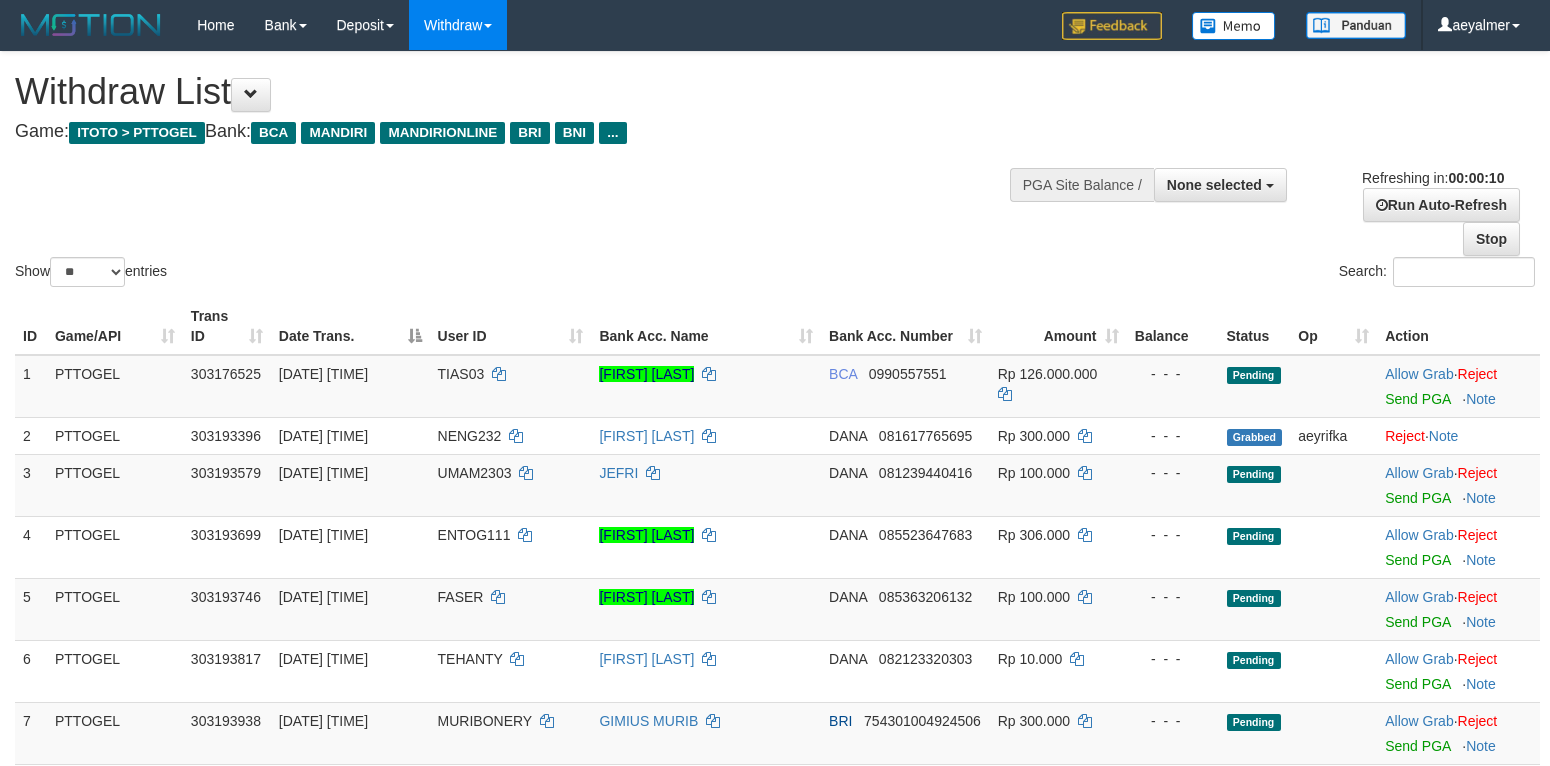select 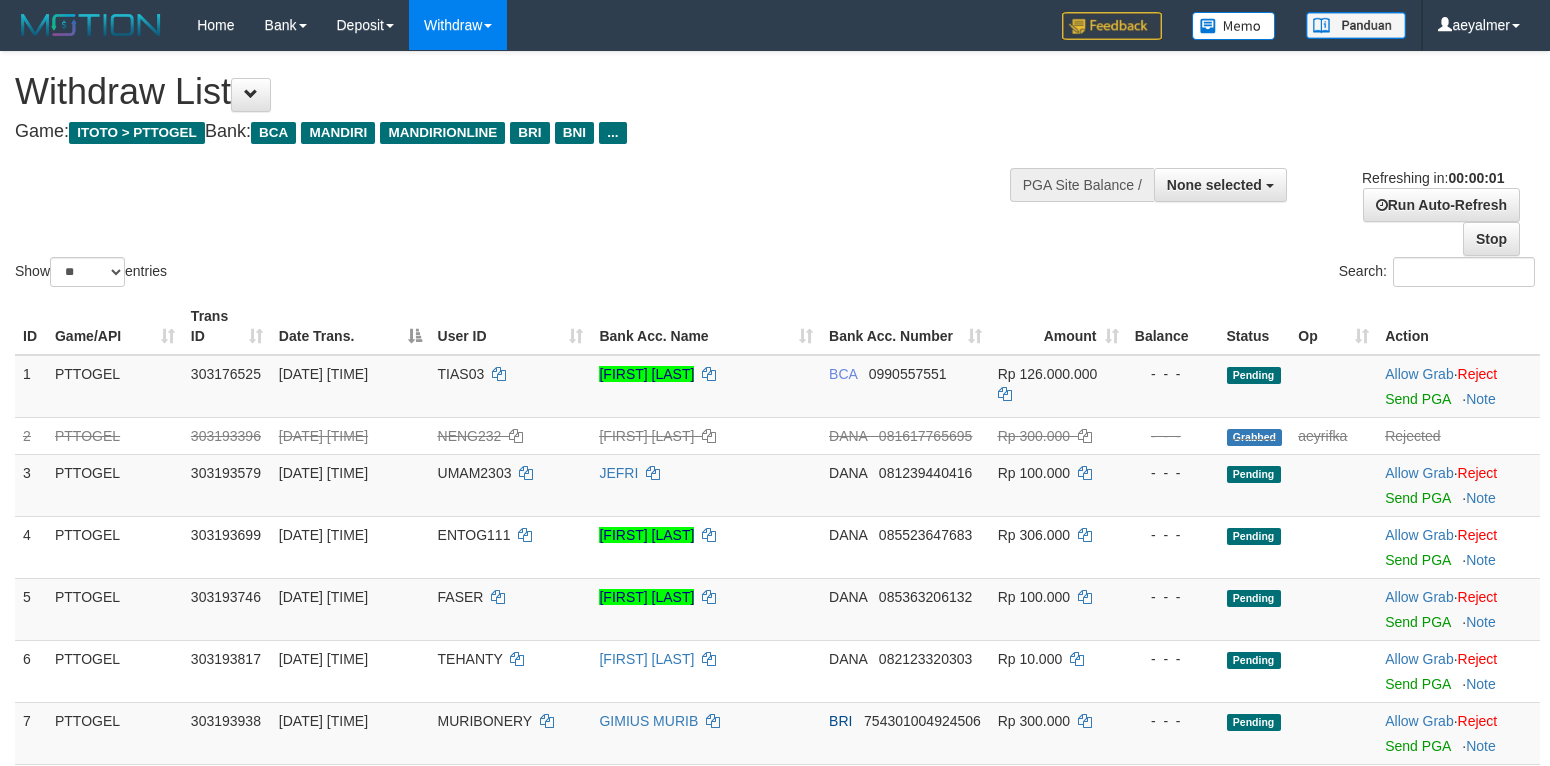 scroll, scrollTop: 0, scrollLeft: 0, axis: both 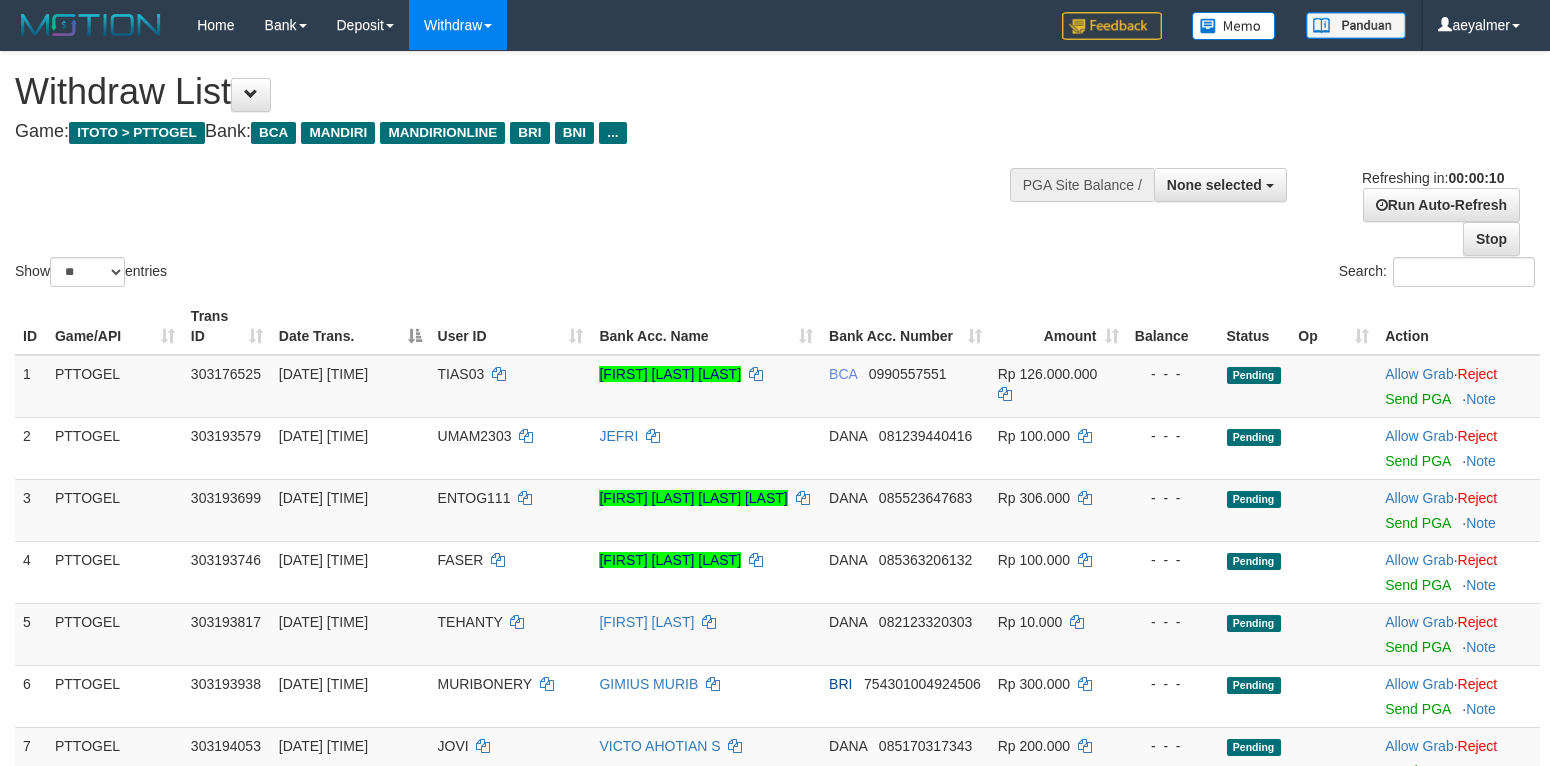 select 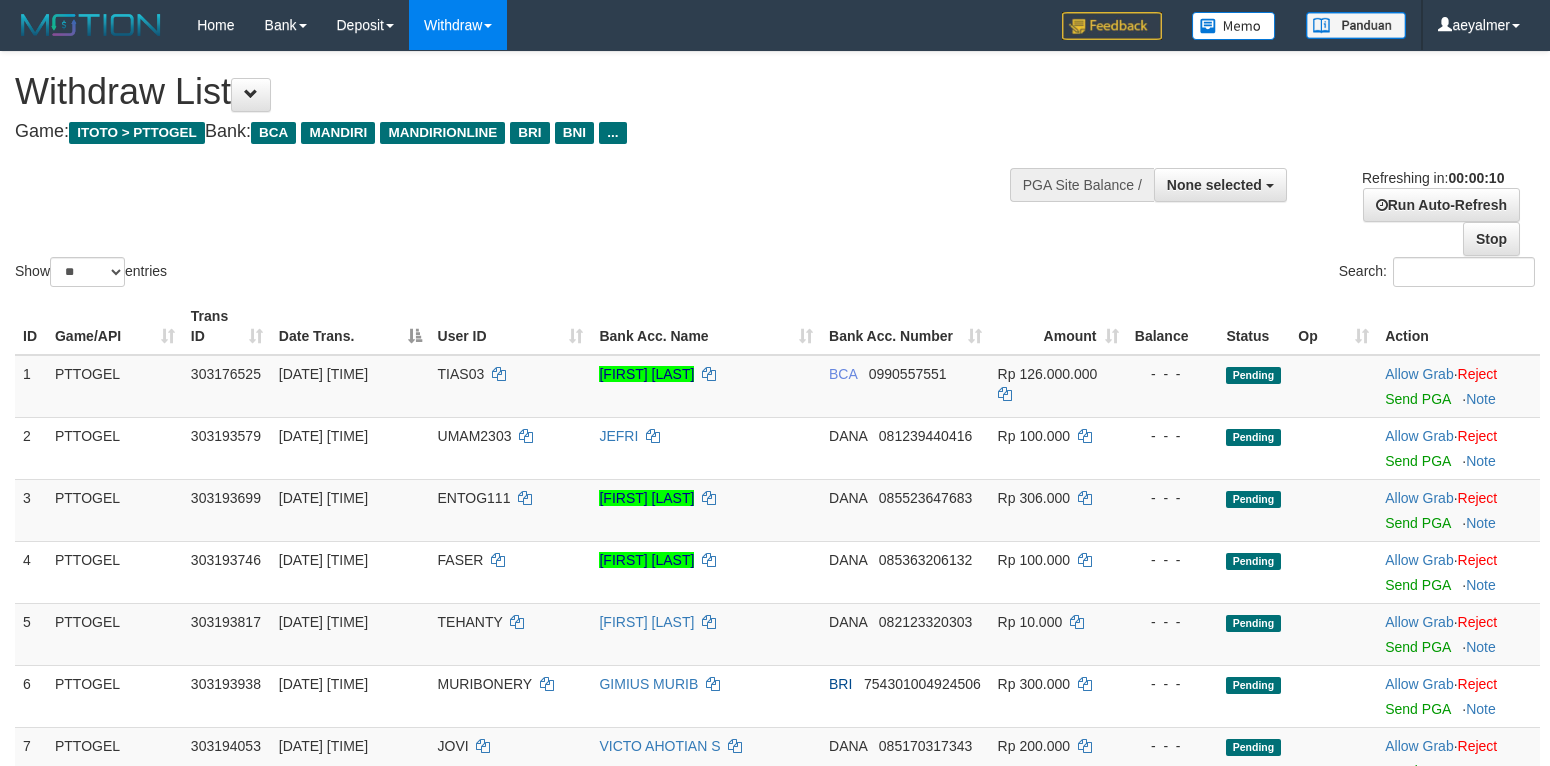 select 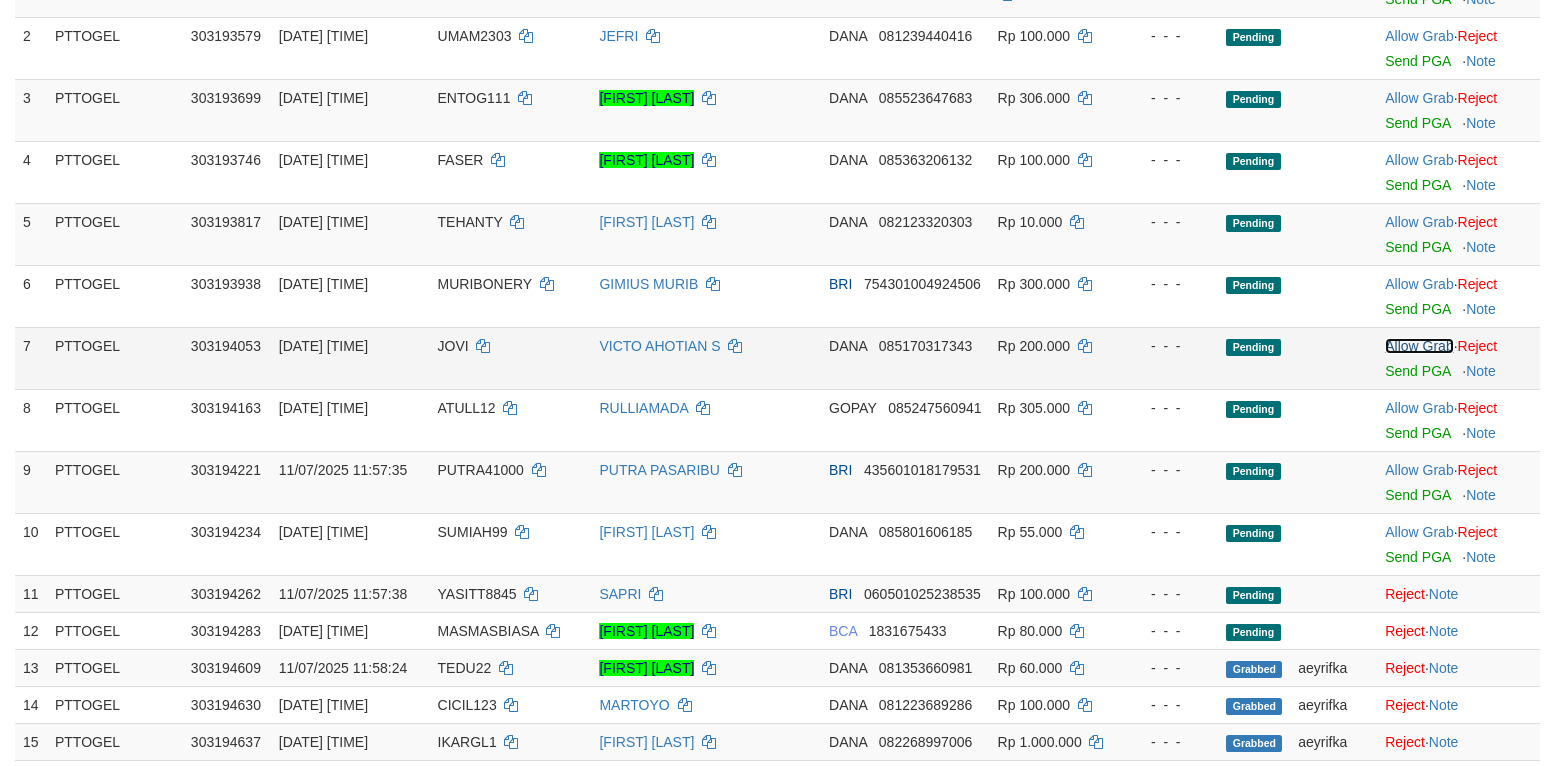 click on "Allow Grab" at bounding box center [1419, 346] 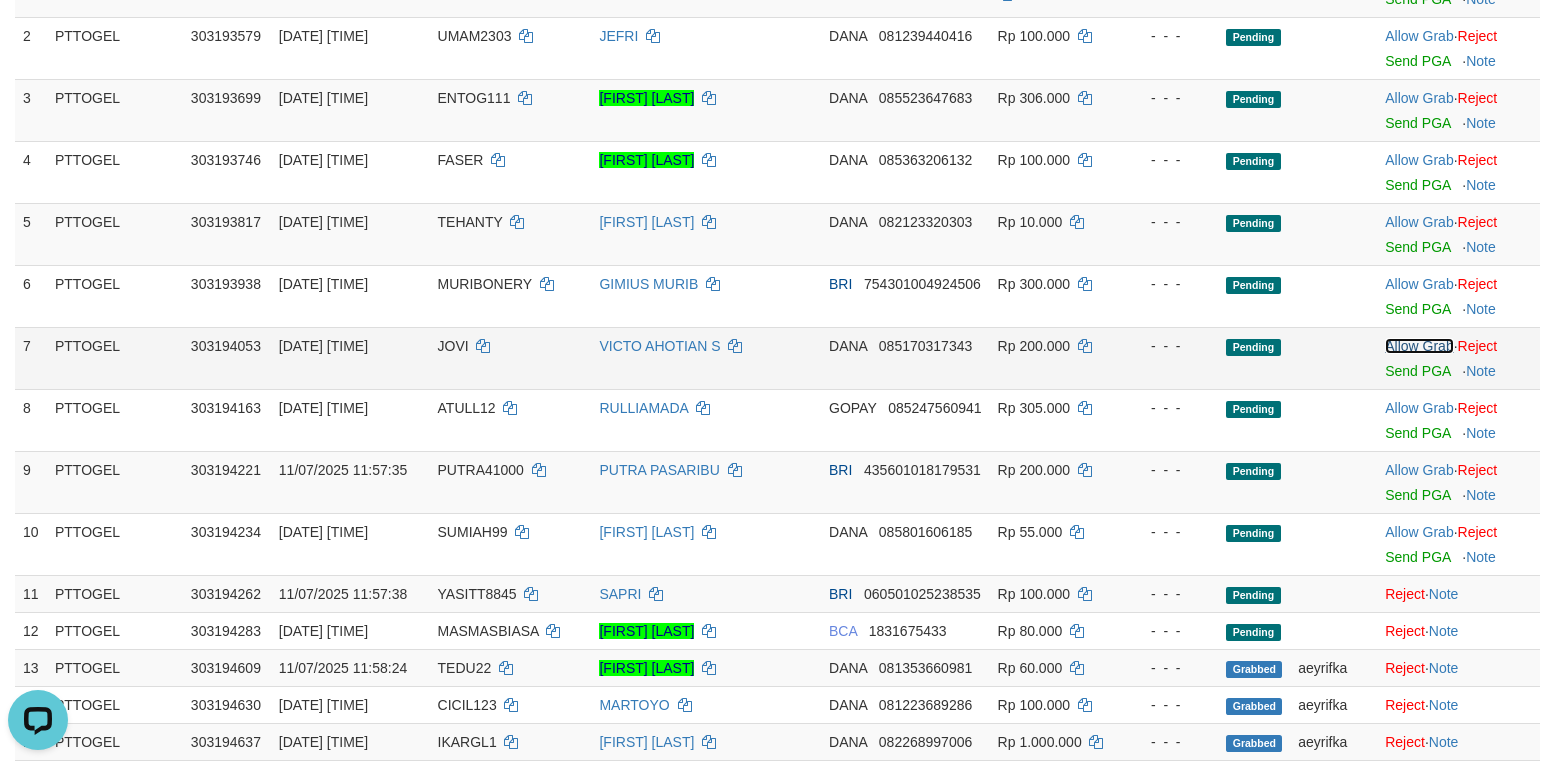 scroll, scrollTop: 0, scrollLeft: 0, axis: both 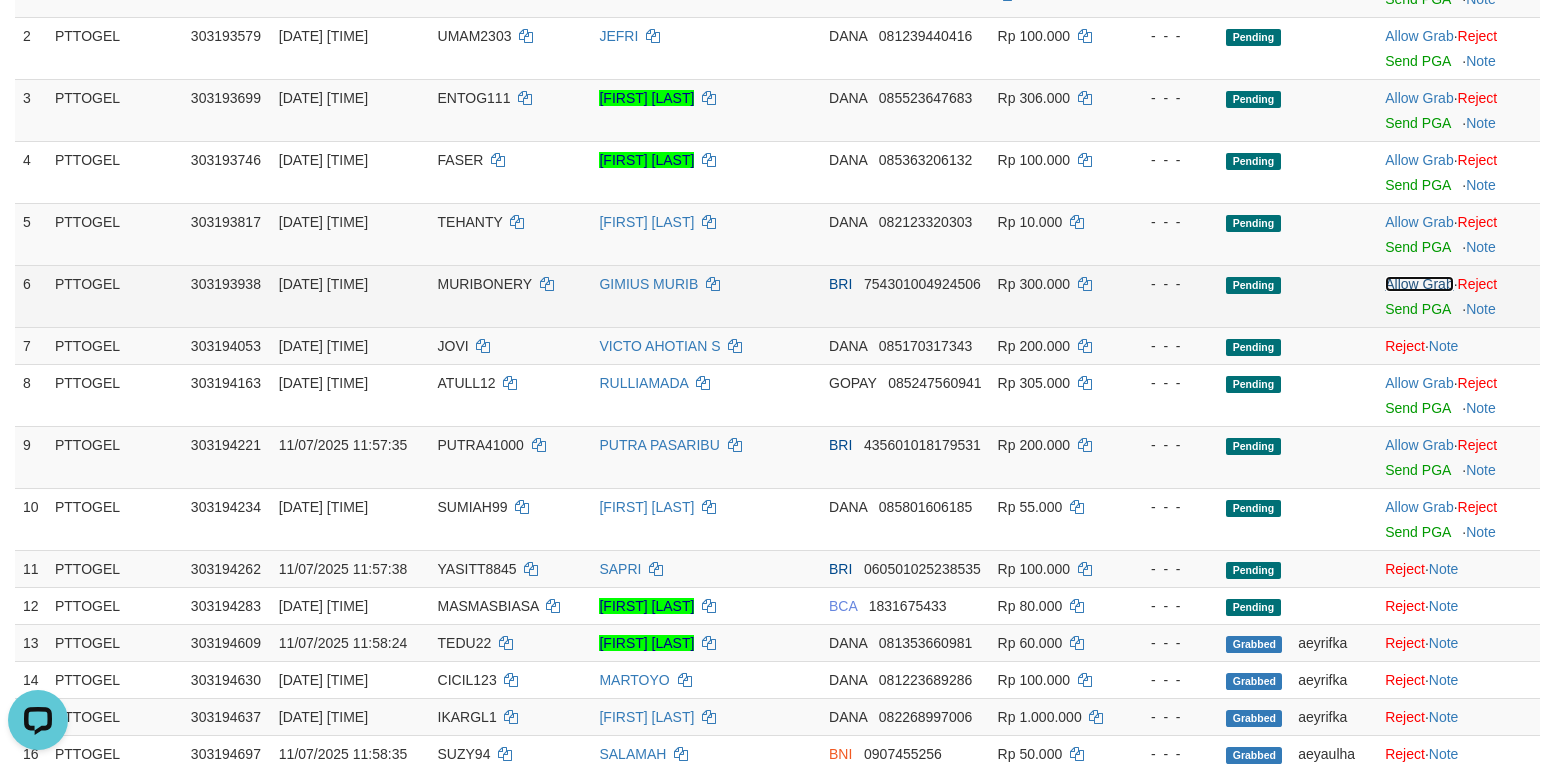 drag, startPoint x: 1411, startPoint y: 345, endPoint x: 1410, endPoint y: 280, distance: 65.00769 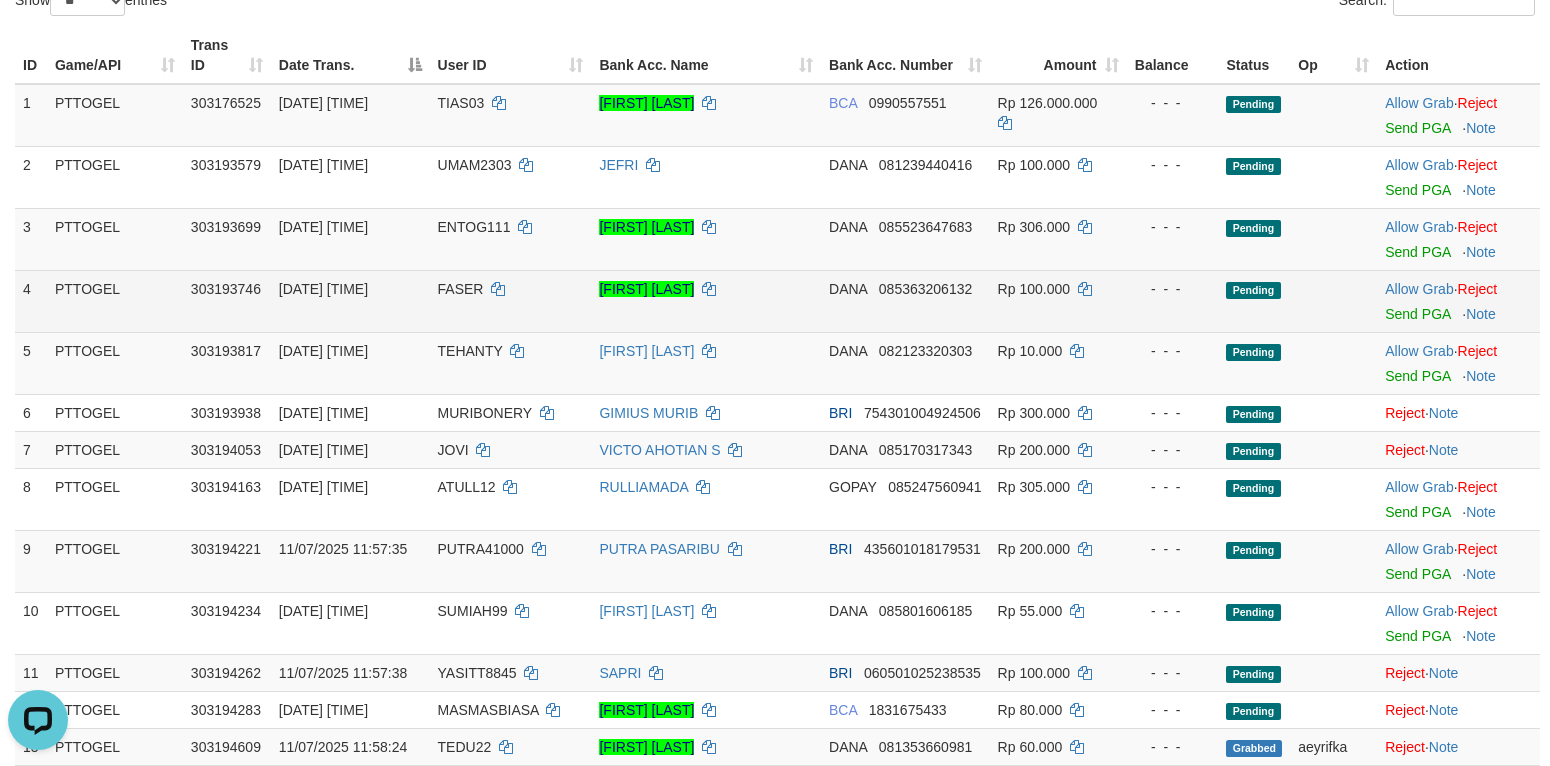 scroll, scrollTop: 100, scrollLeft: 0, axis: vertical 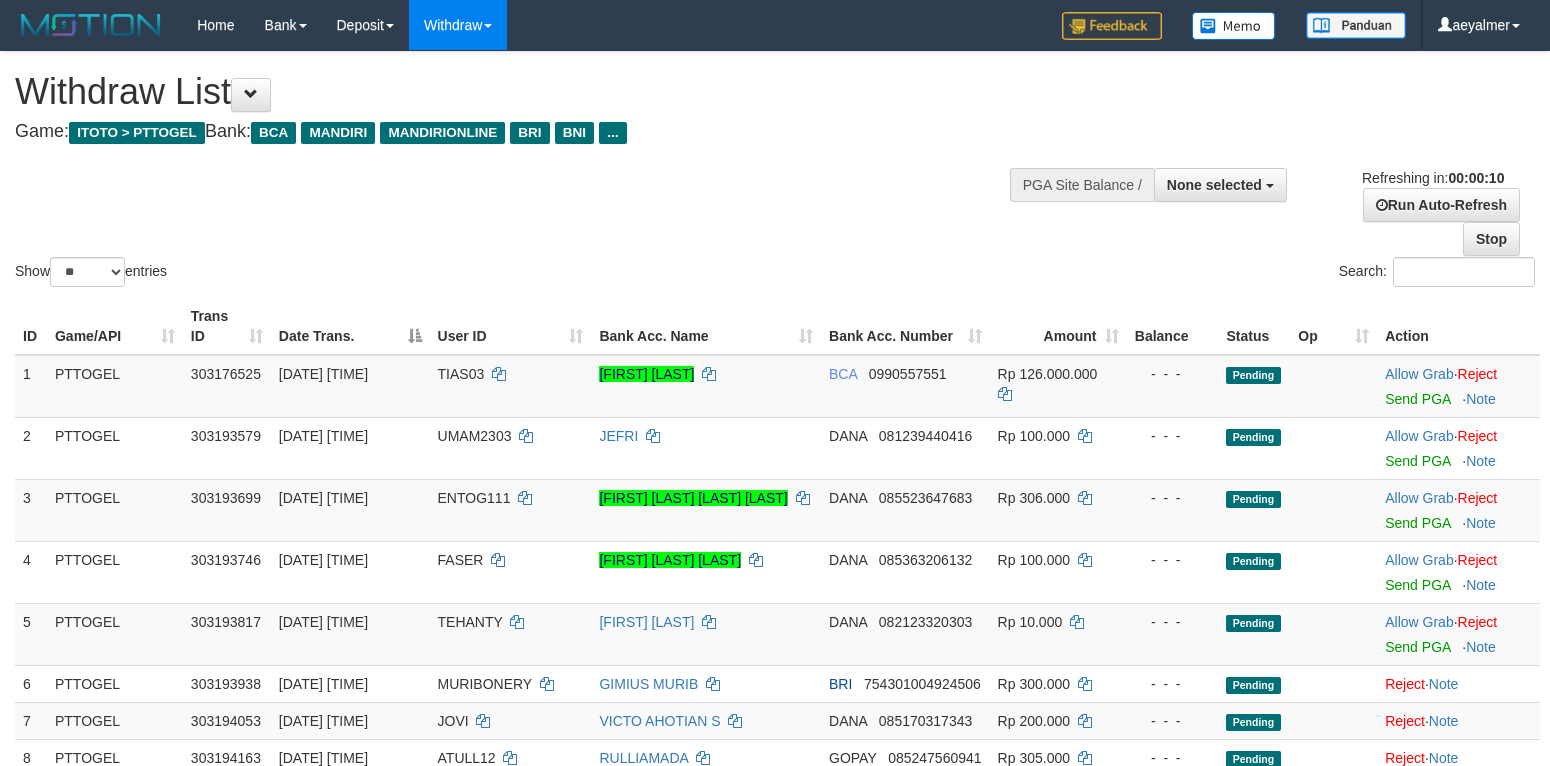 select 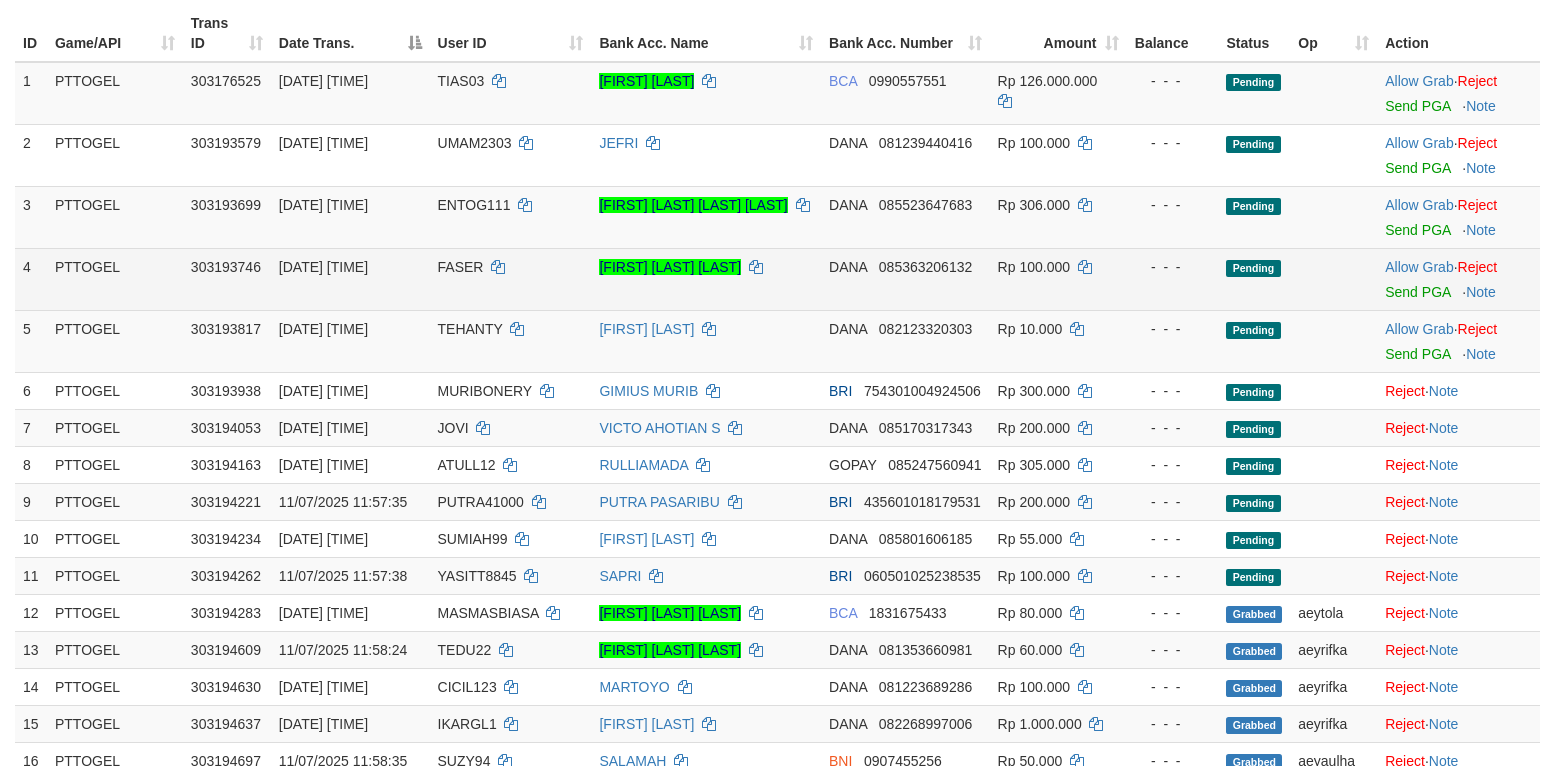 scroll, scrollTop: 301, scrollLeft: 0, axis: vertical 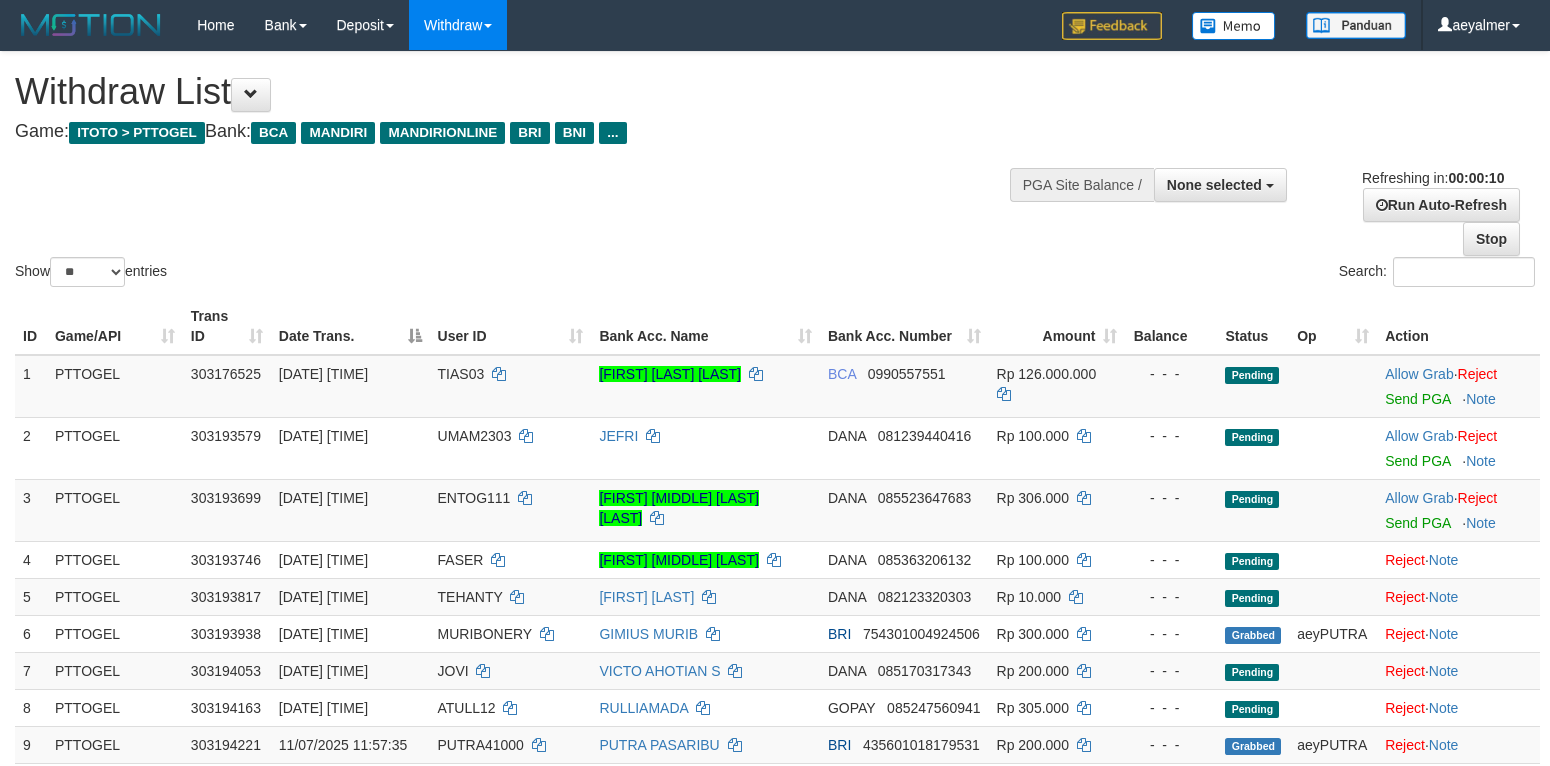 select 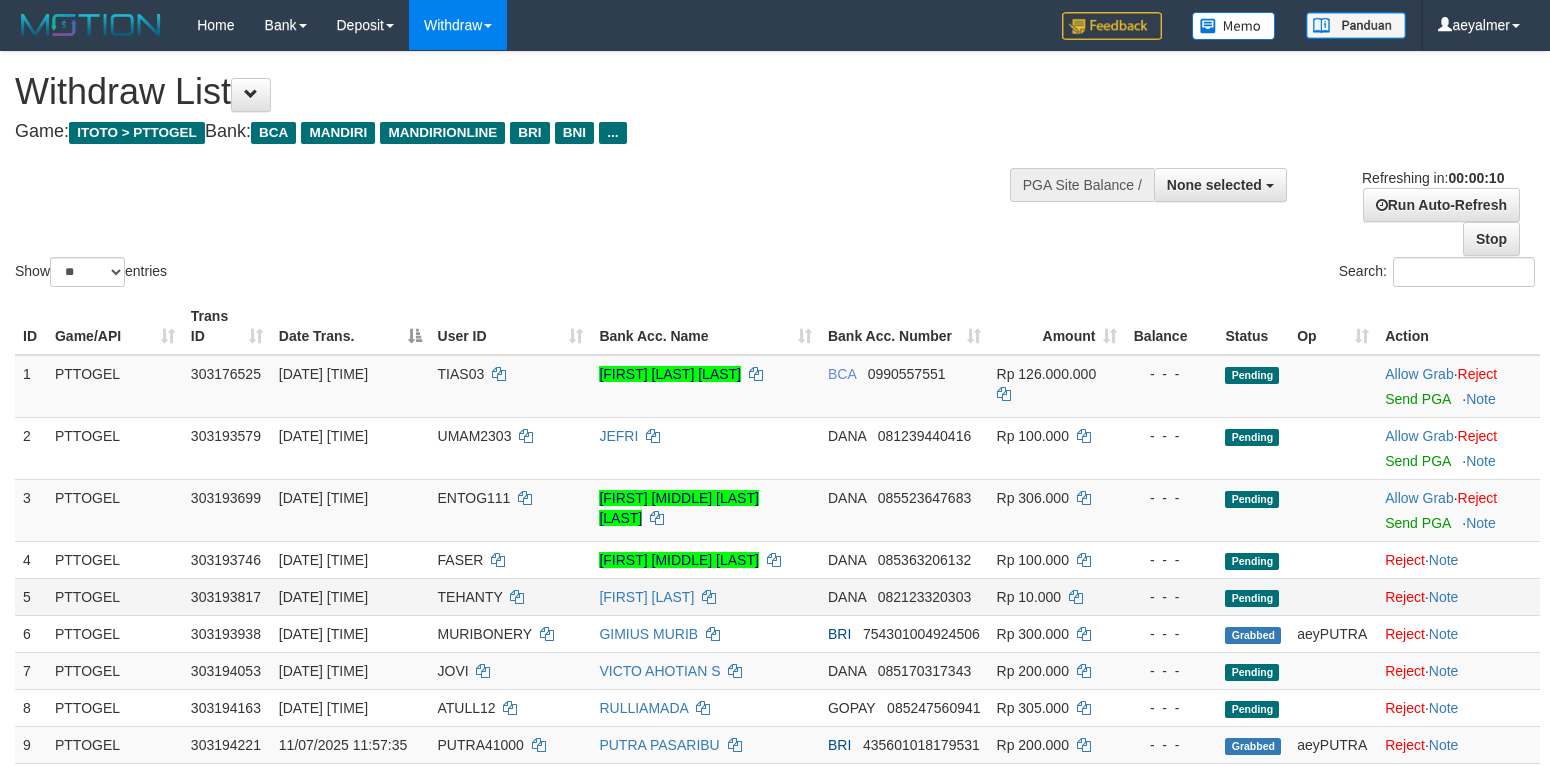 scroll, scrollTop: 294, scrollLeft: 0, axis: vertical 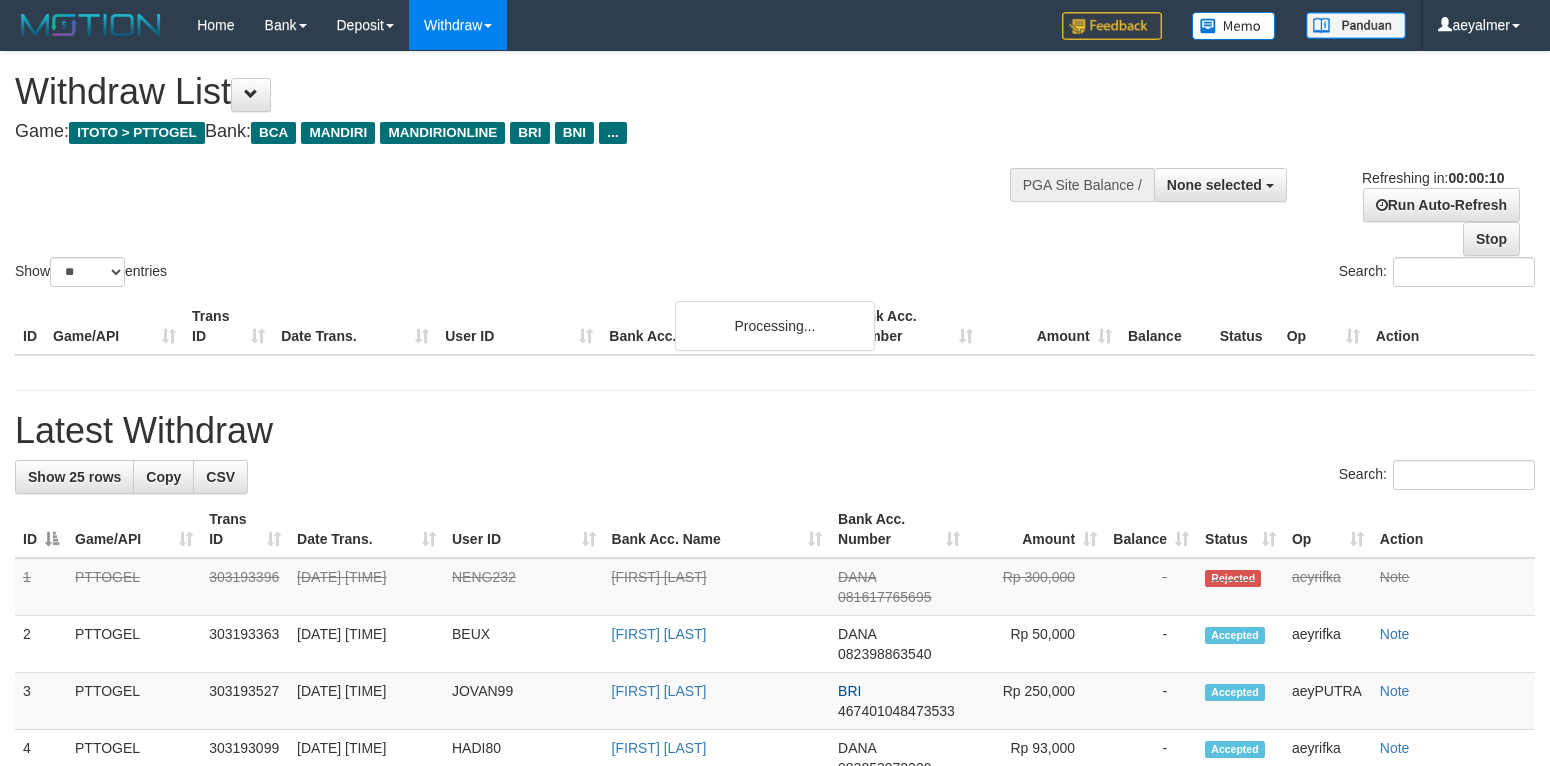 select 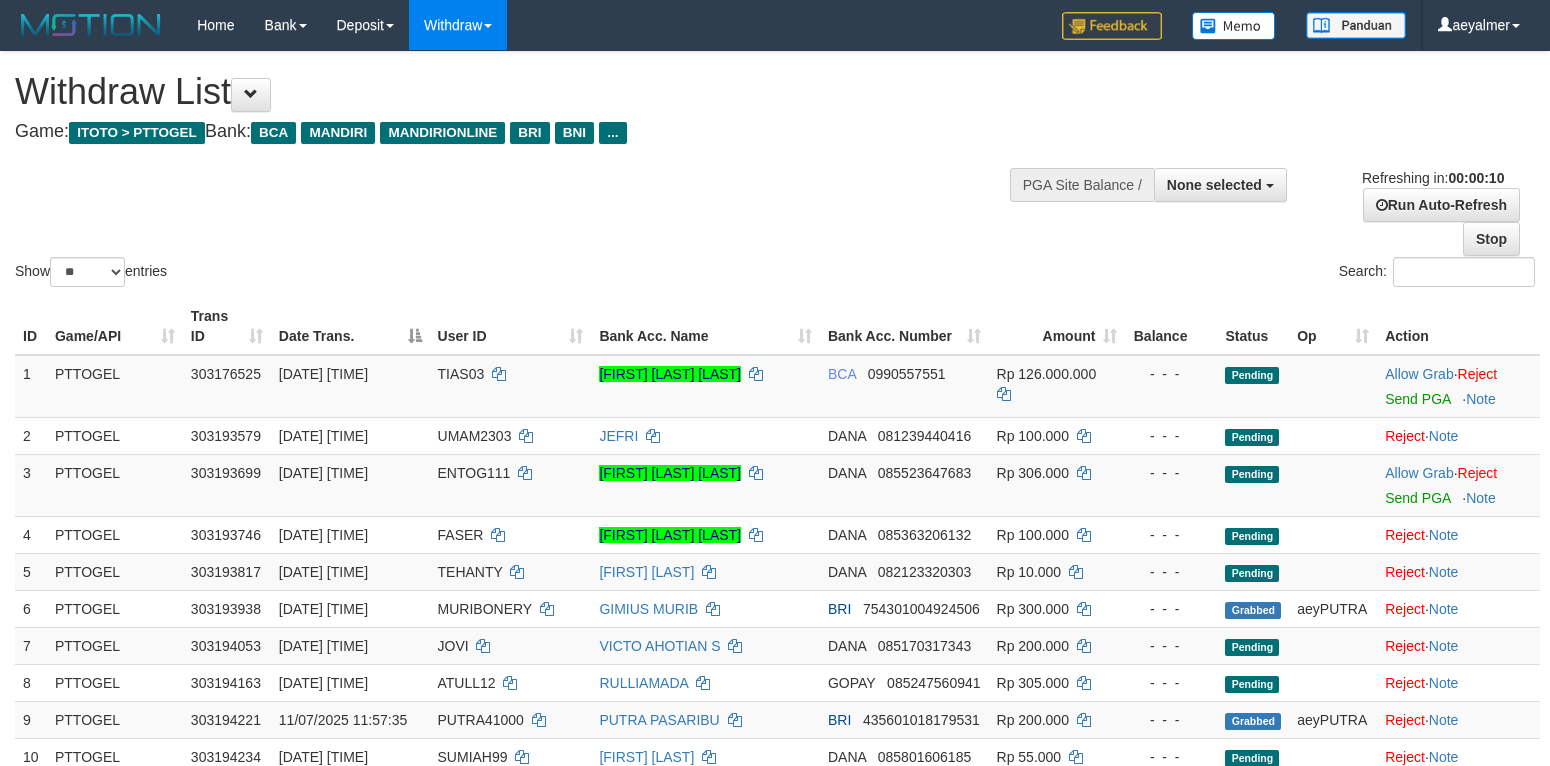 select 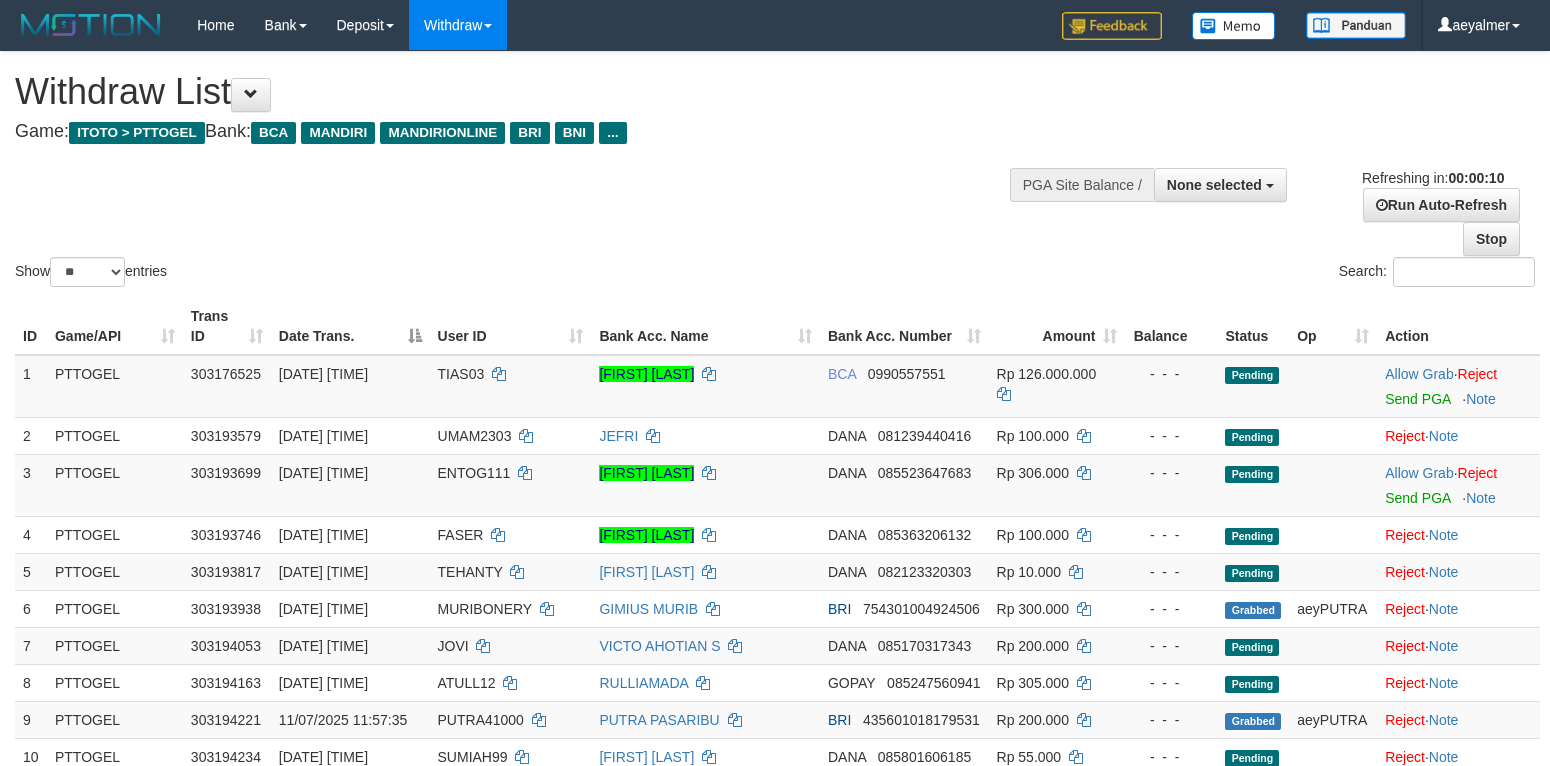 select 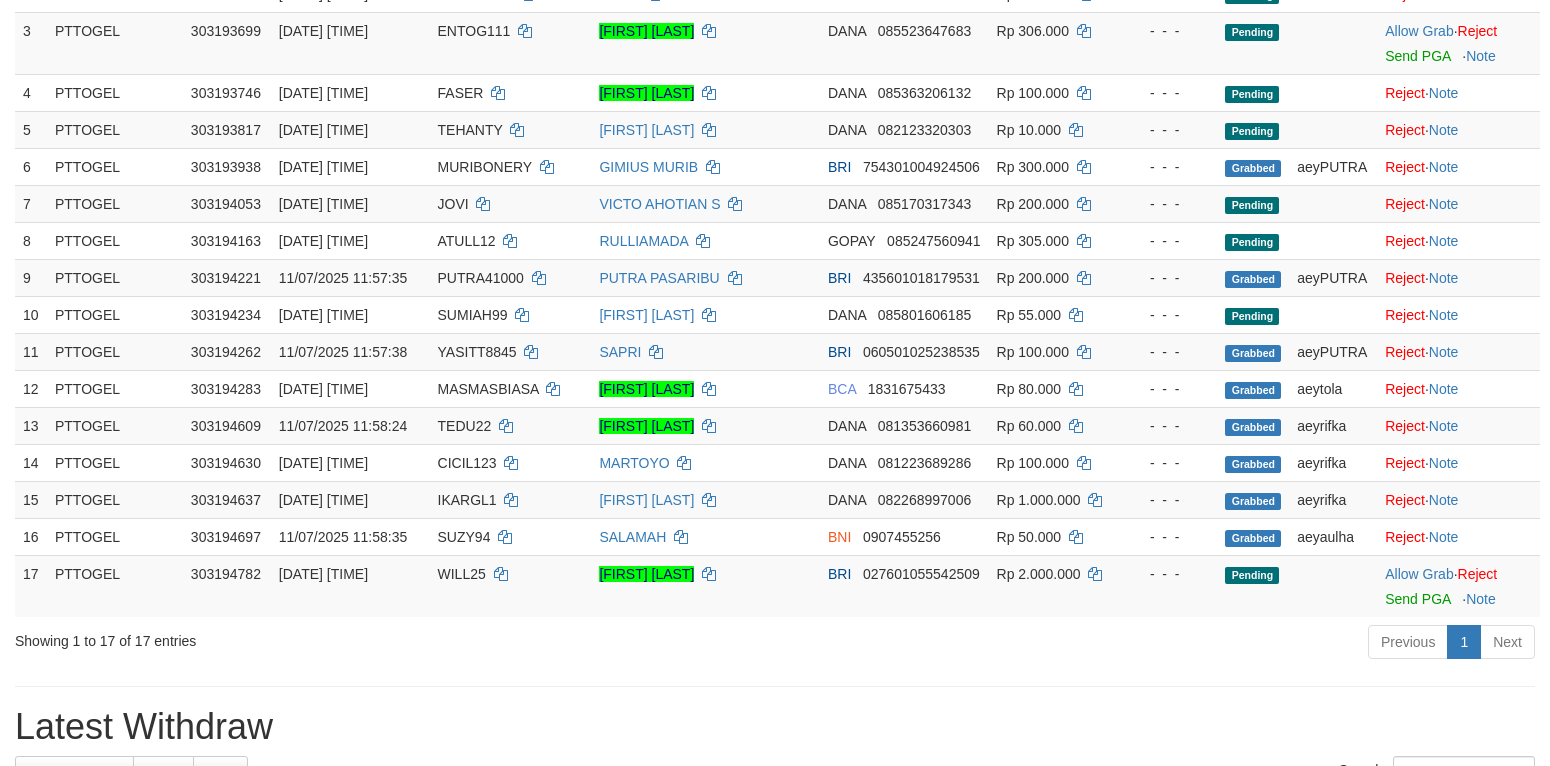 scroll, scrollTop: 594, scrollLeft: 0, axis: vertical 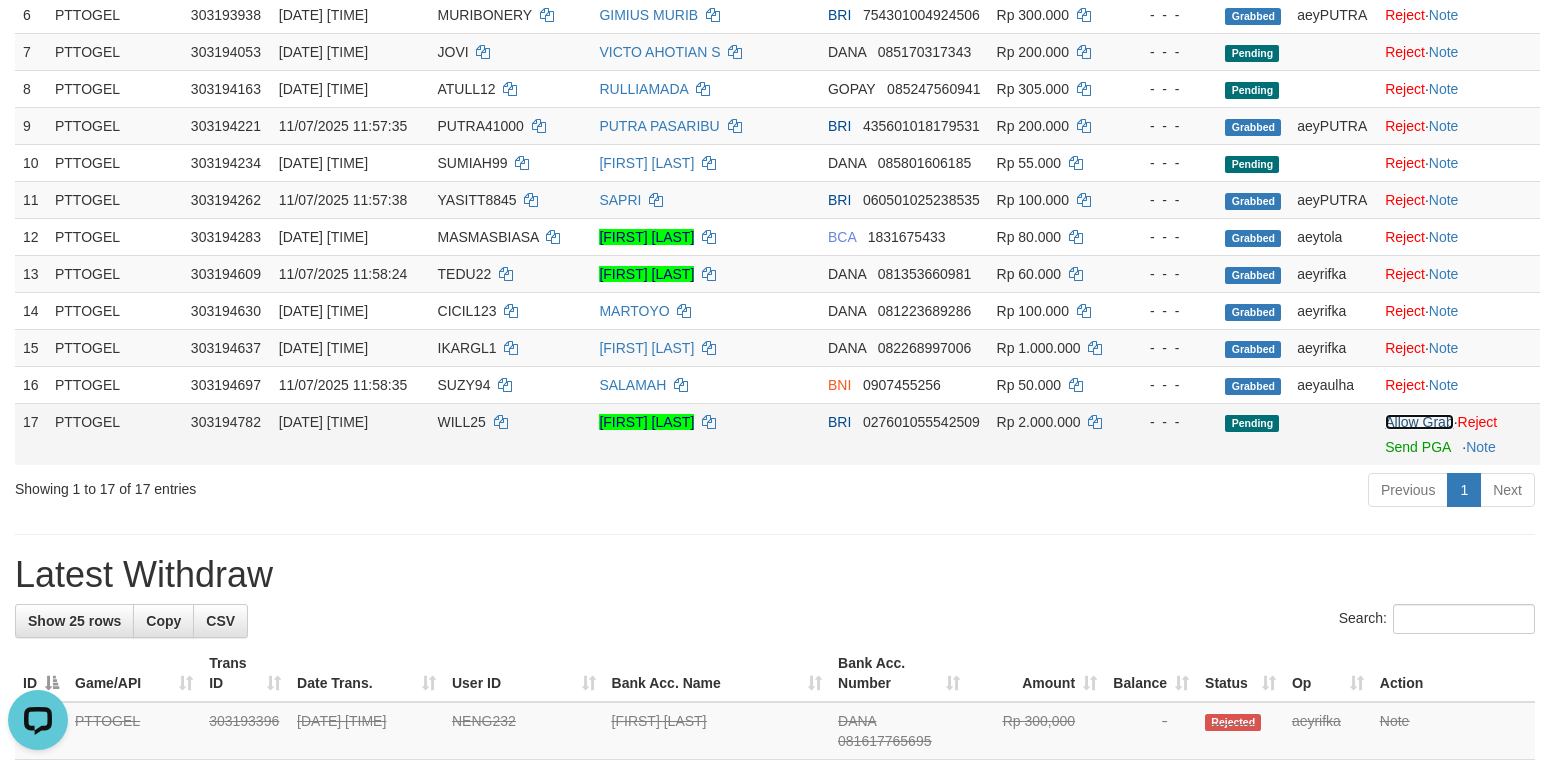 click on "Allow Grab" at bounding box center (1419, 422) 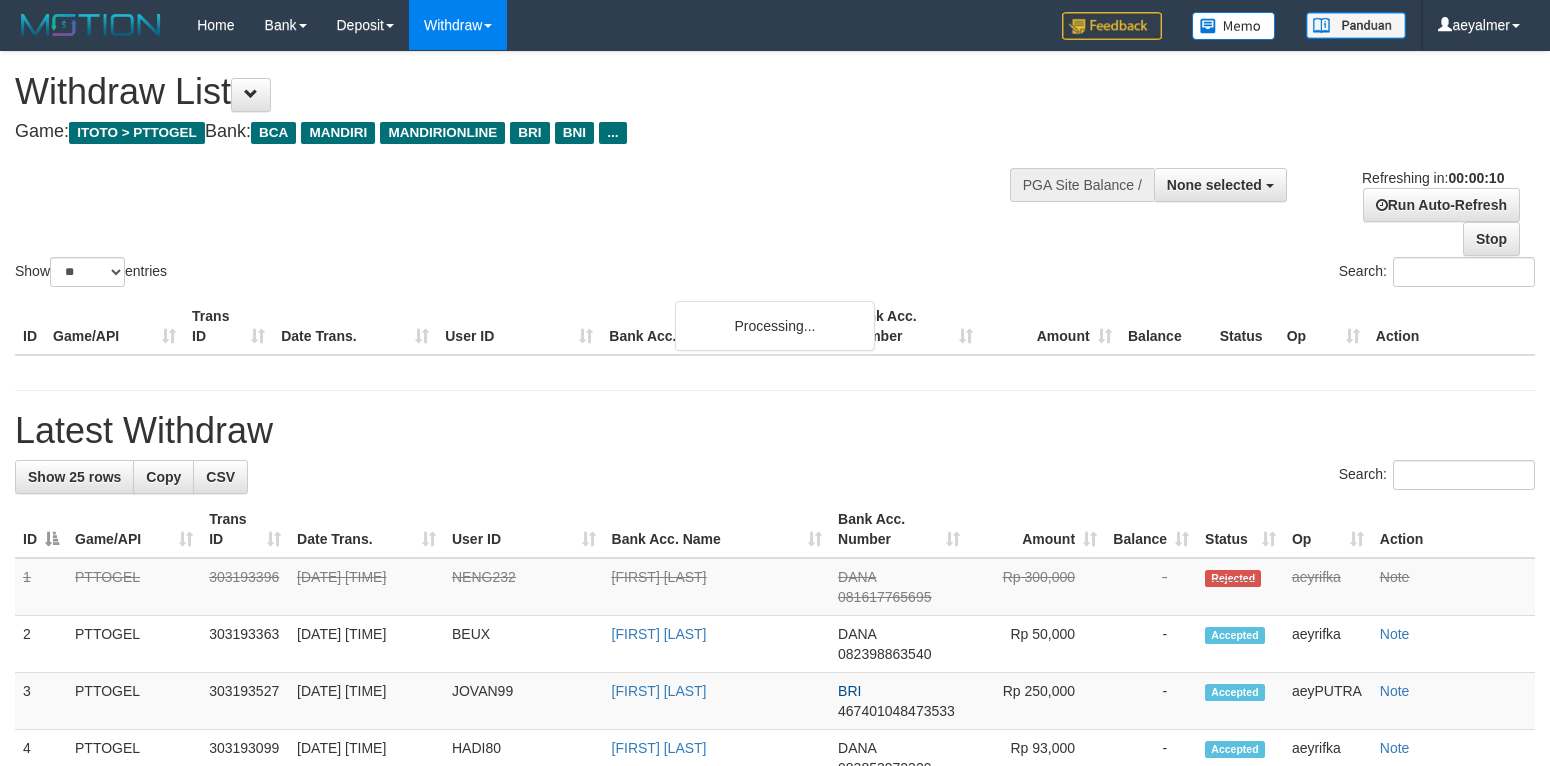 select 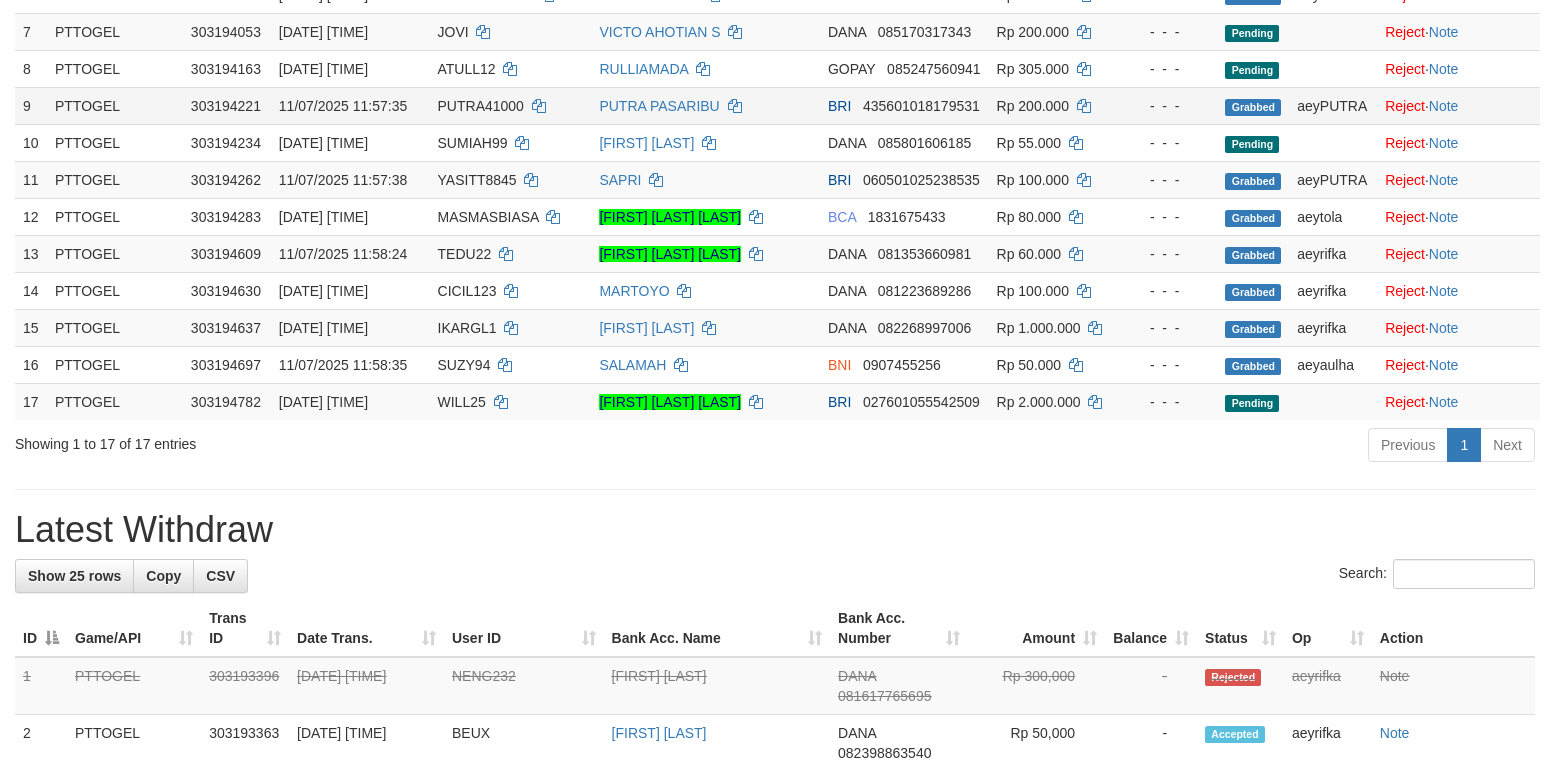 scroll, scrollTop: 269, scrollLeft: 0, axis: vertical 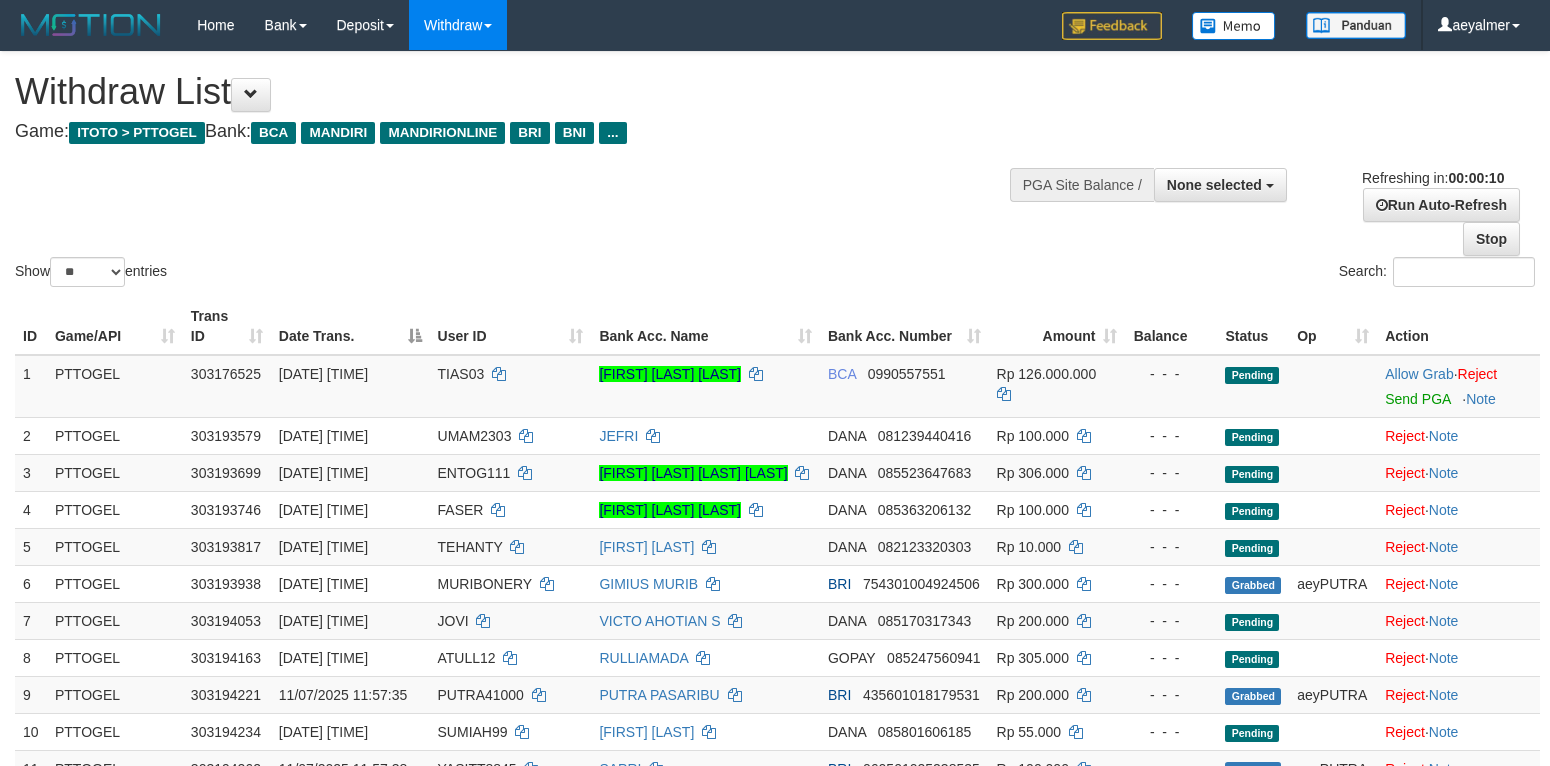 select 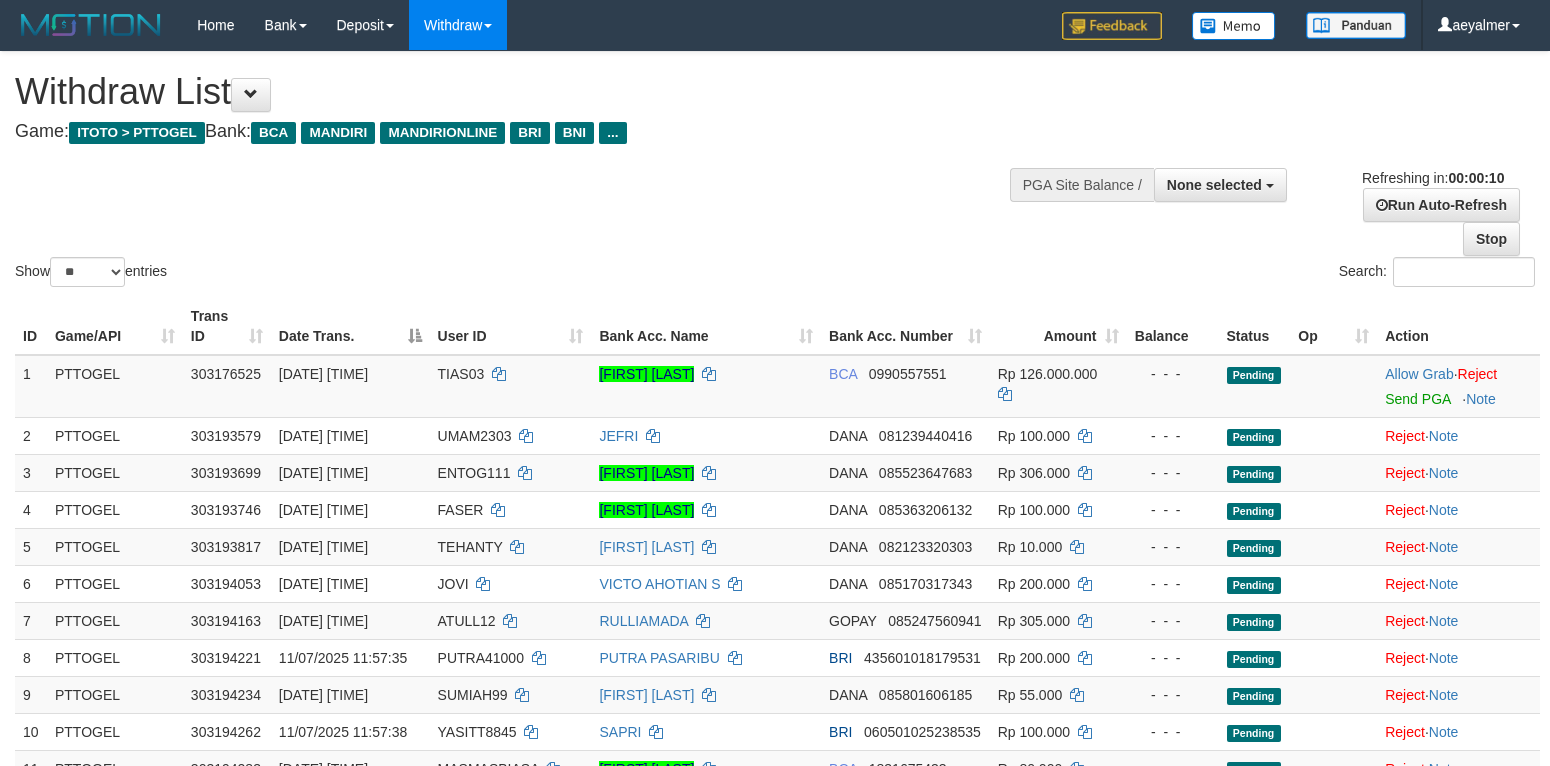 select 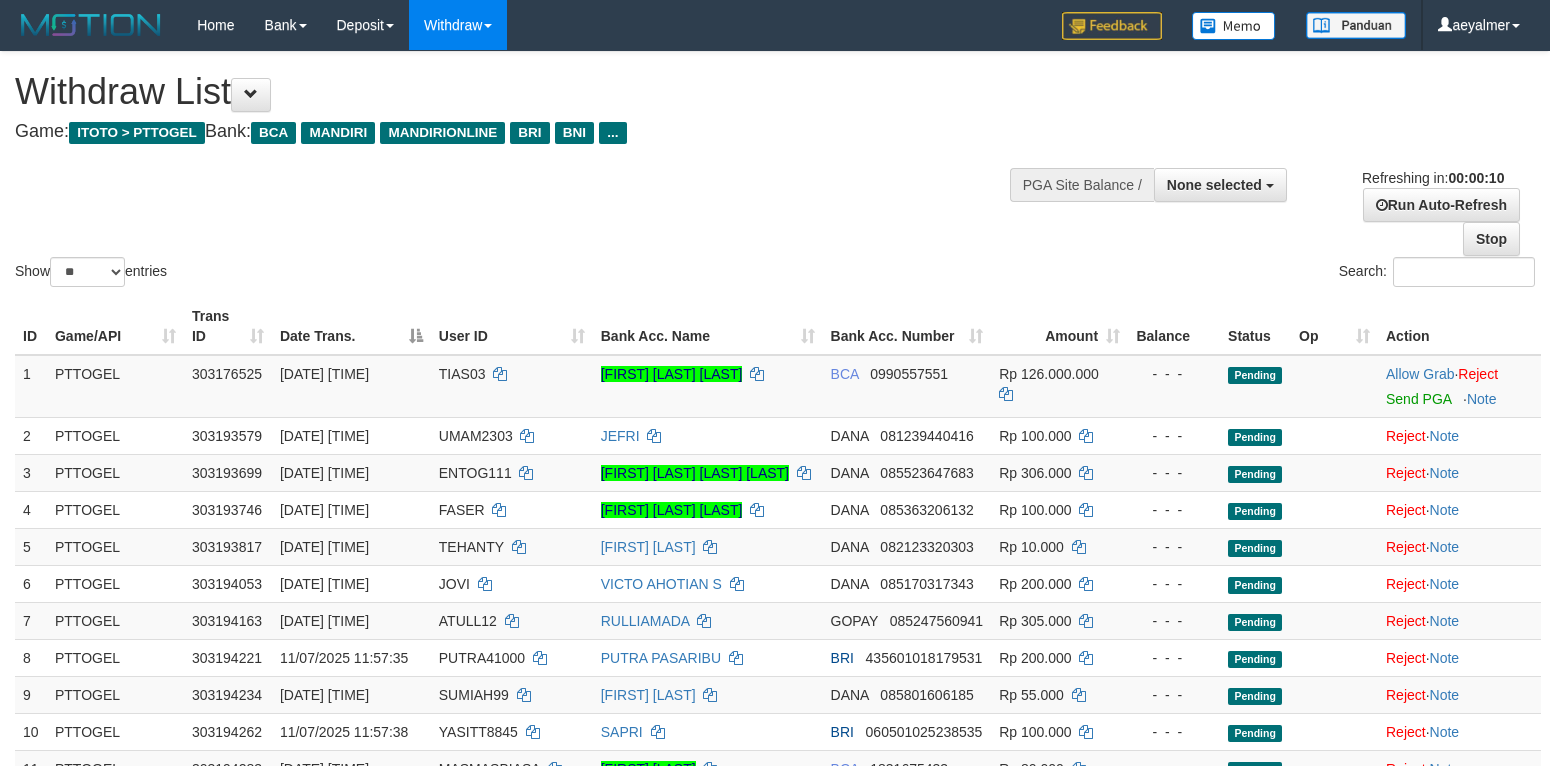 select 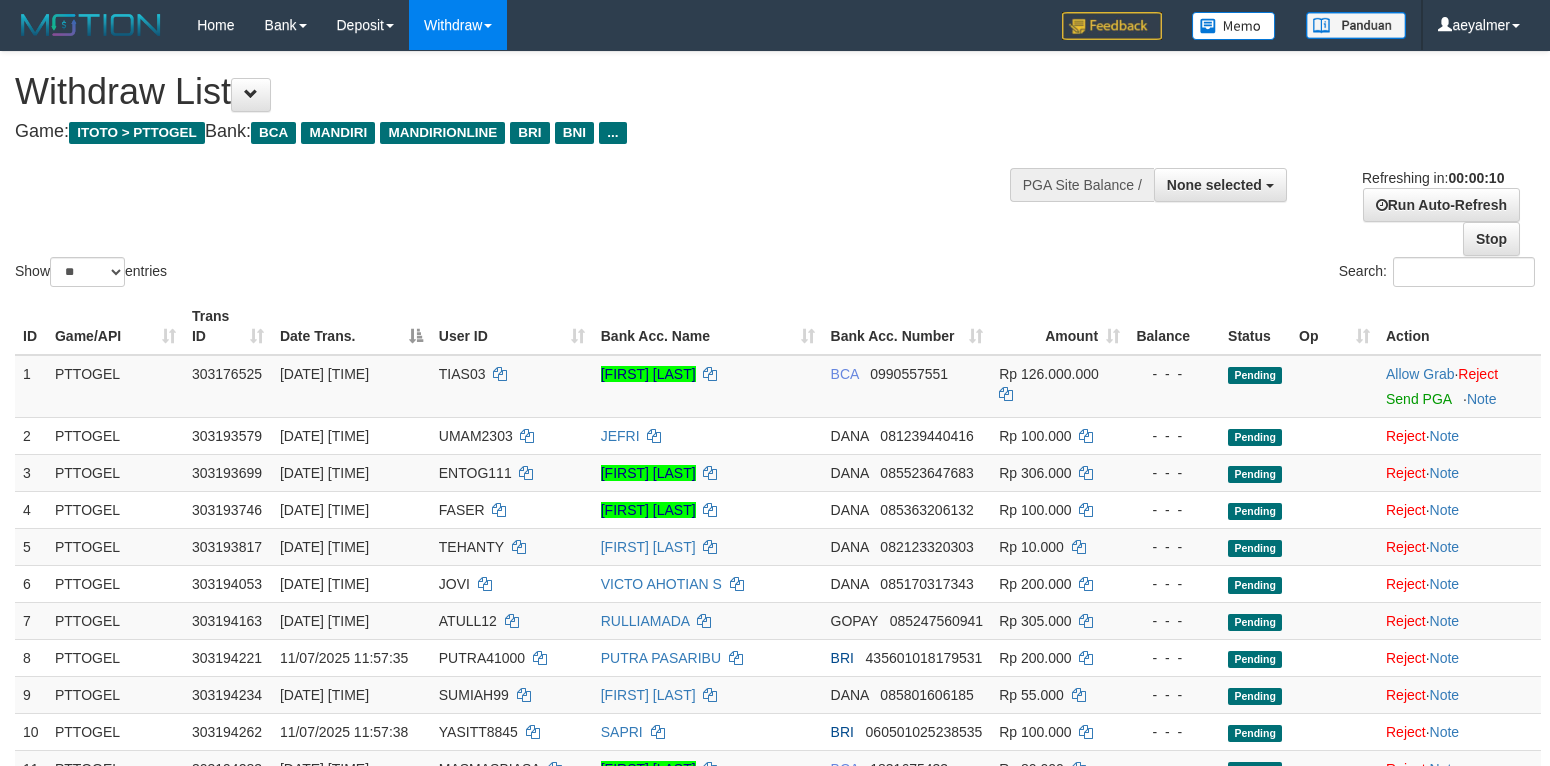 select 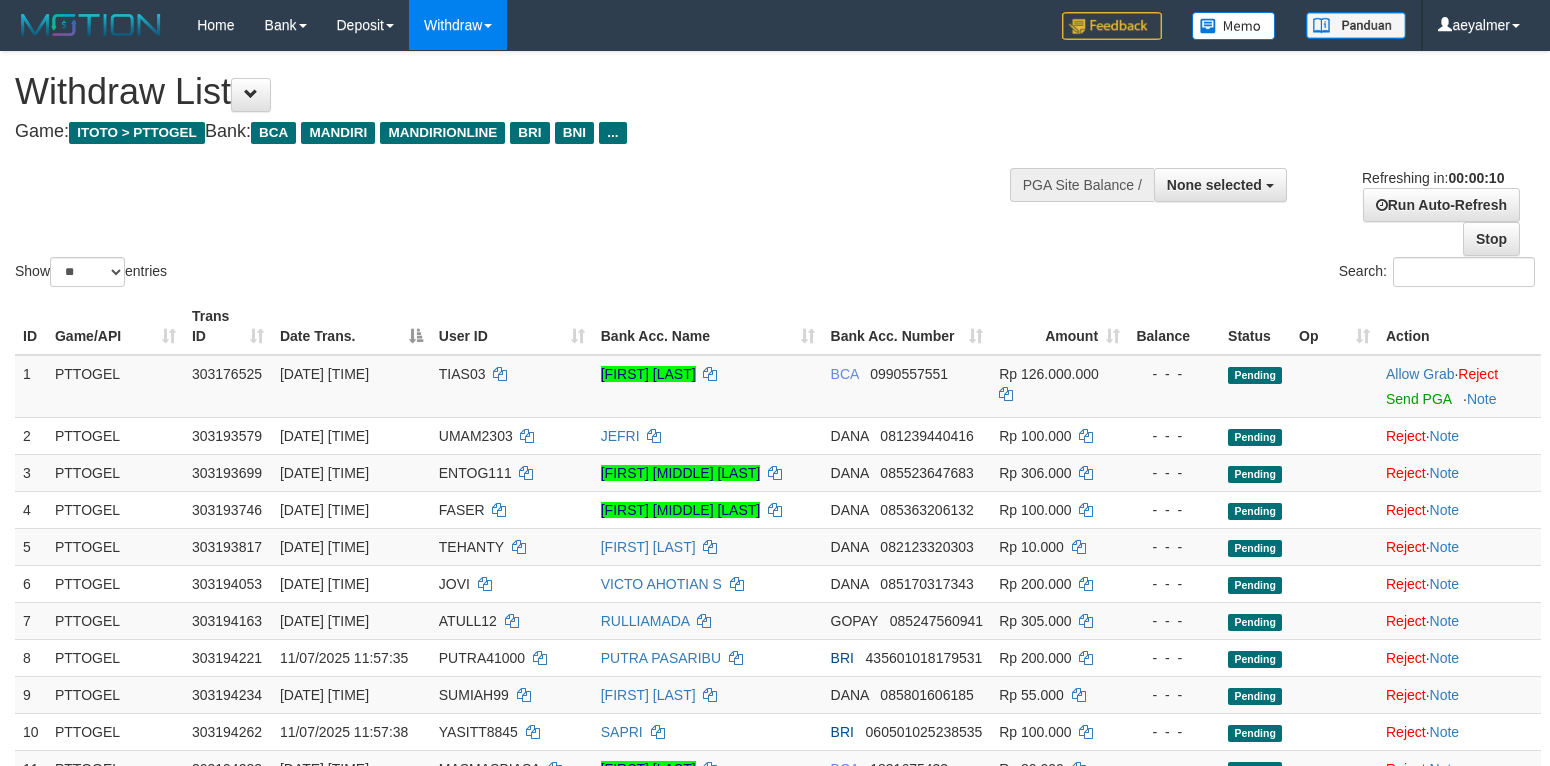 select 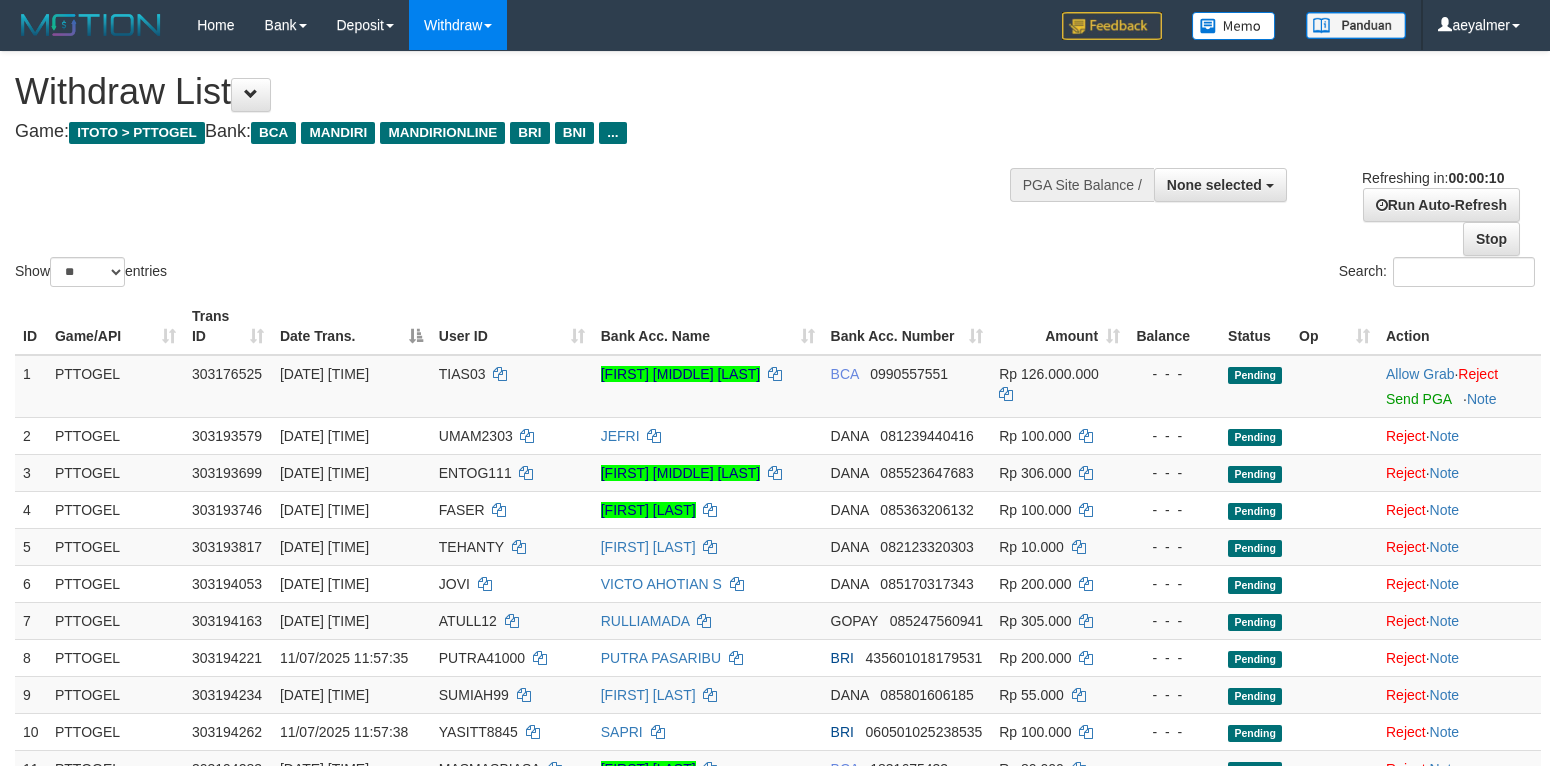 select 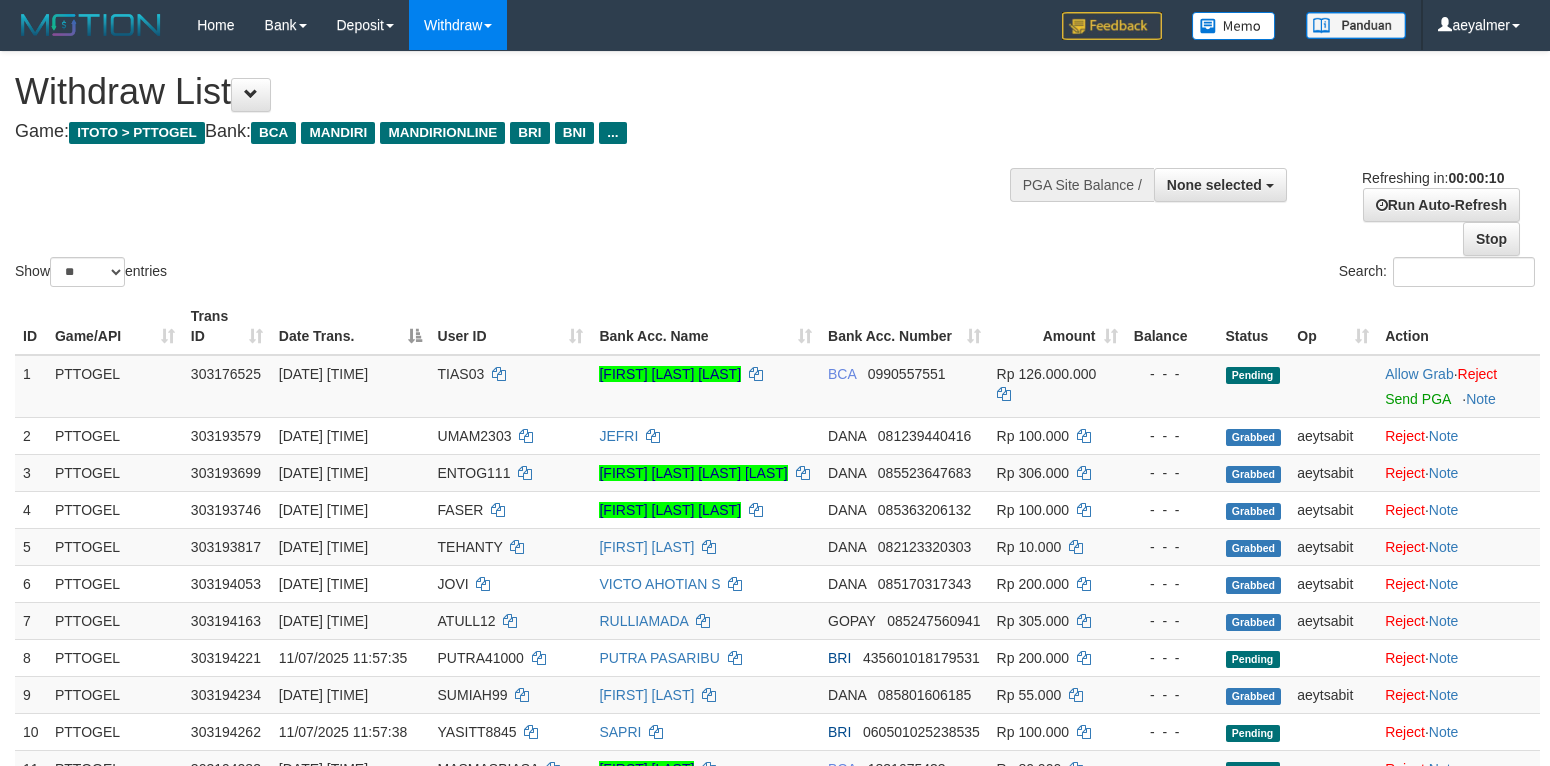 select 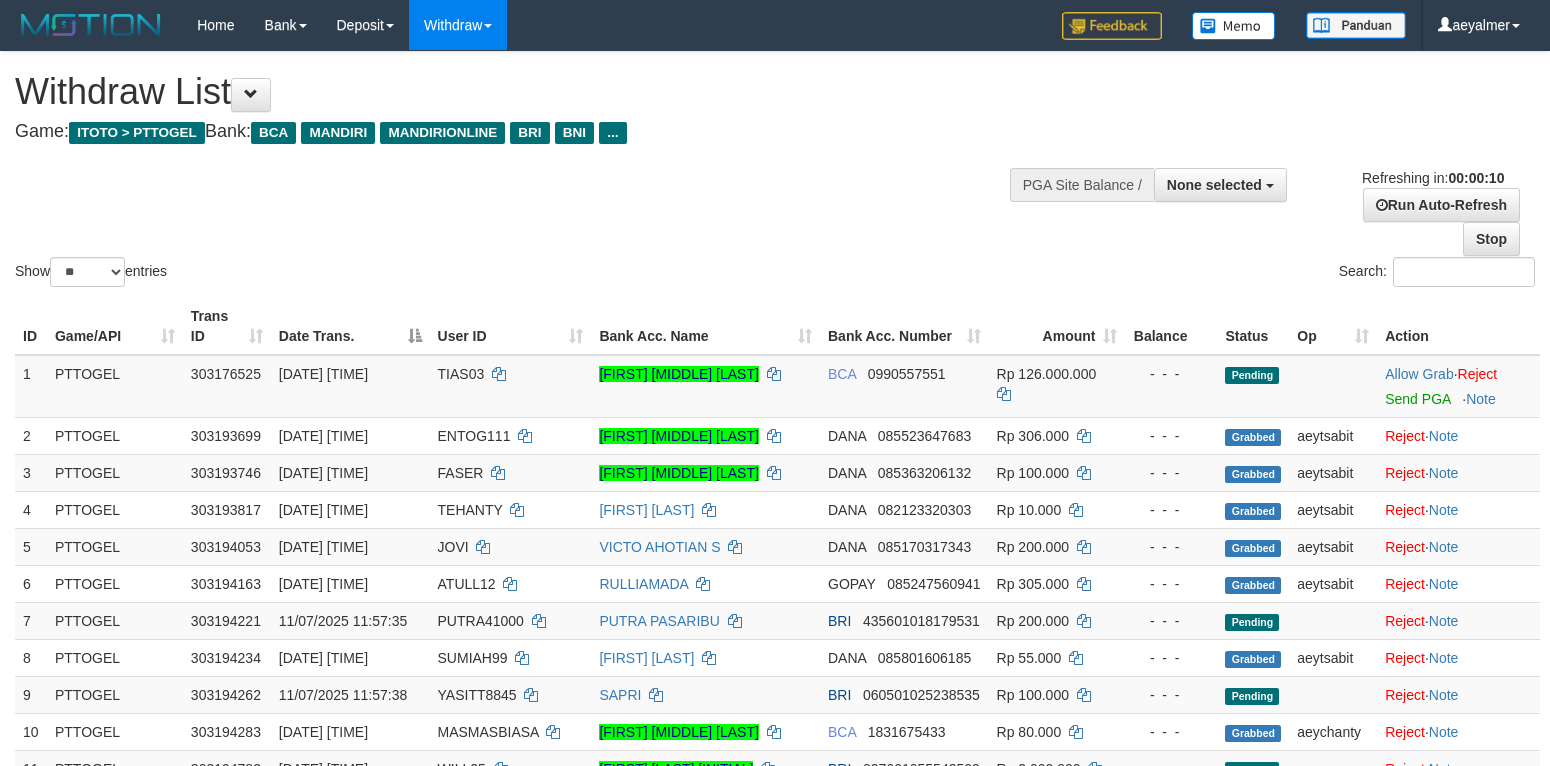 select 